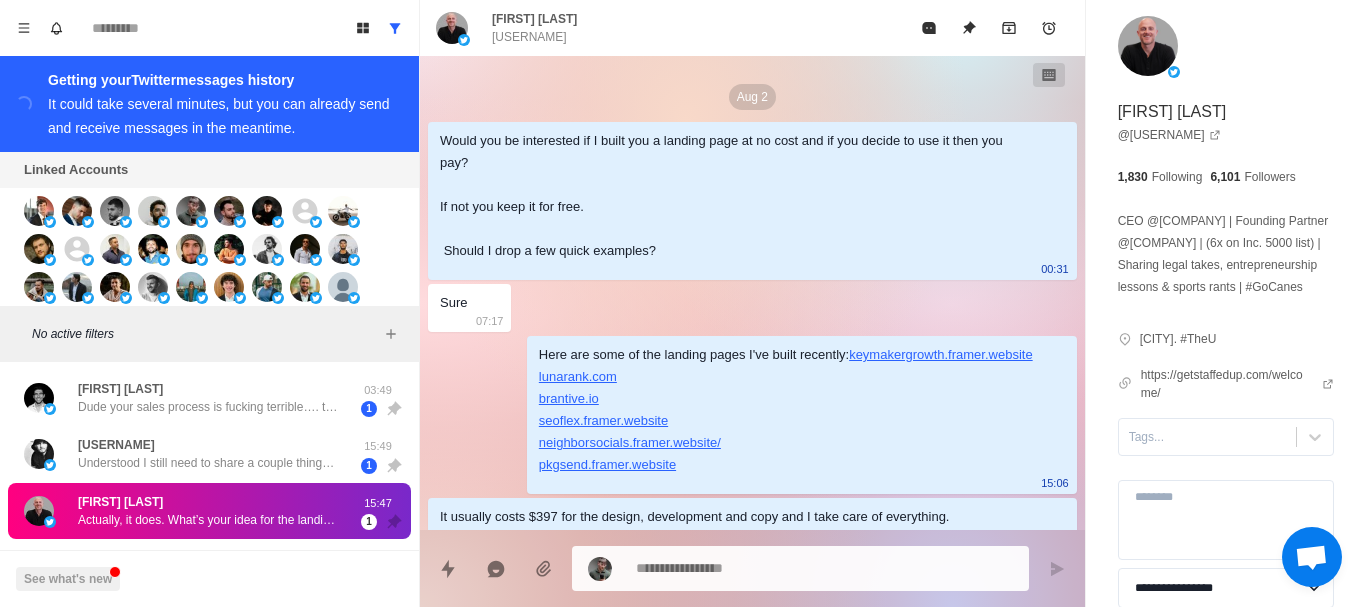 scroll, scrollTop: 0, scrollLeft: 0, axis: both 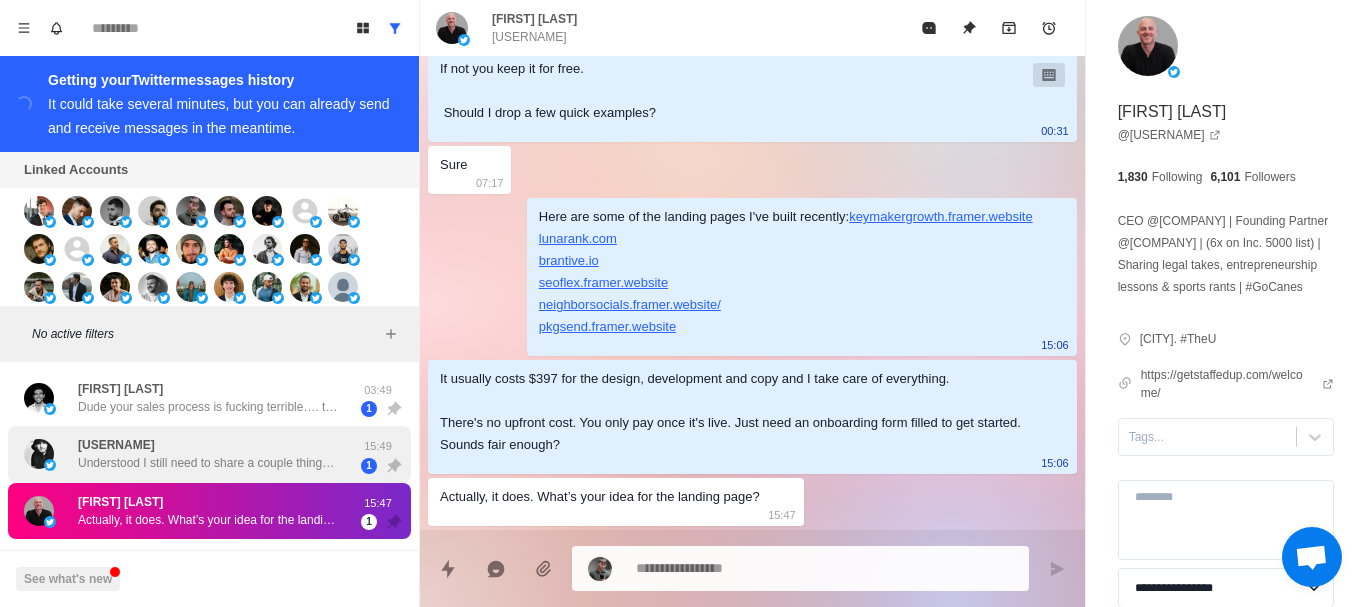 click on "gbdoin Understood
I still need to share a couple things with you though, as noted in my responses" at bounding box center [208, 454] 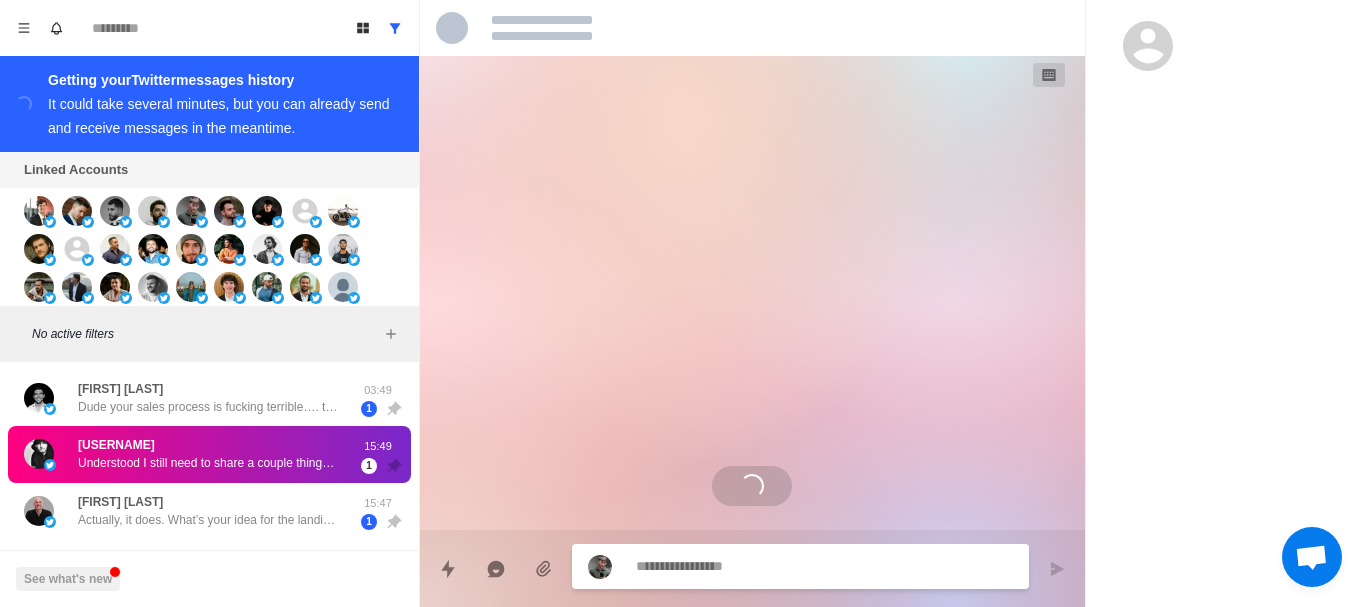 scroll, scrollTop: 0, scrollLeft: 0, axis: both 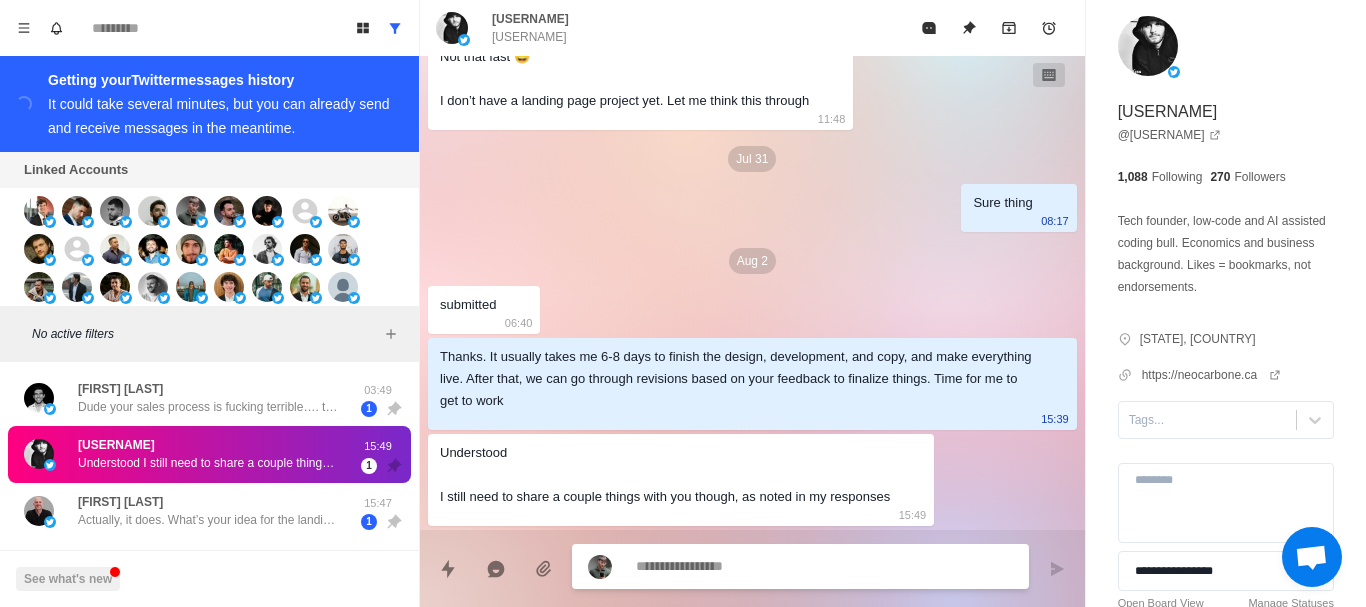 type on "*" 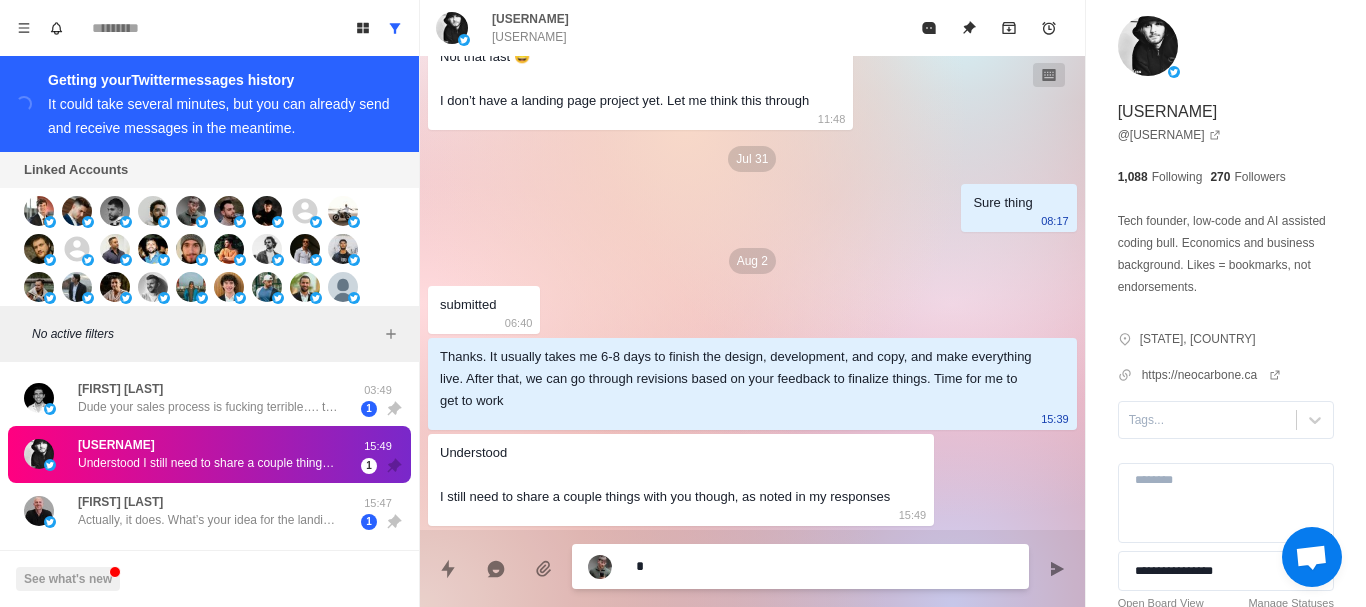 type on "**" 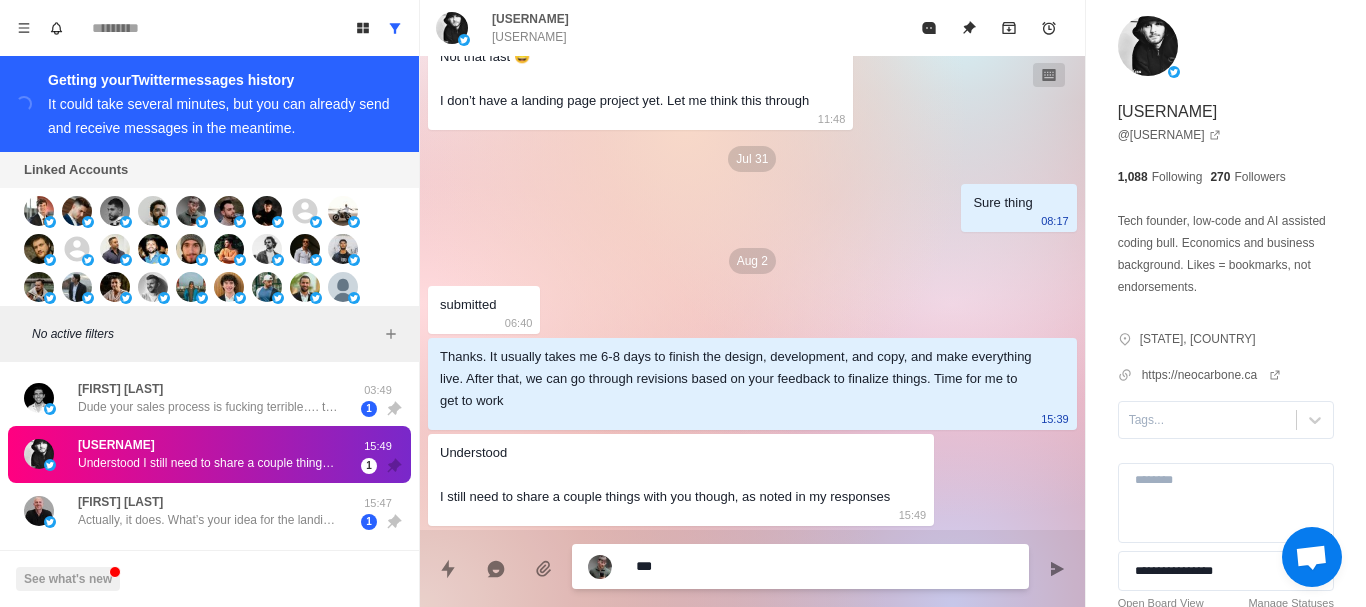 type on "****" 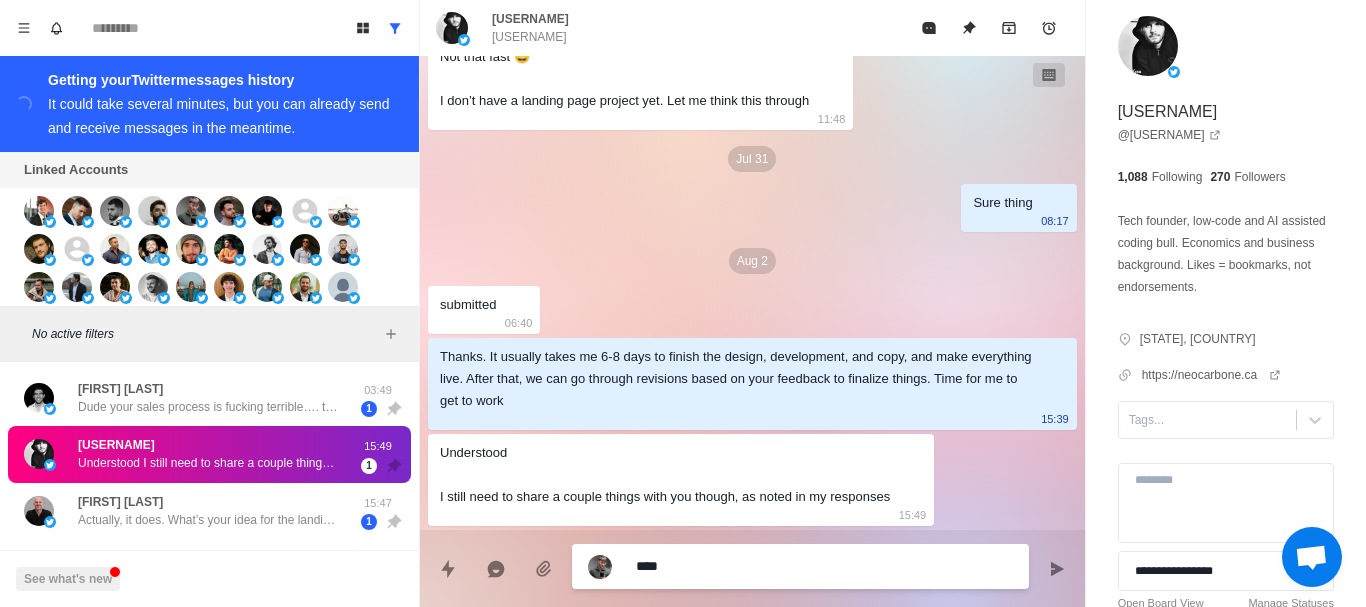 type on "****" 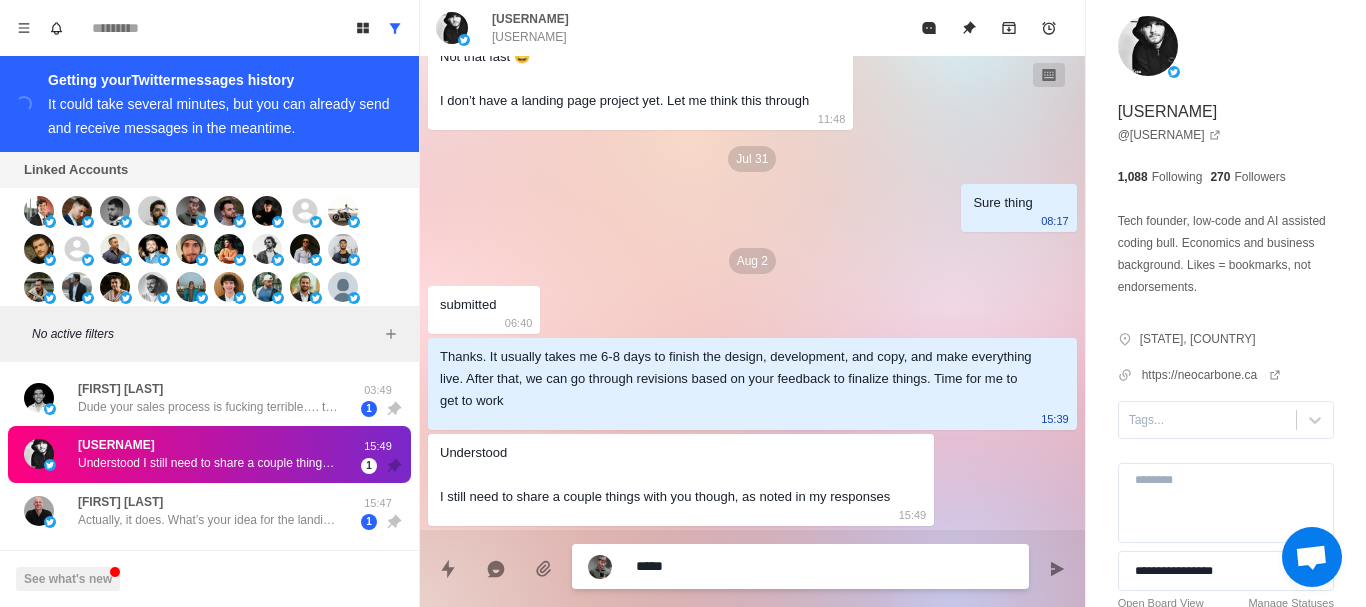 type on "******" 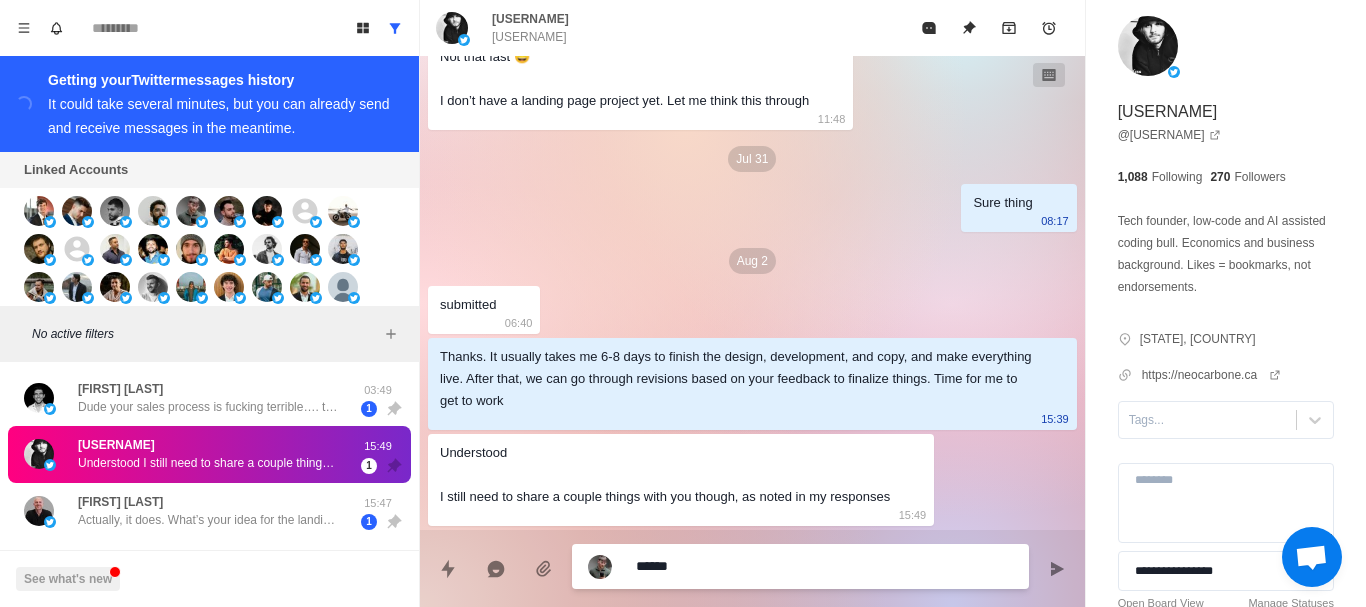 type on "*******" 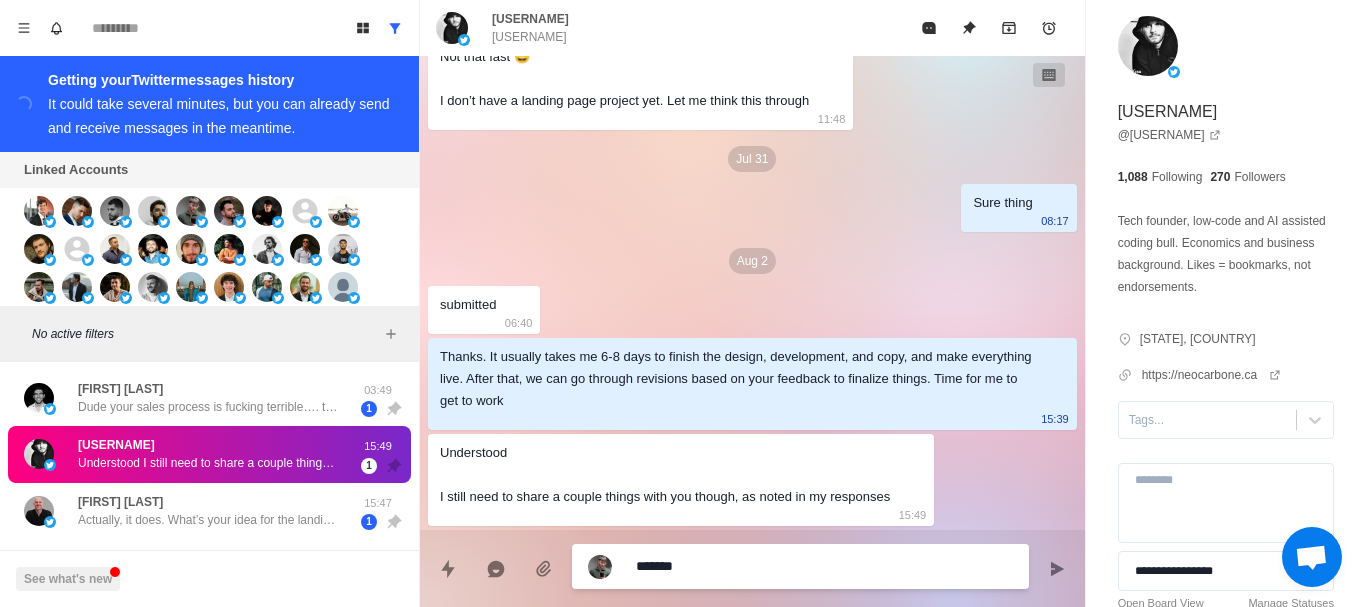 type on "********" 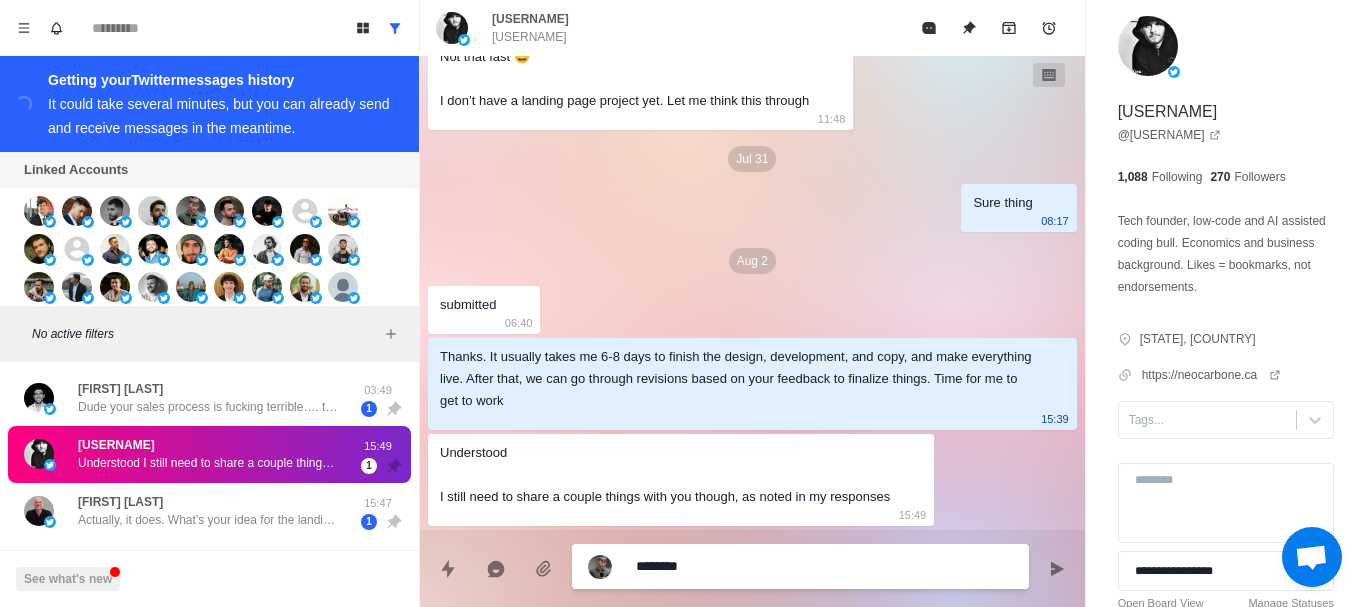 type on "*********" 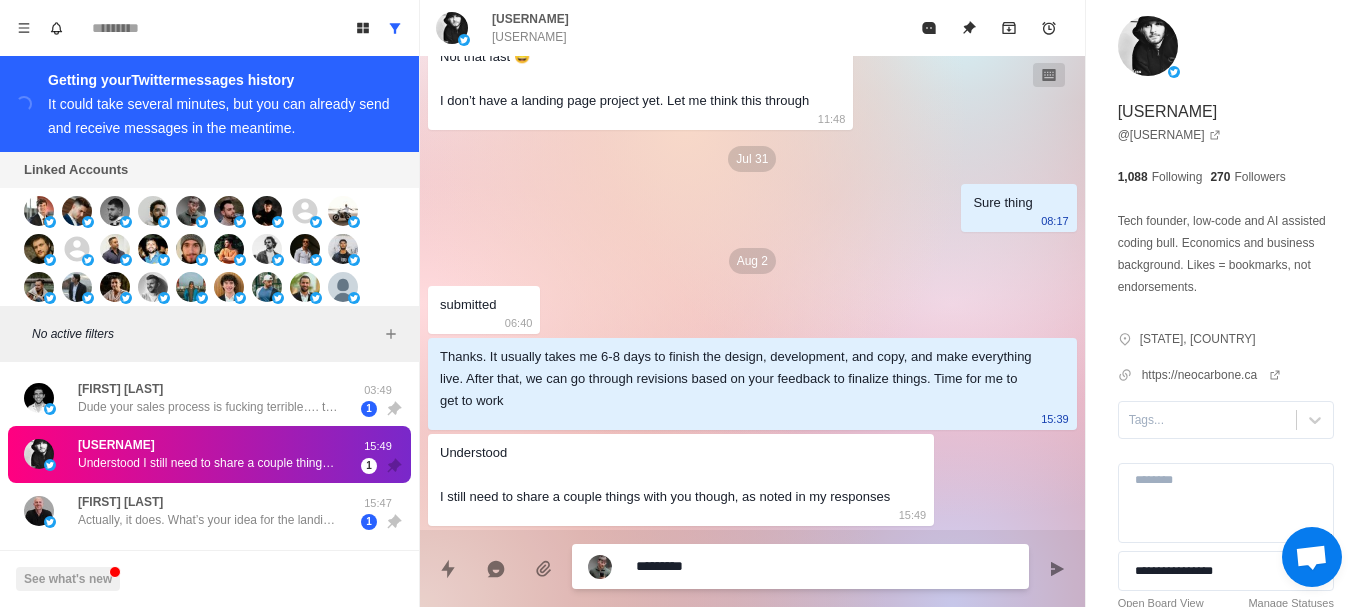 type on "**********" 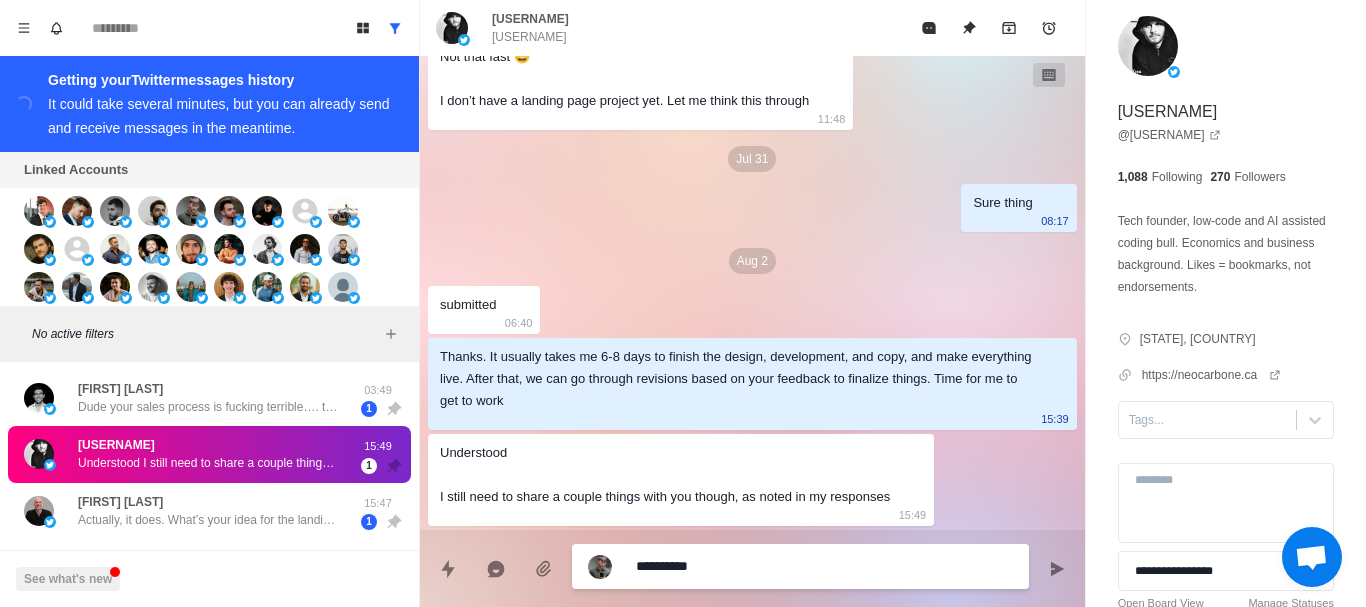 type on "*" 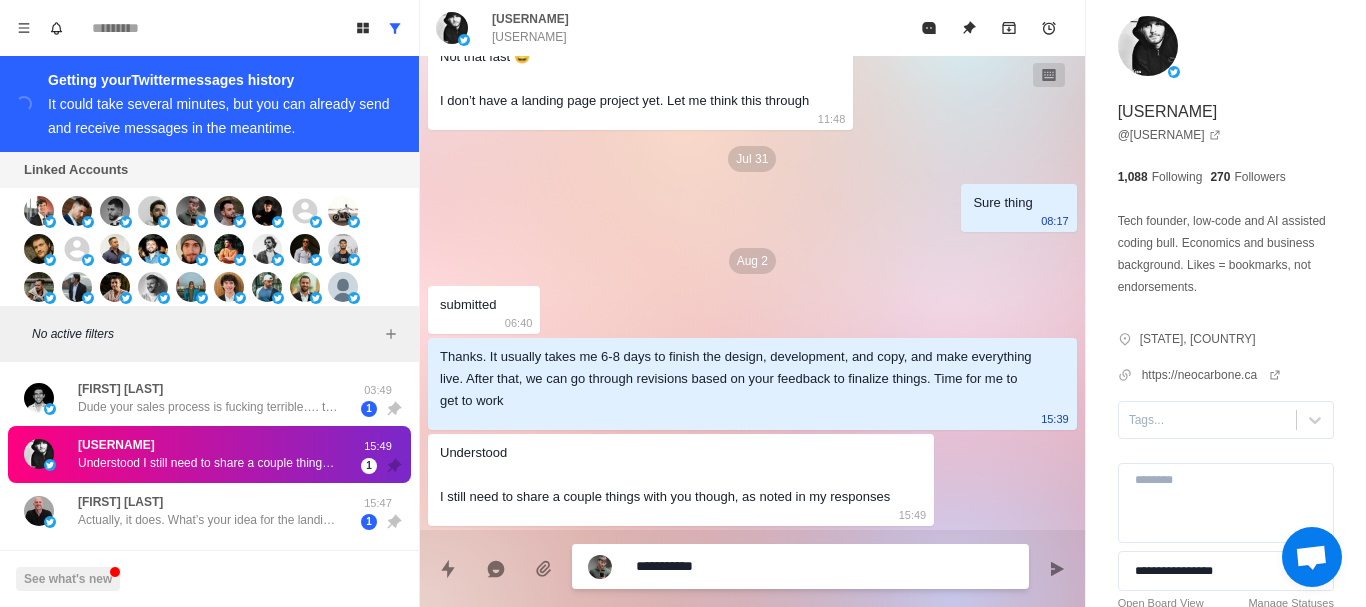 type on "*" 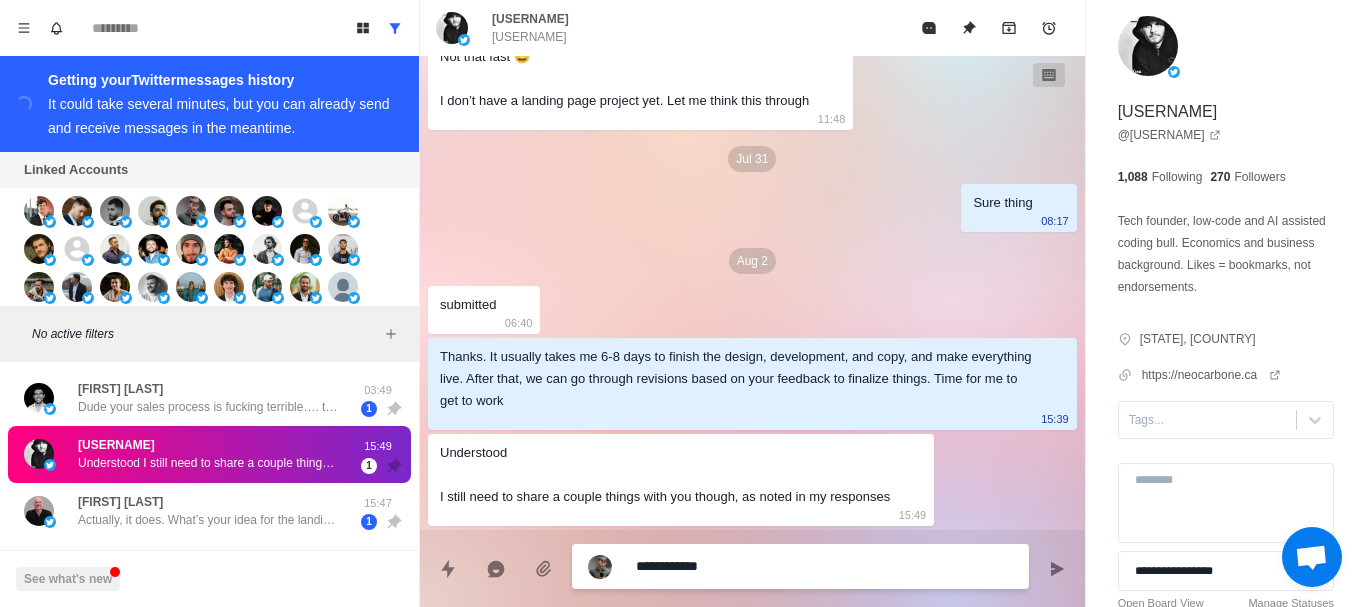 type on "**********" 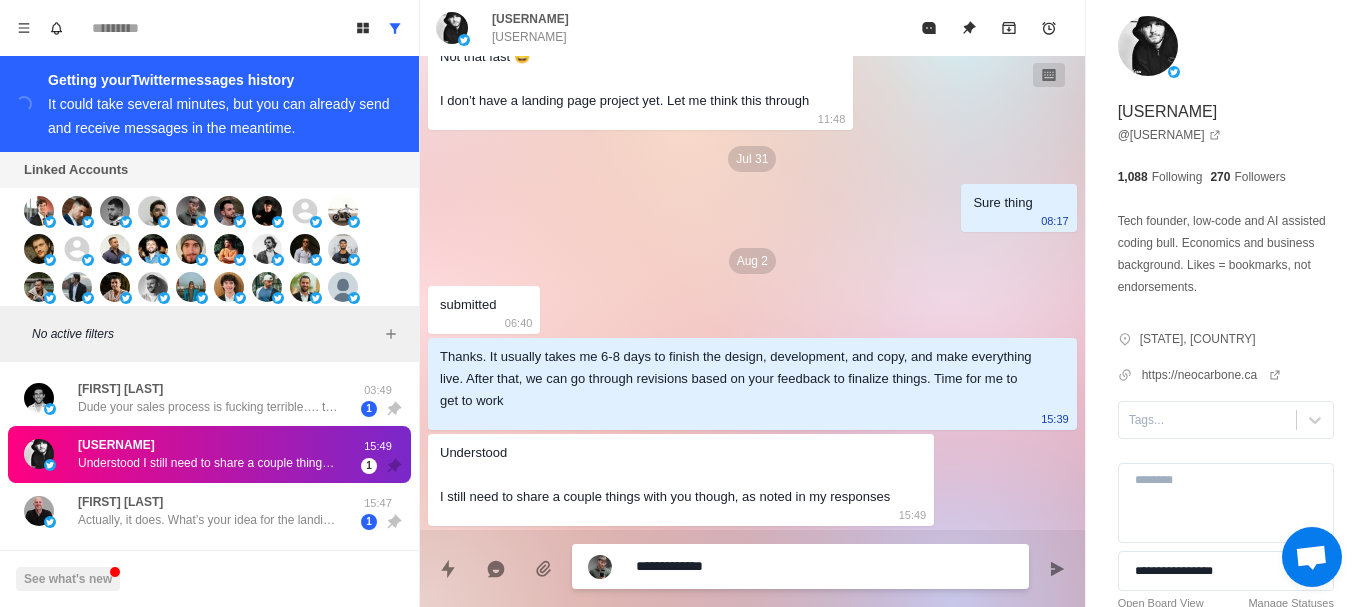 type on "**********" 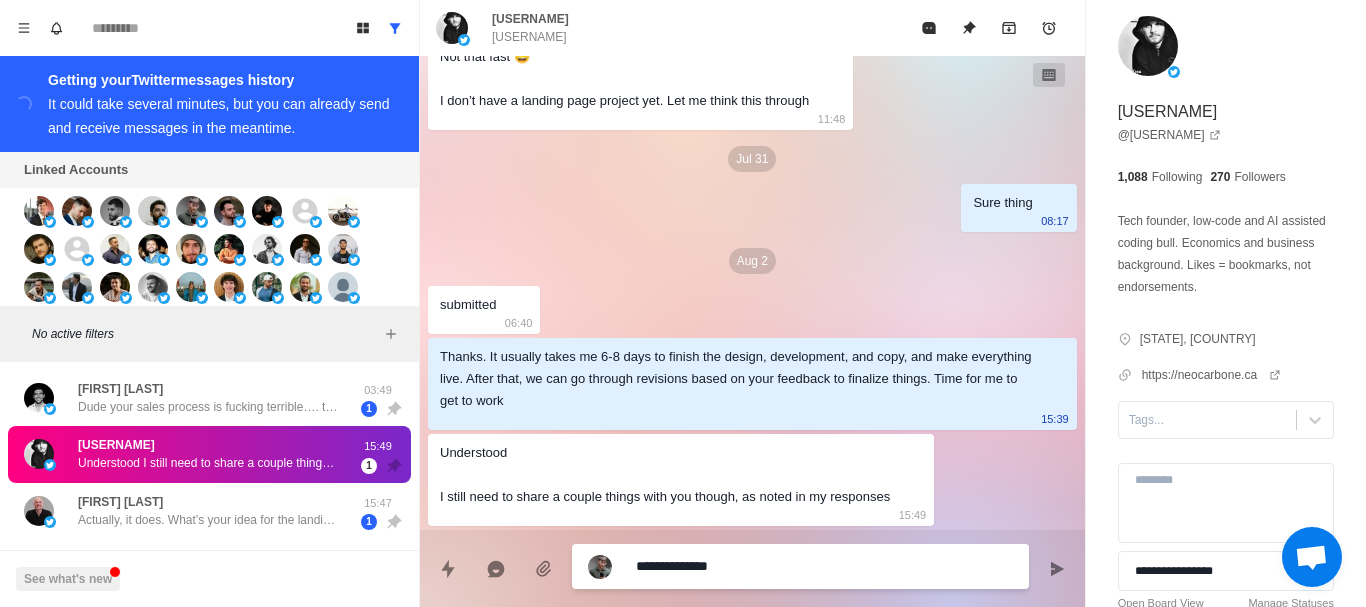 type on "**********" 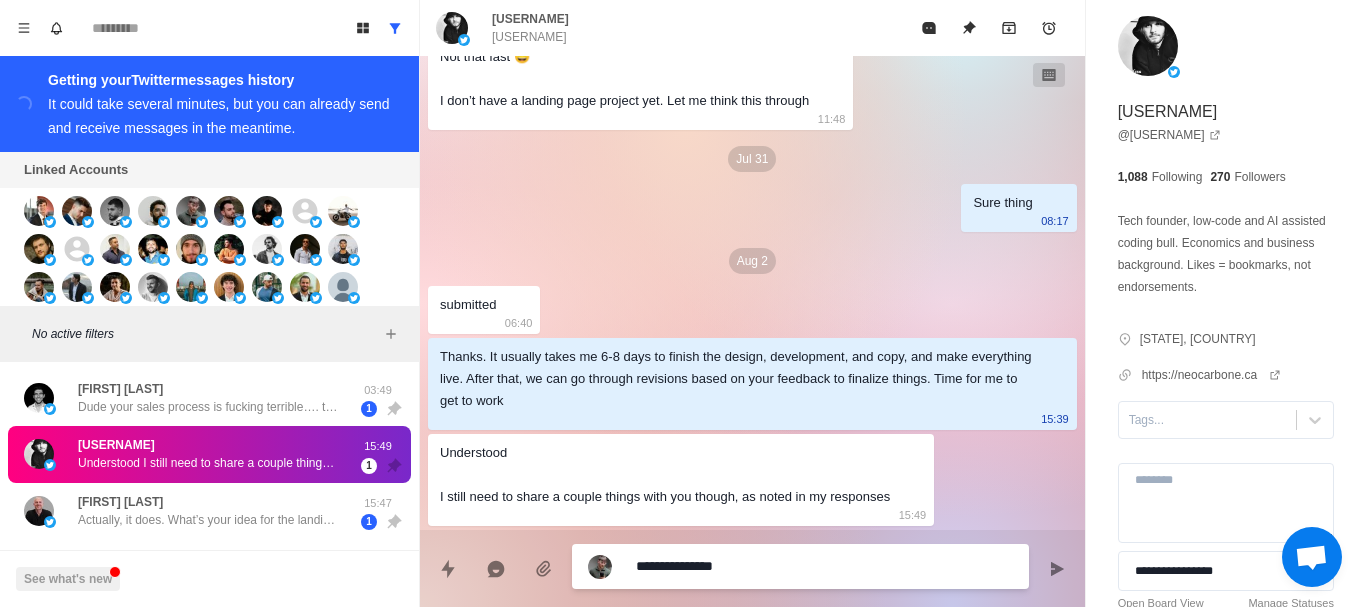 type on "*" 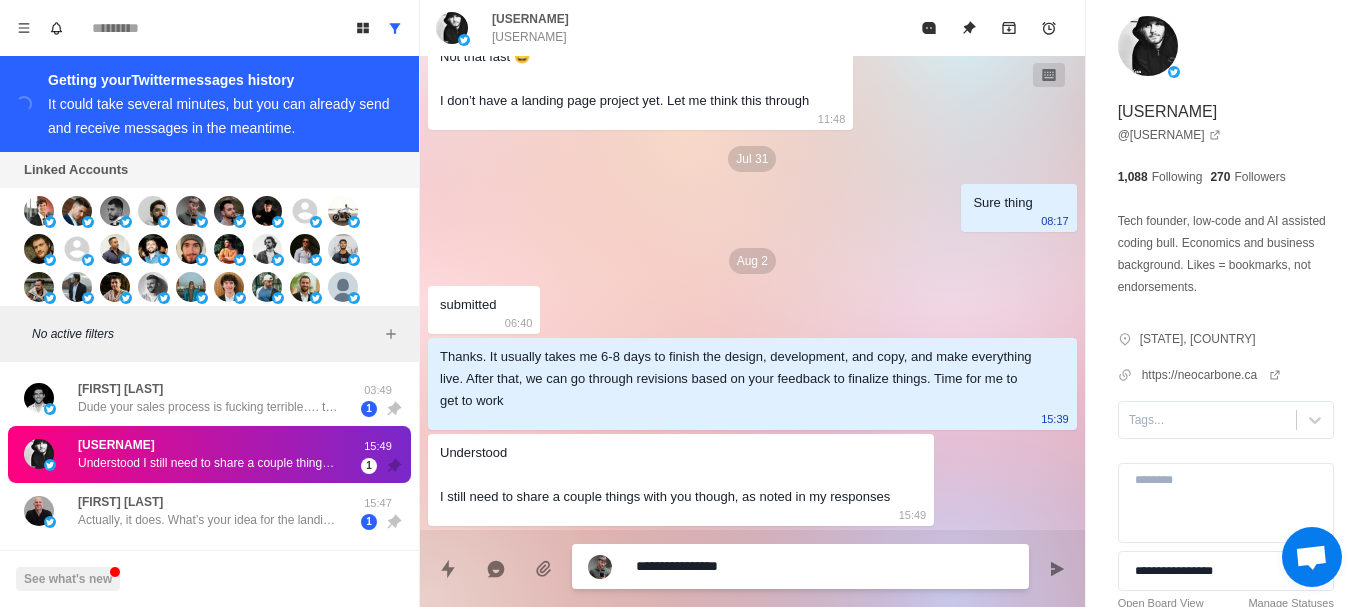 type on "**********" 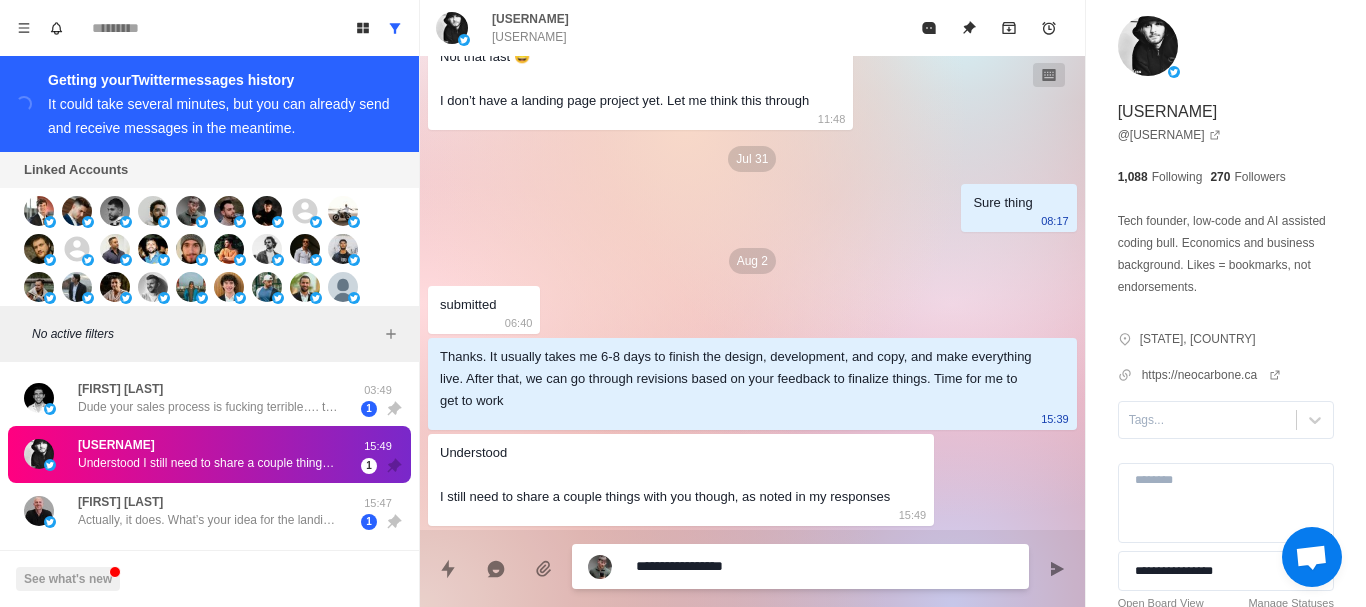 type on "*" 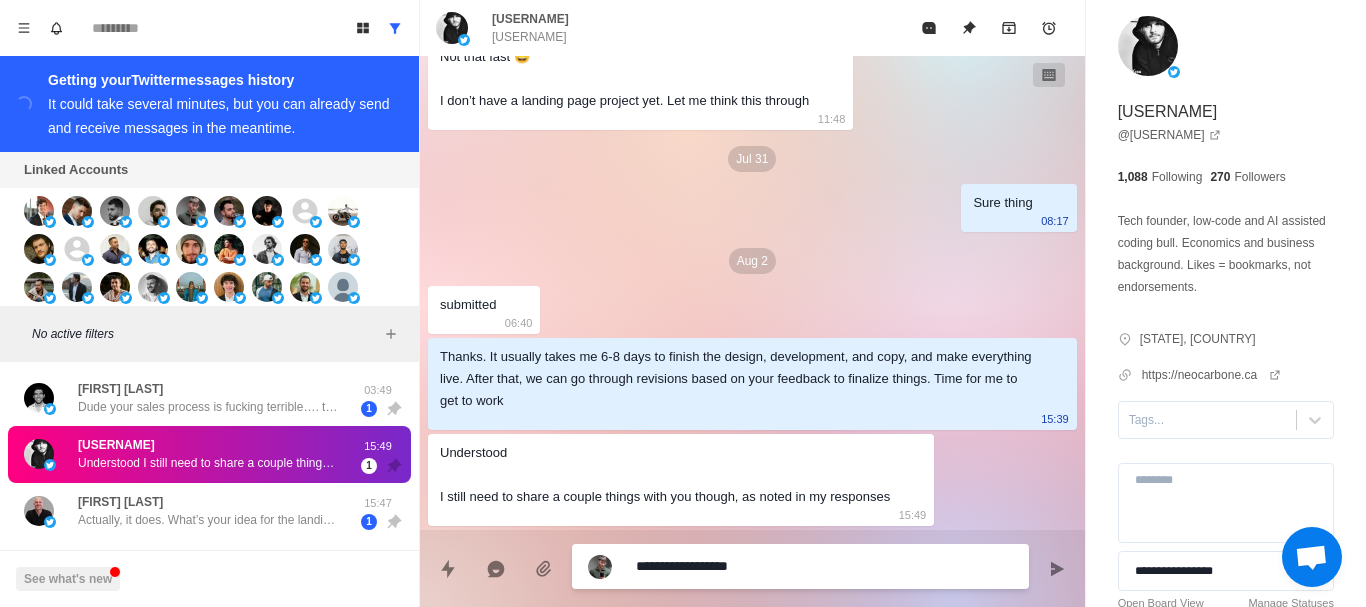 type on "**********" 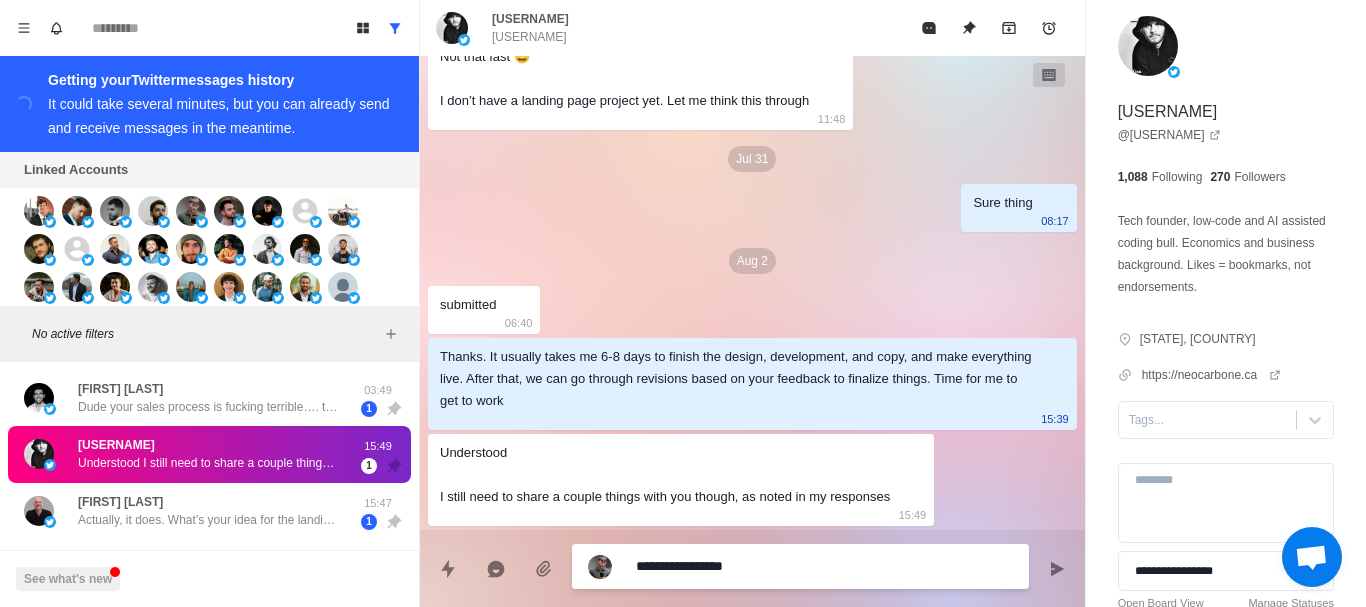 type on "**********" 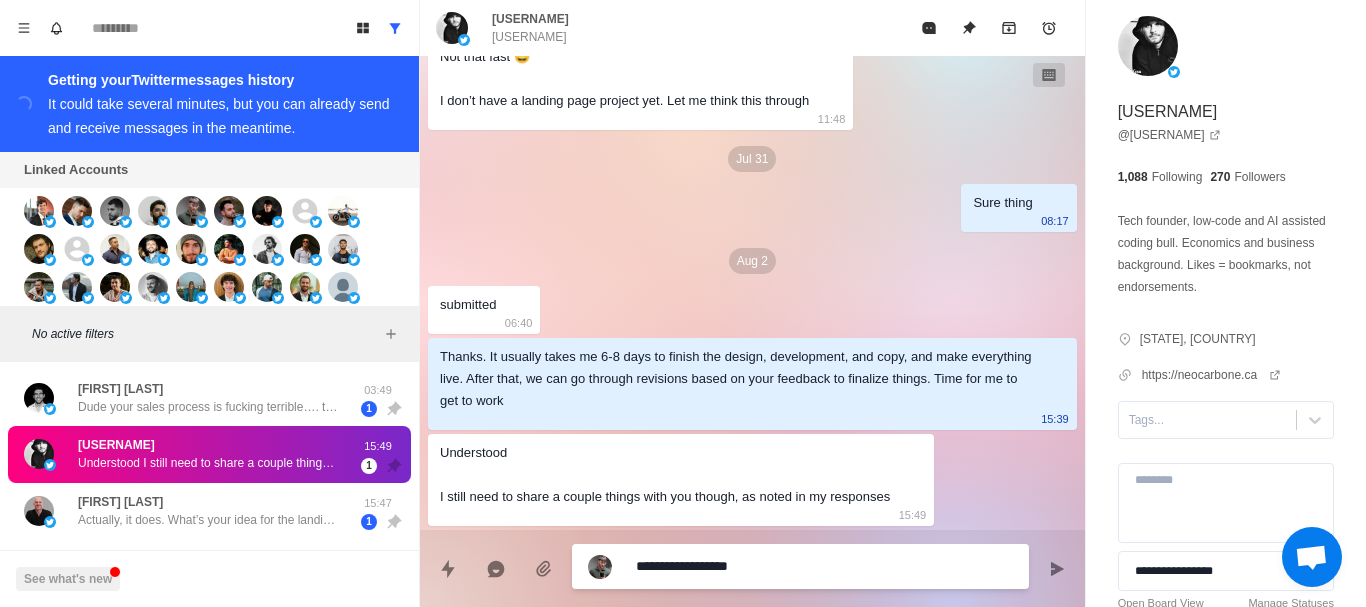 type on "*" 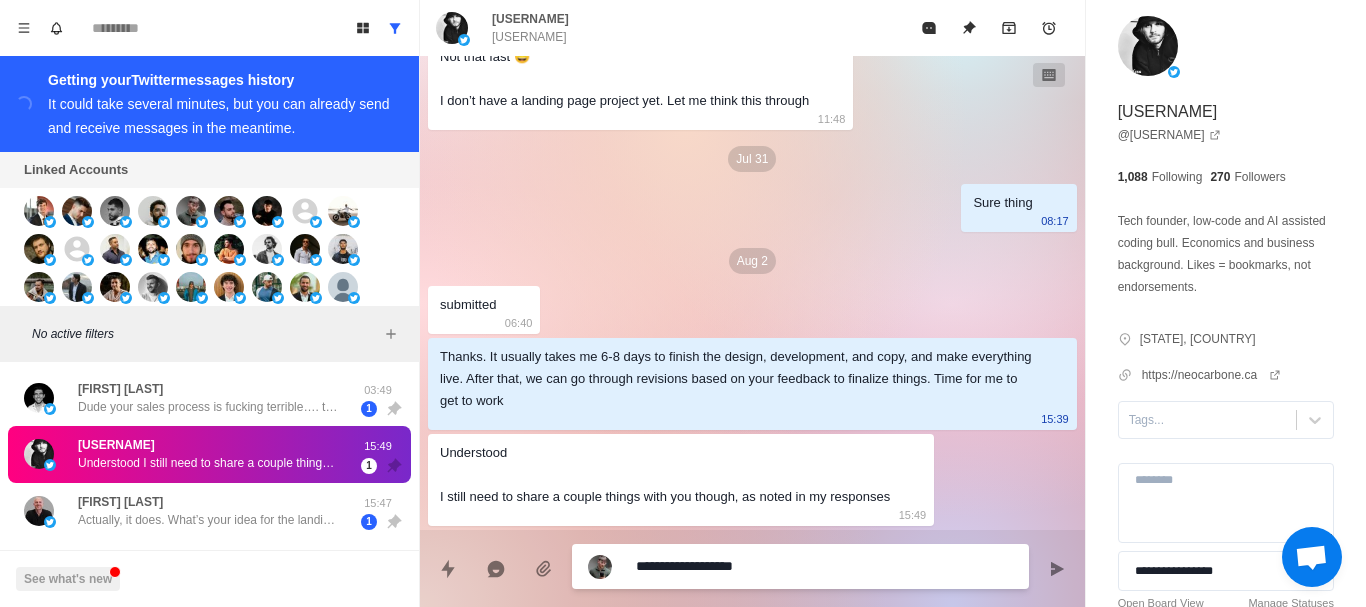 type on "**********" 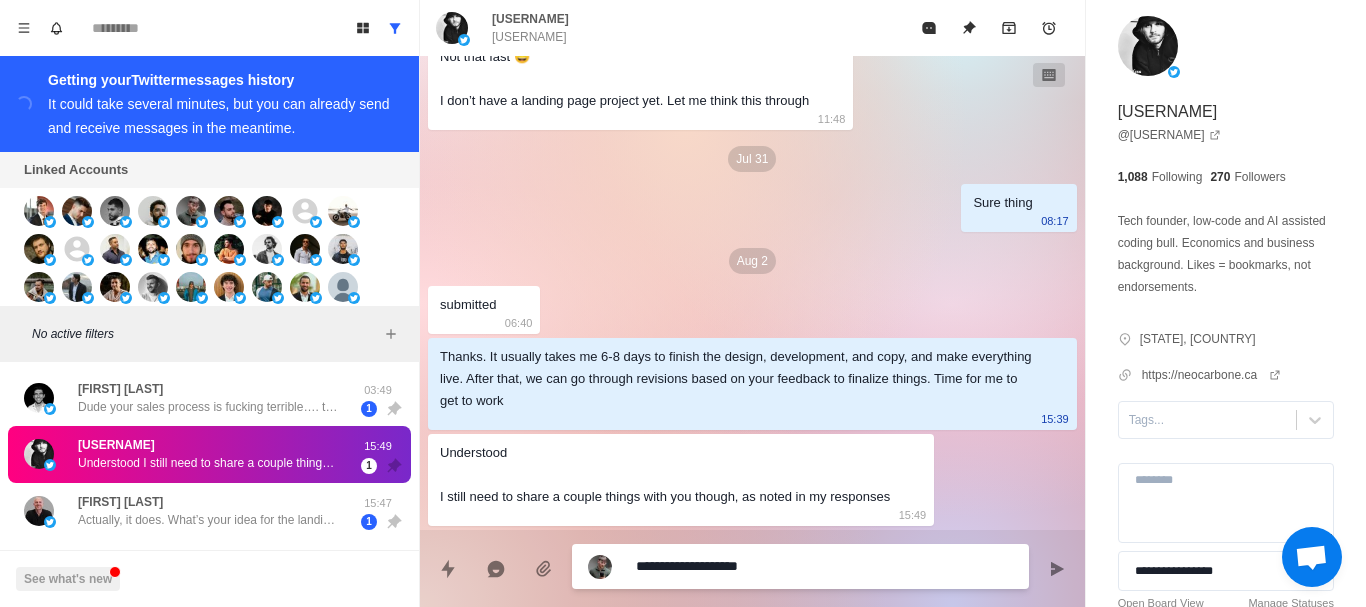 type on "**********" 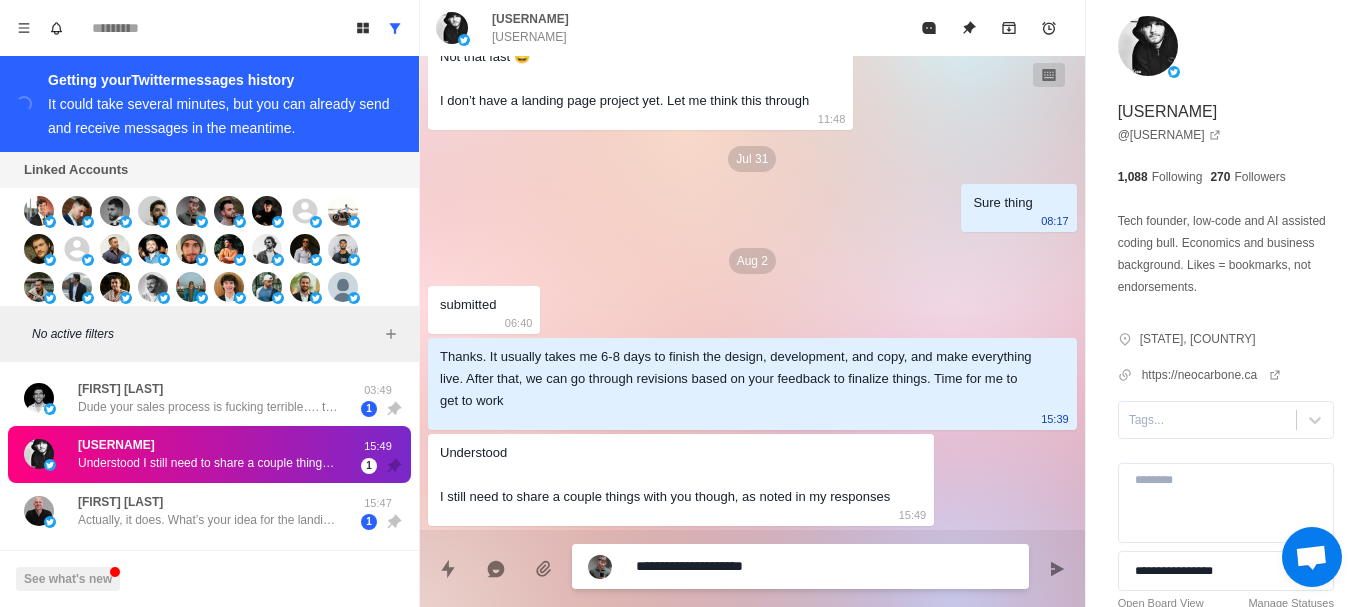 type on "*" 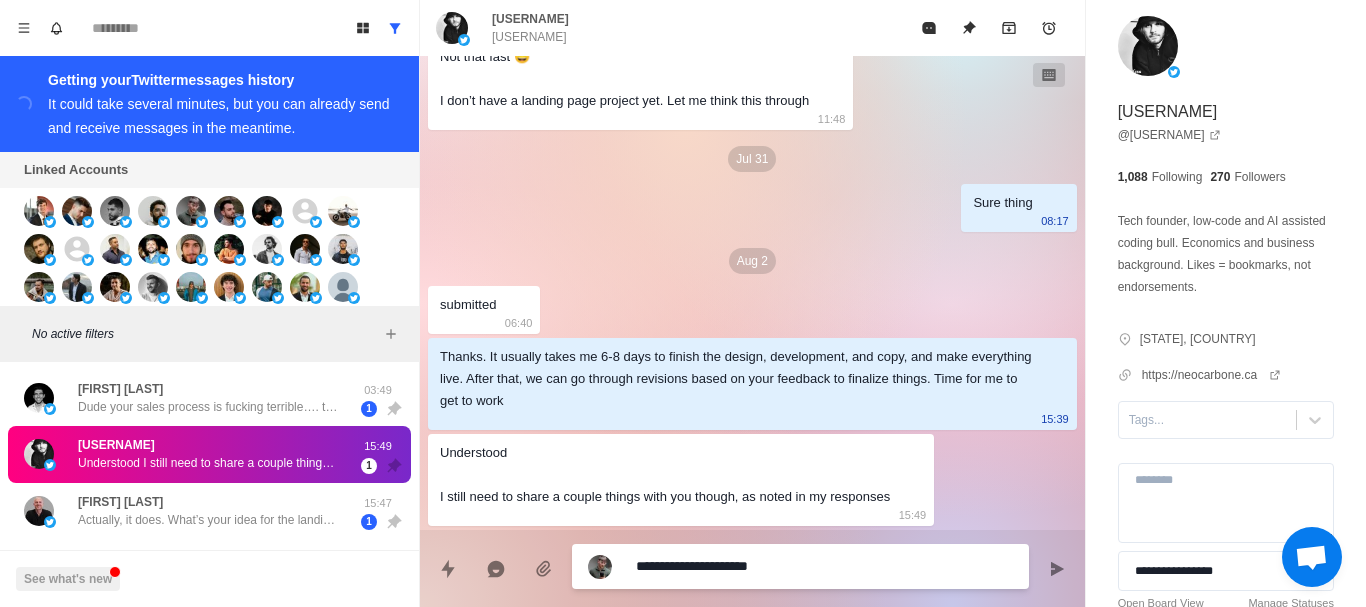 type on "**********" 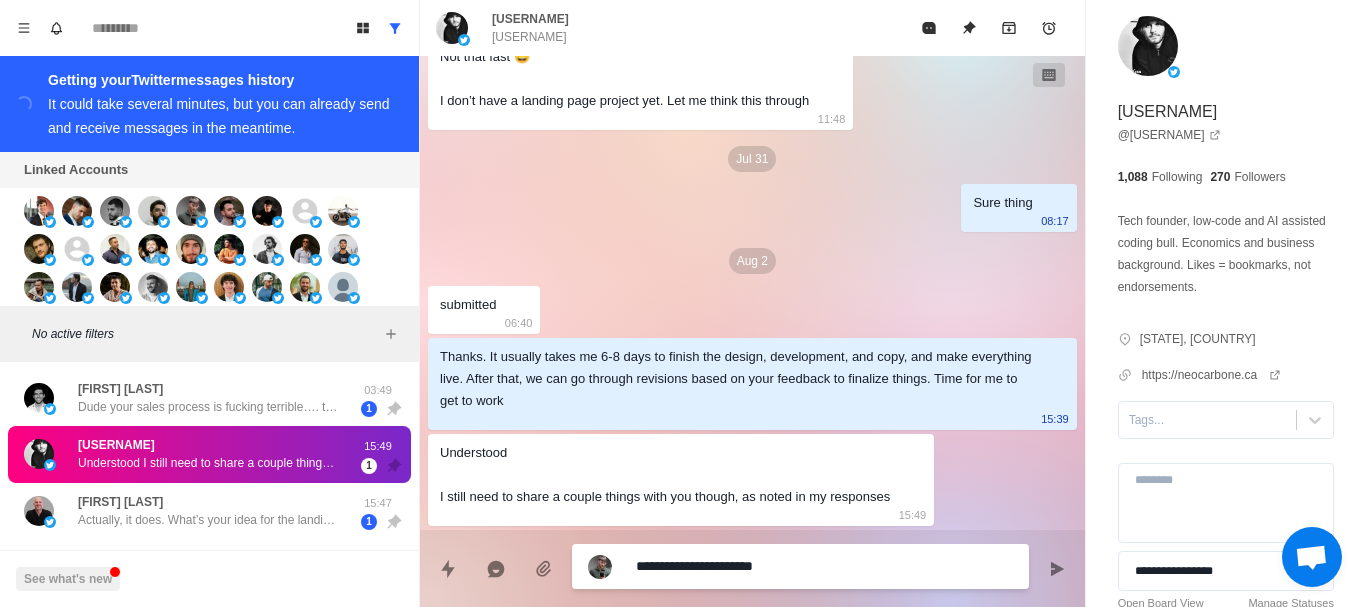 type on "**********" 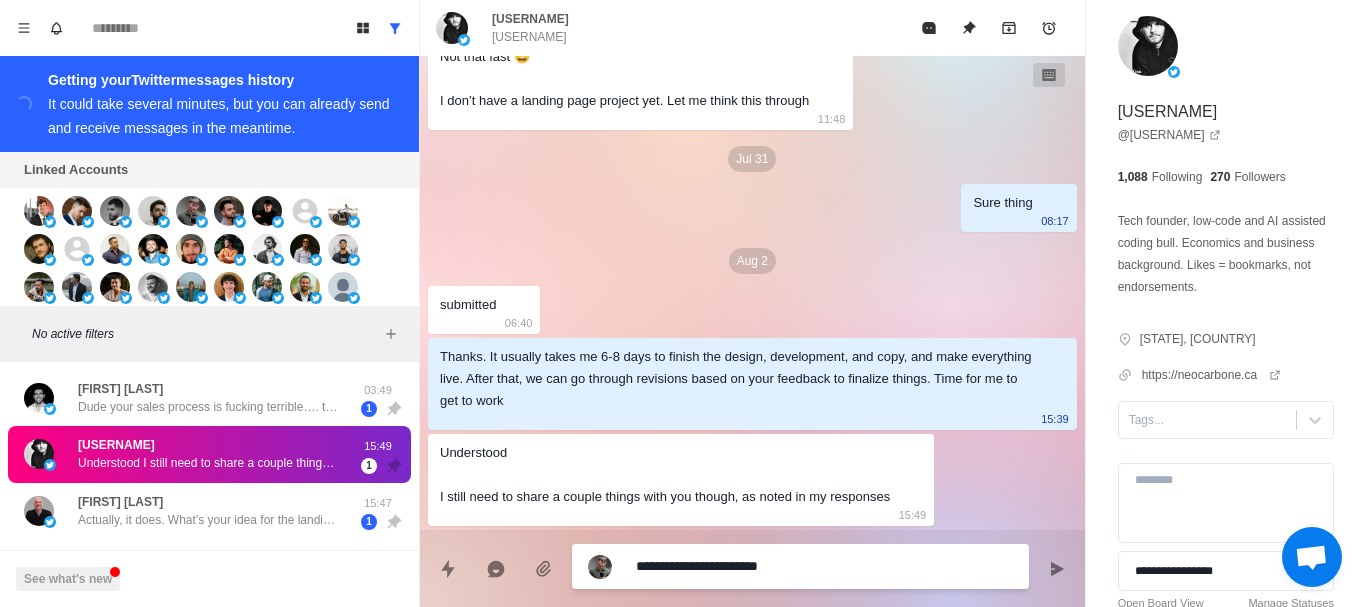 type on "*" 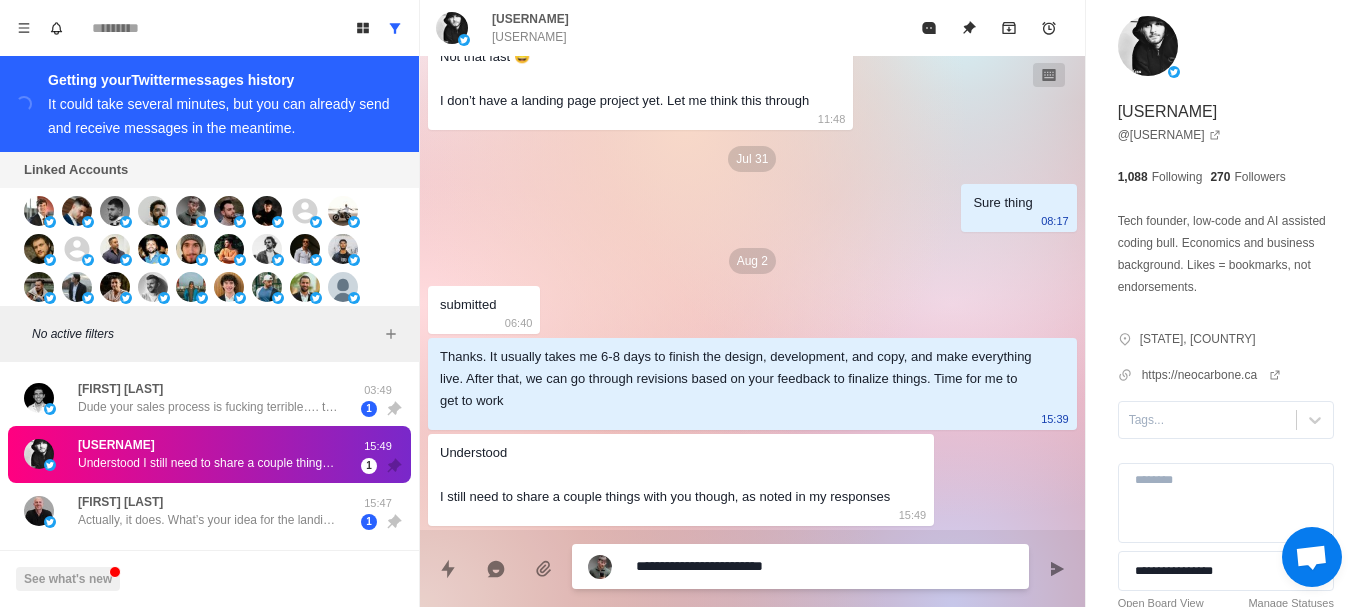 type on "**********" 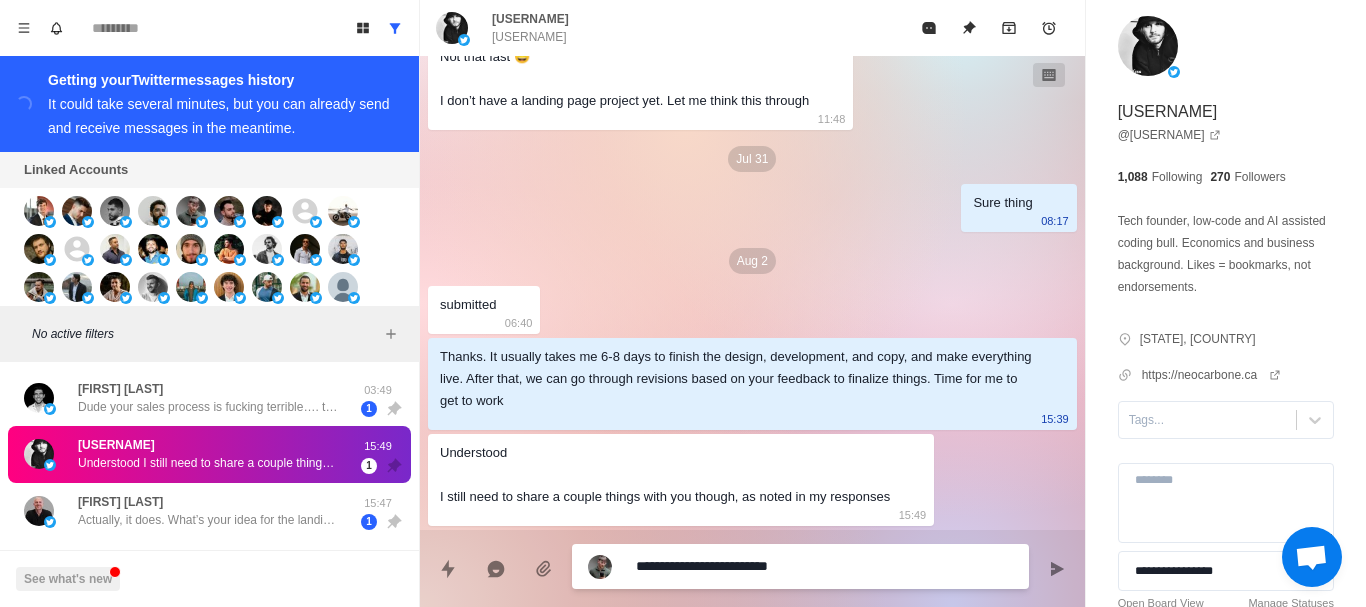 type on "**********" 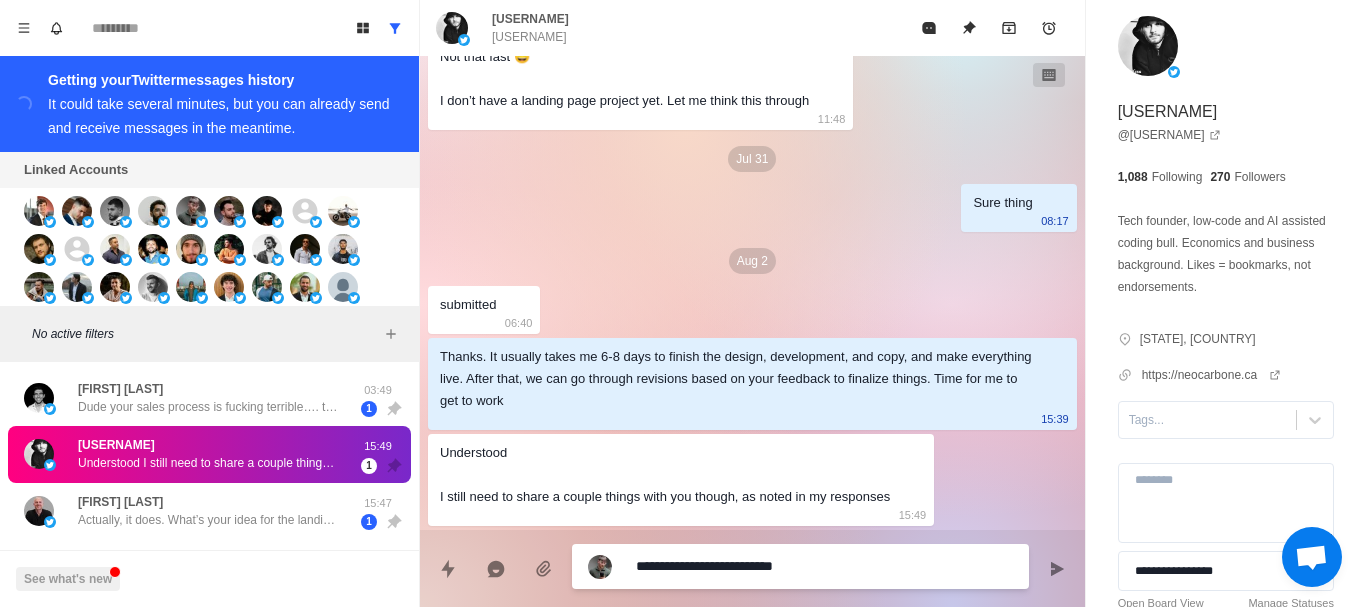 type on "**********" 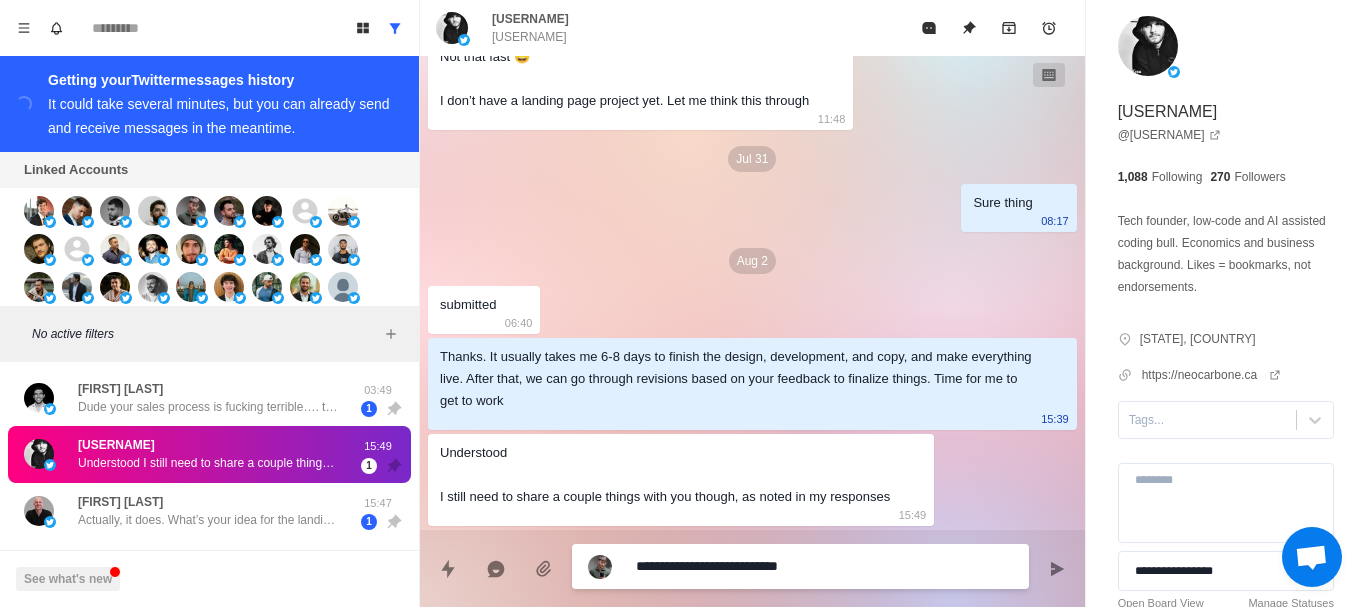 type on "**********" 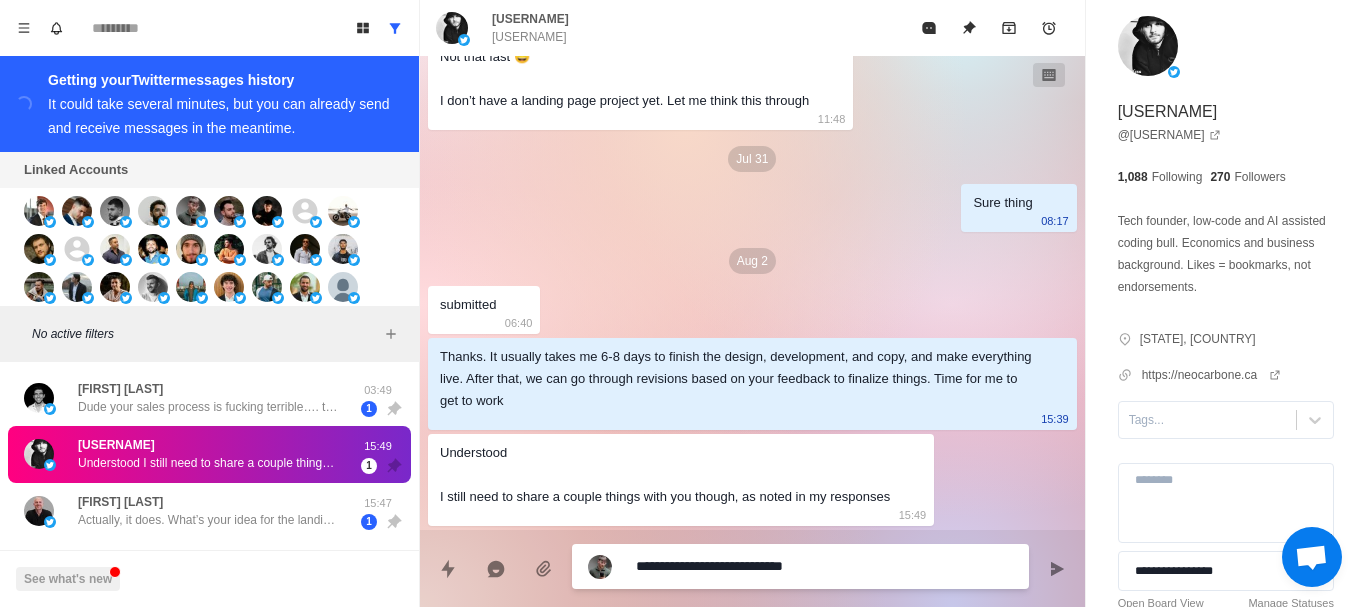 type on "**********" 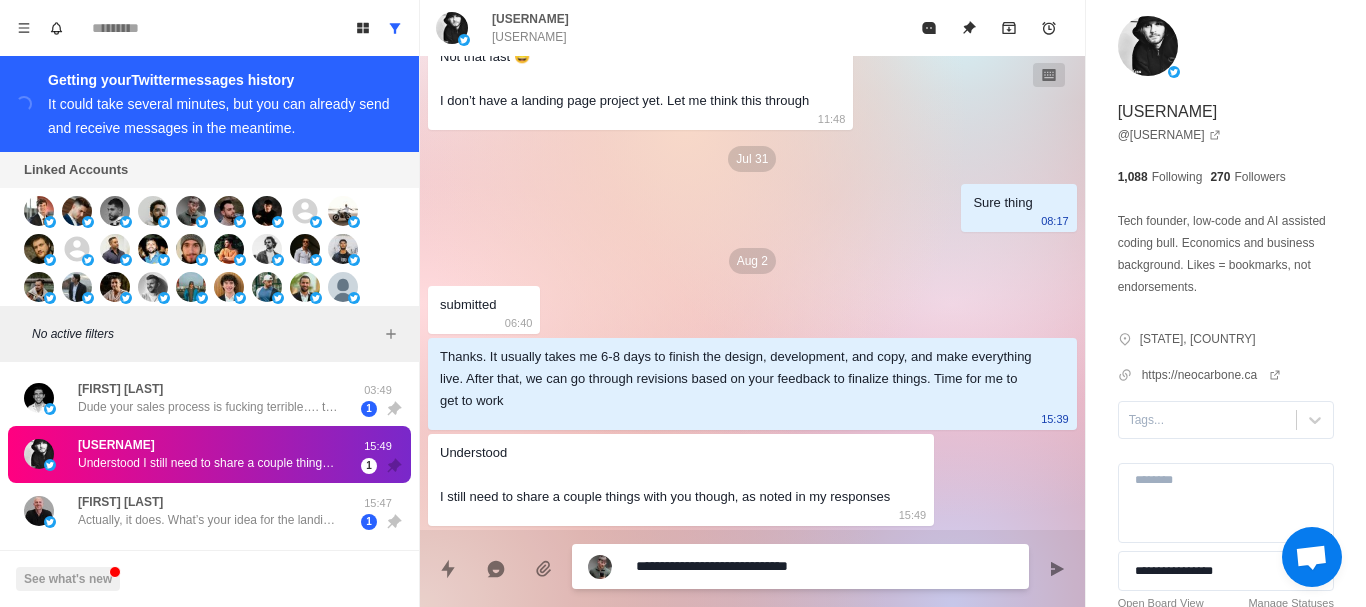 type on "**********" 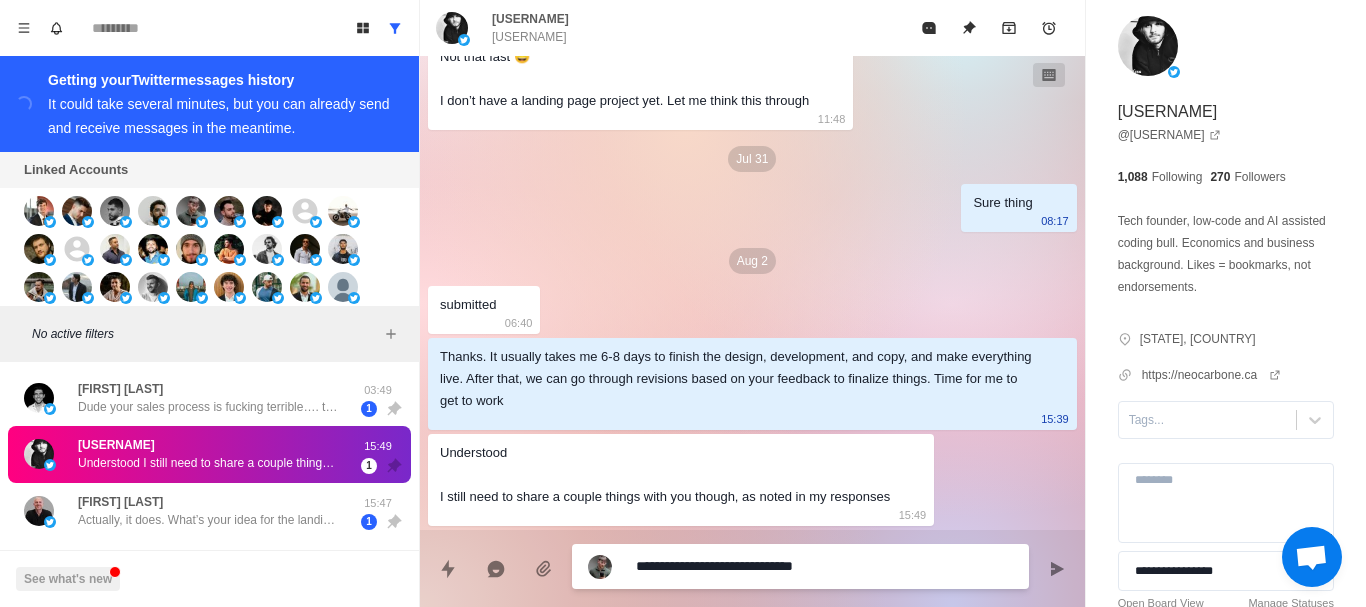 type on "*" 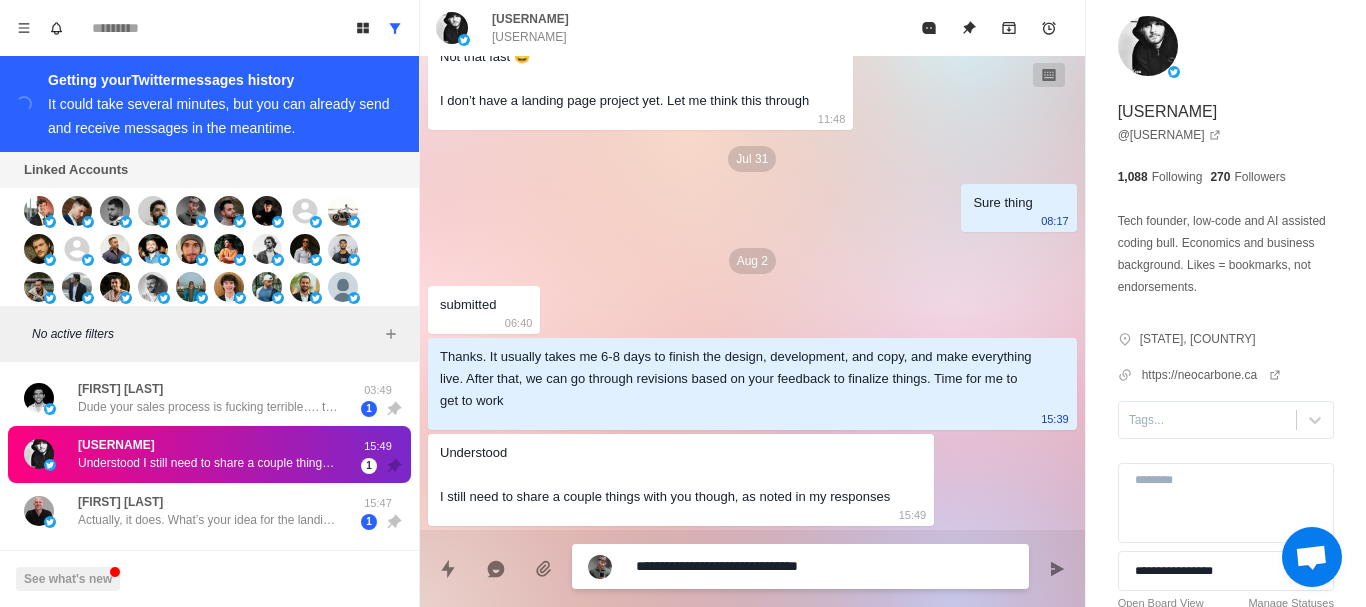 type on "*" 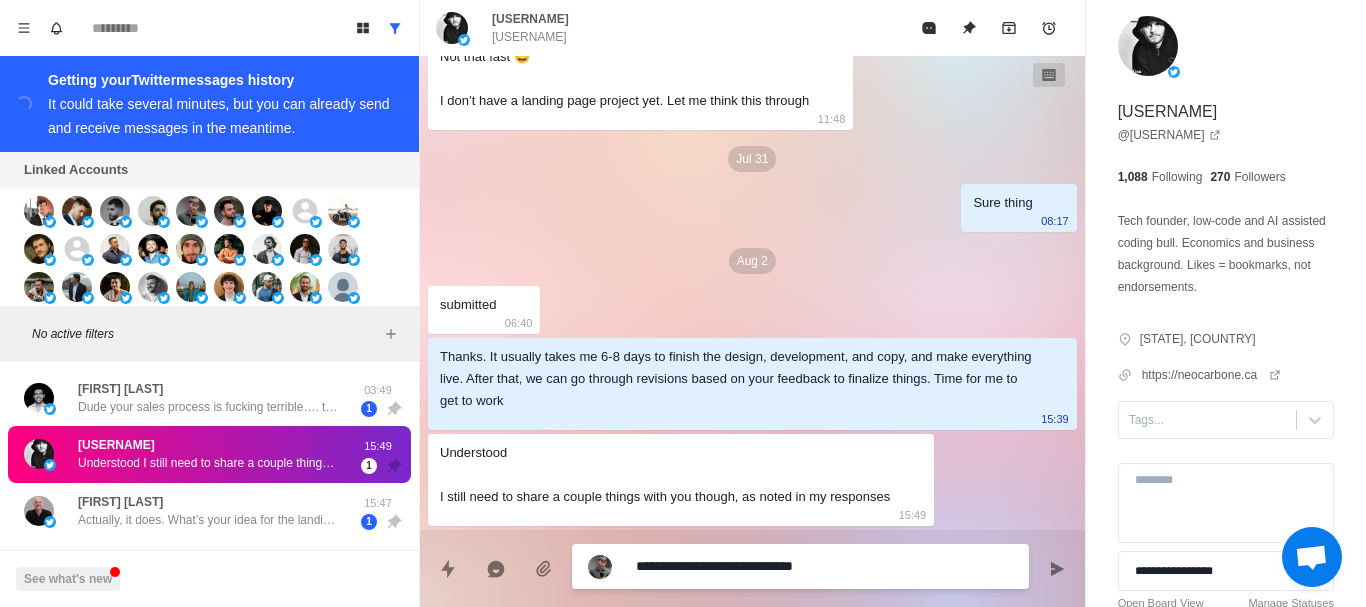 type on "**********" 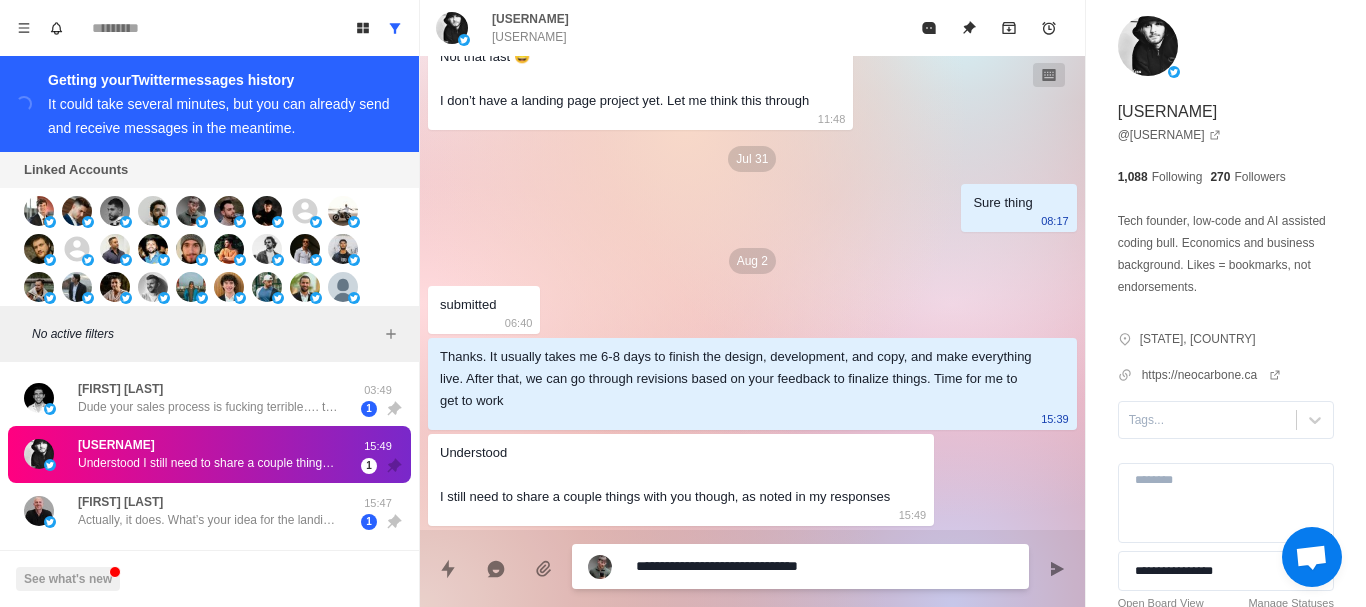 type on "**********" 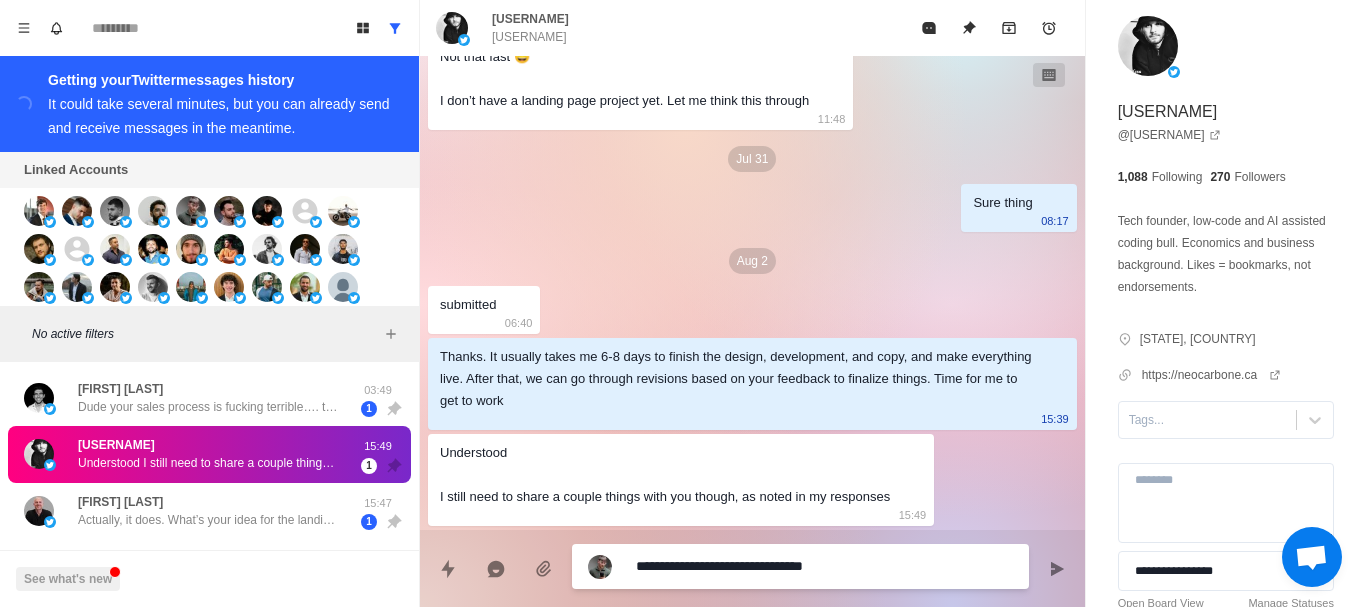 type on "**********" 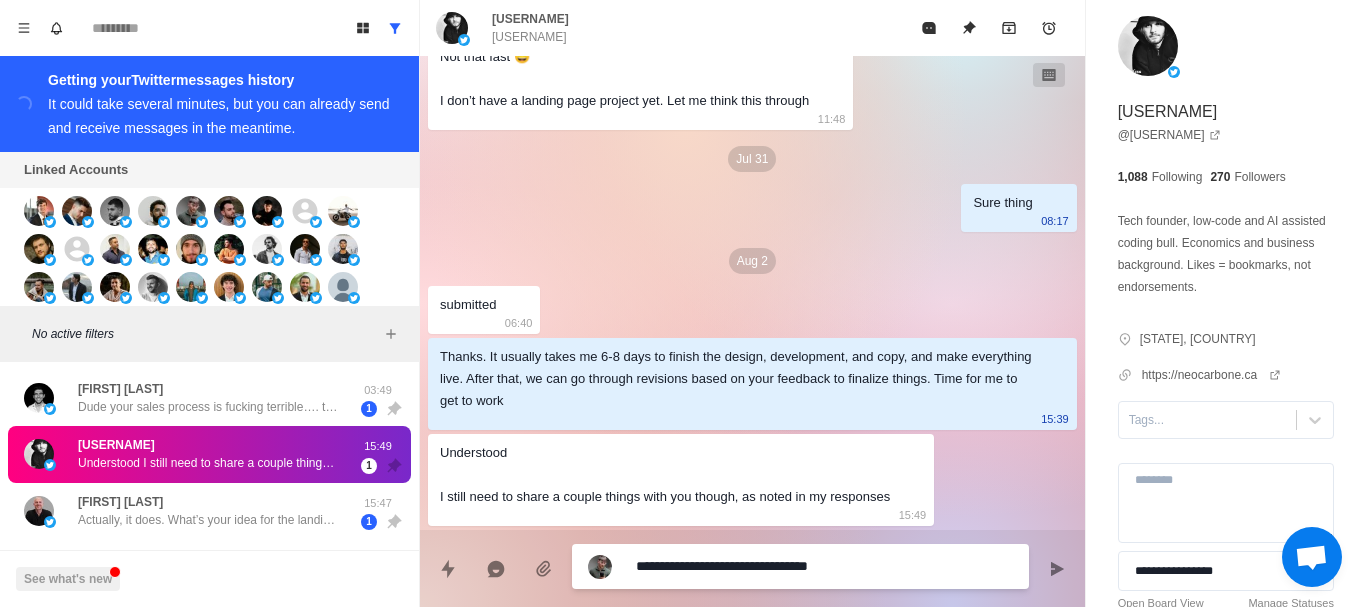 type on "**********" 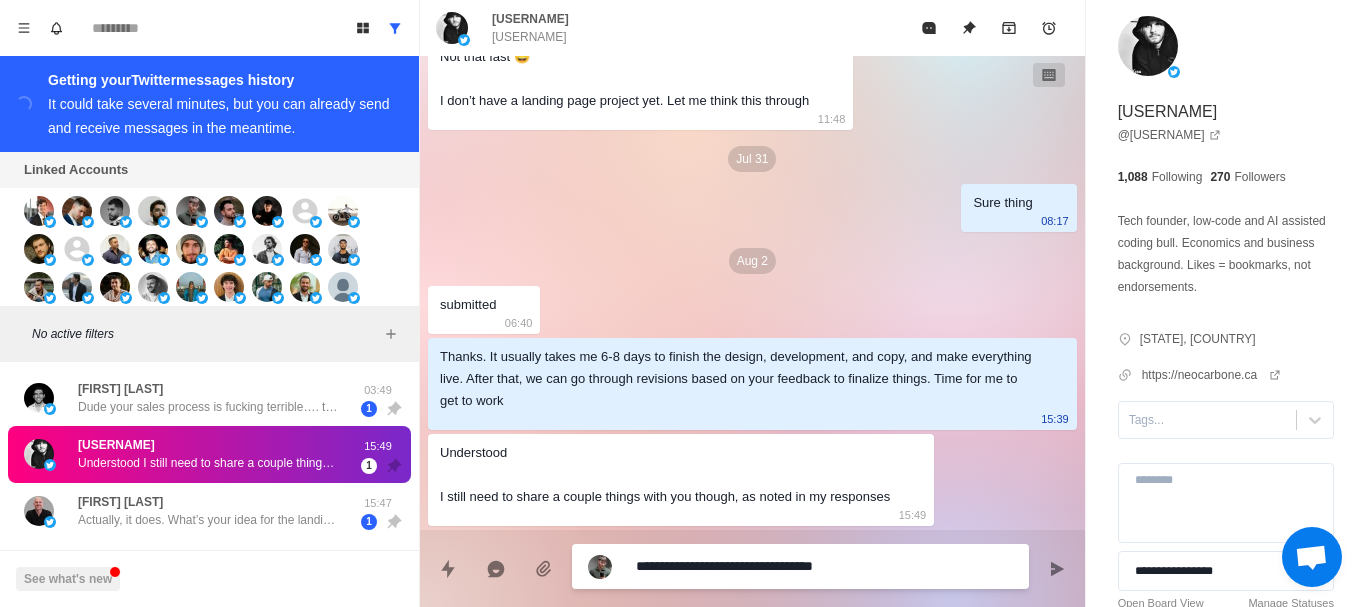 type on "**********" 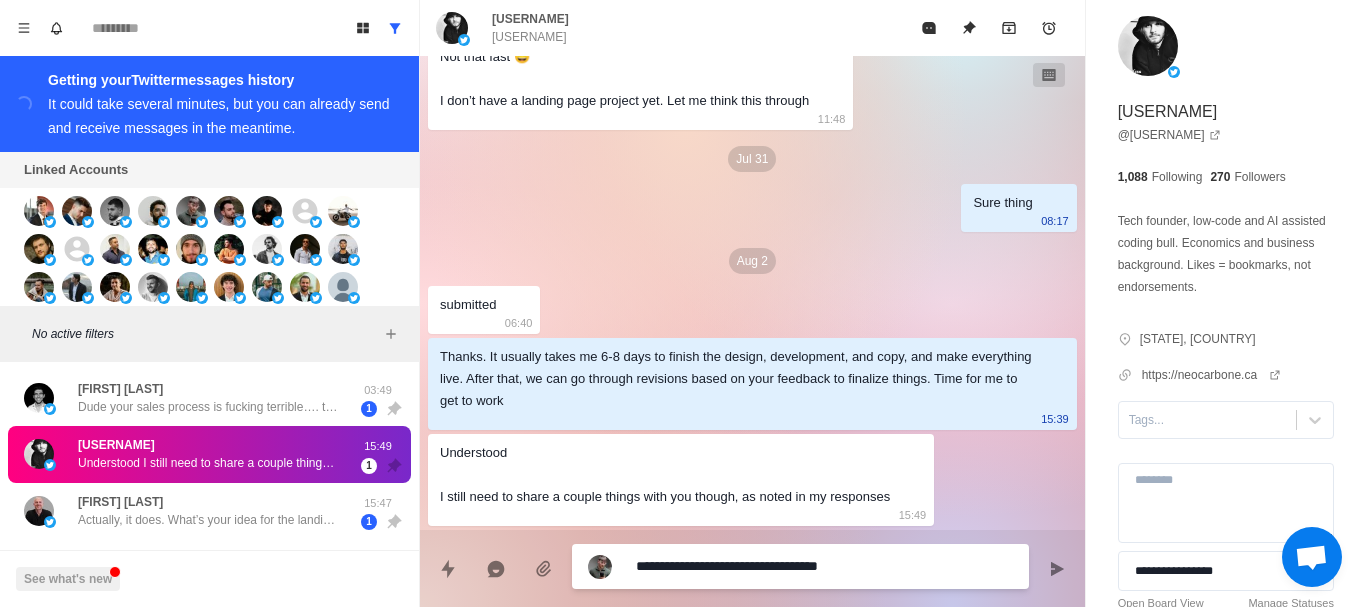 type on "*" 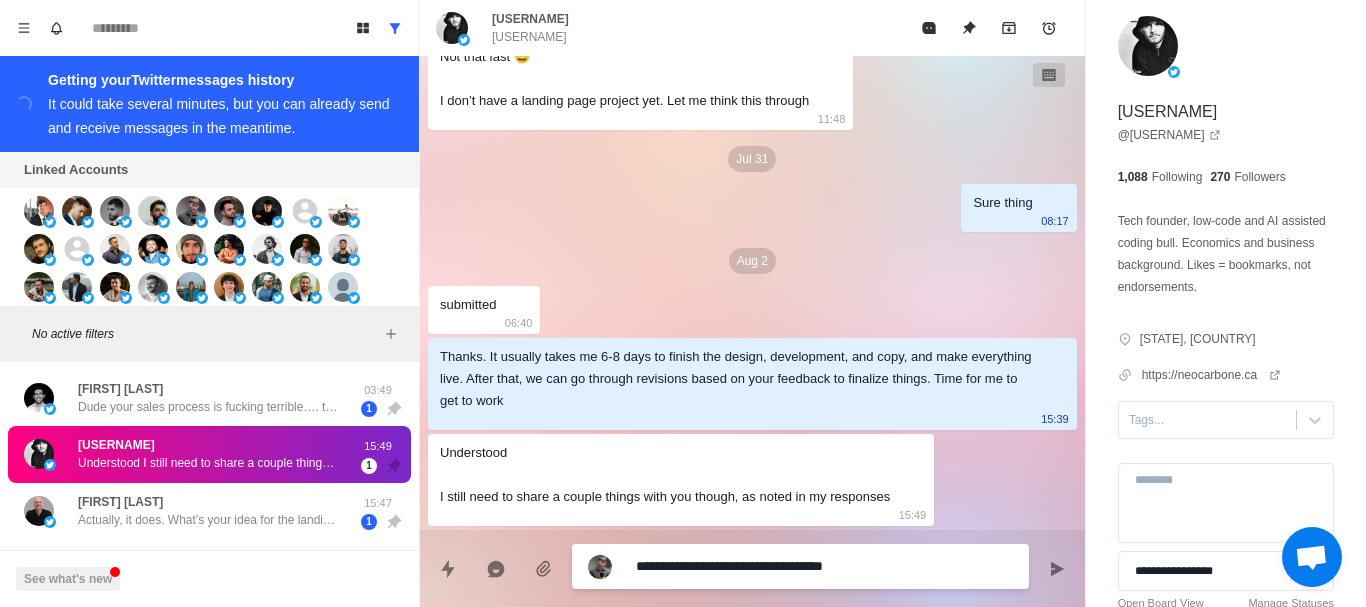 type on "**********" 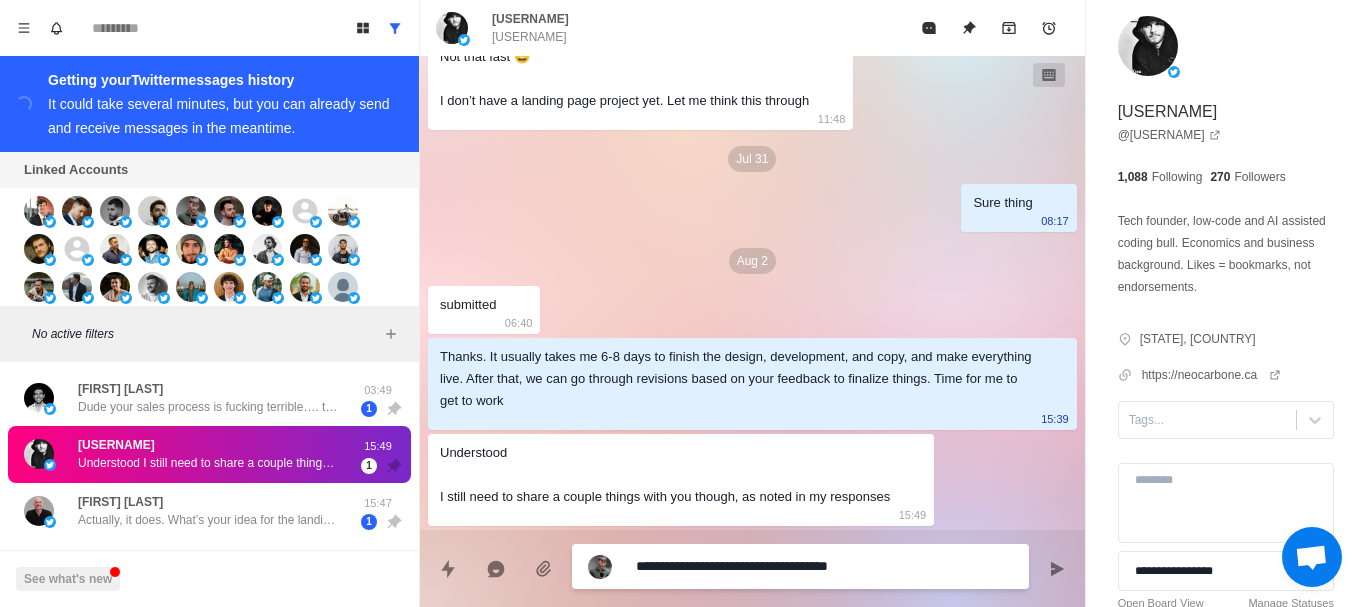 type on "**********" 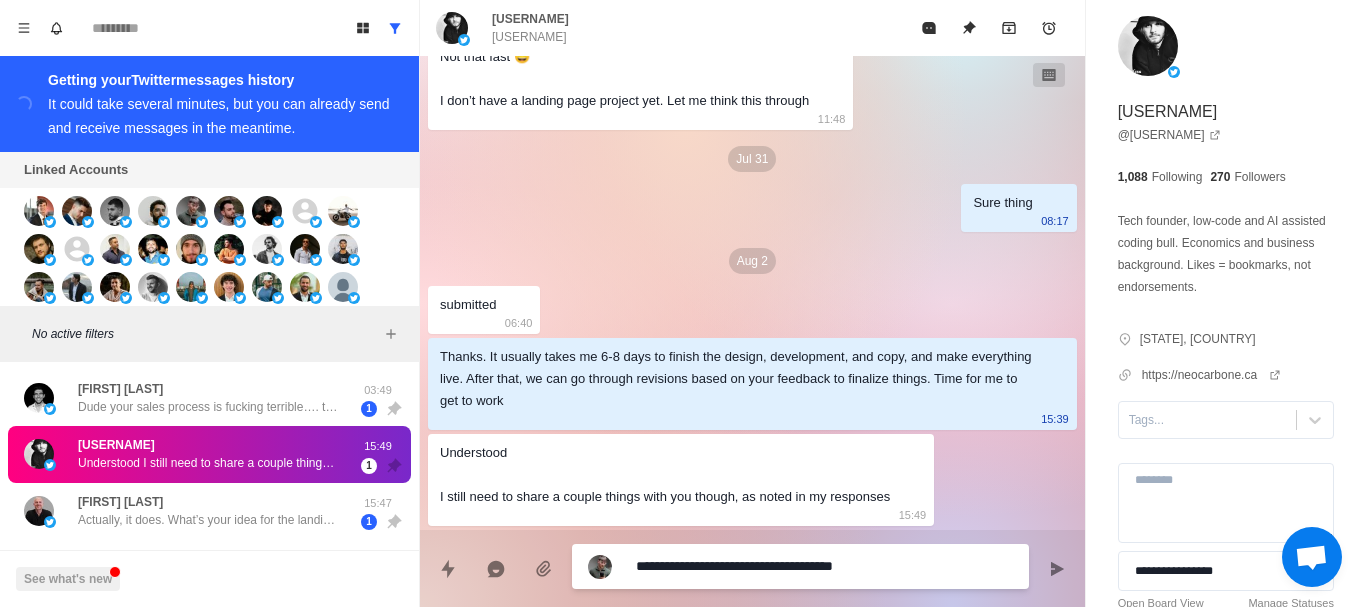 type on "**********" 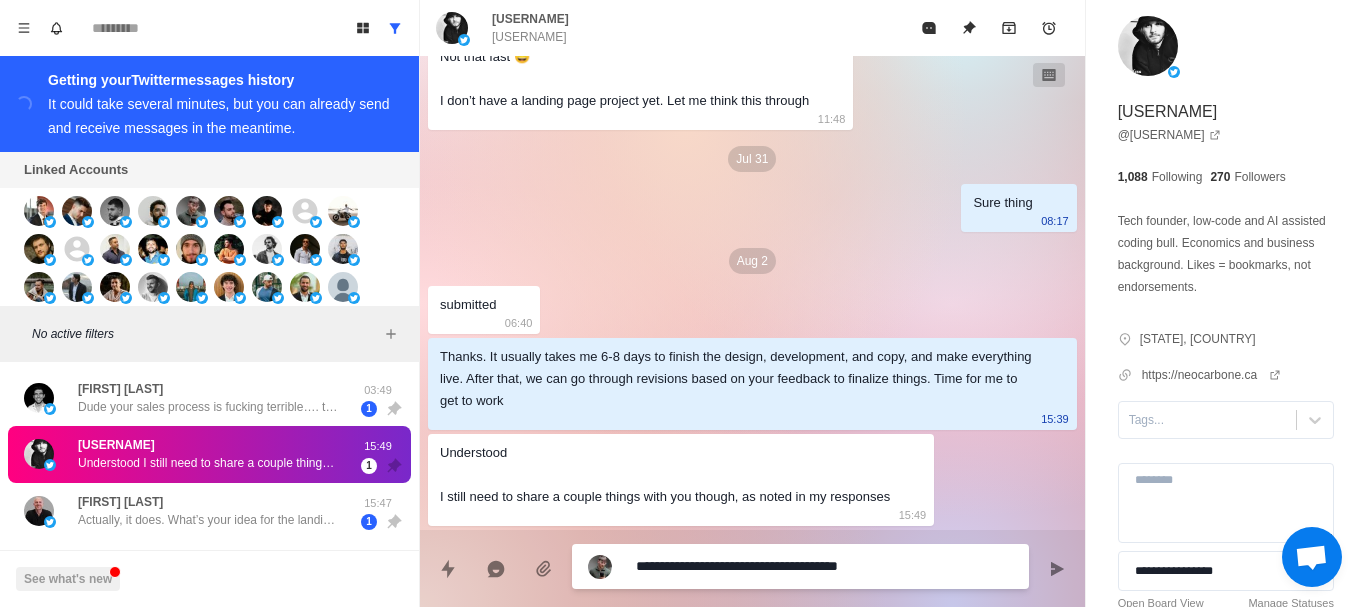 type on "**********" 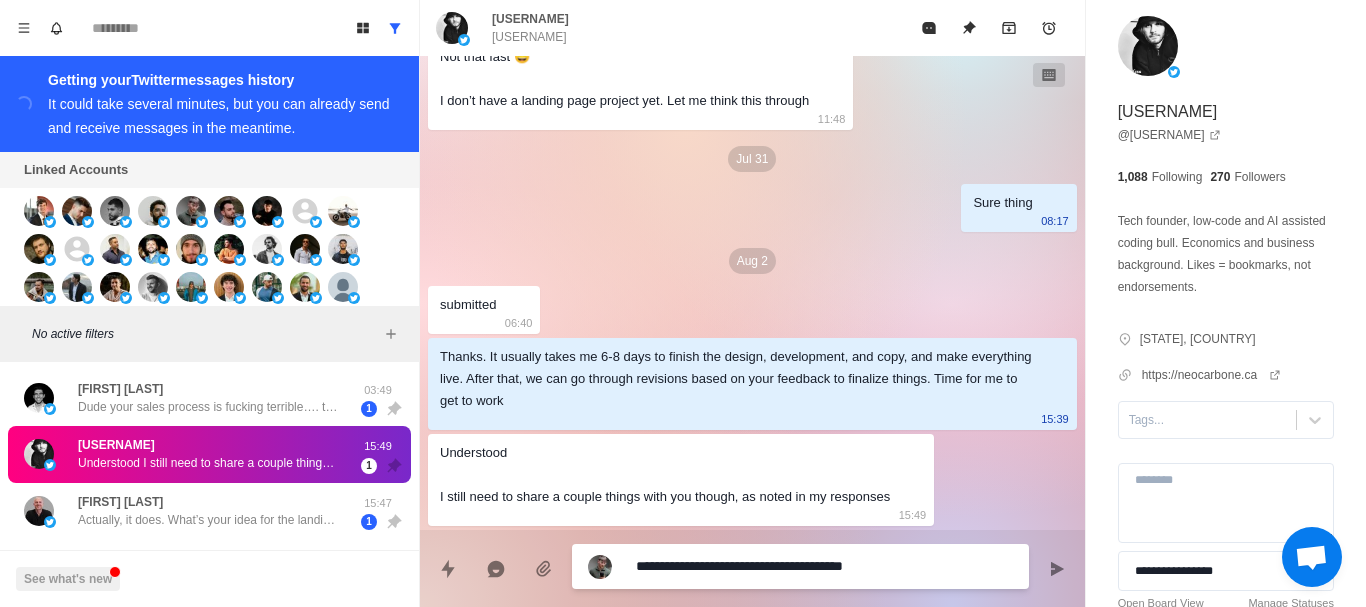 type on "**********" 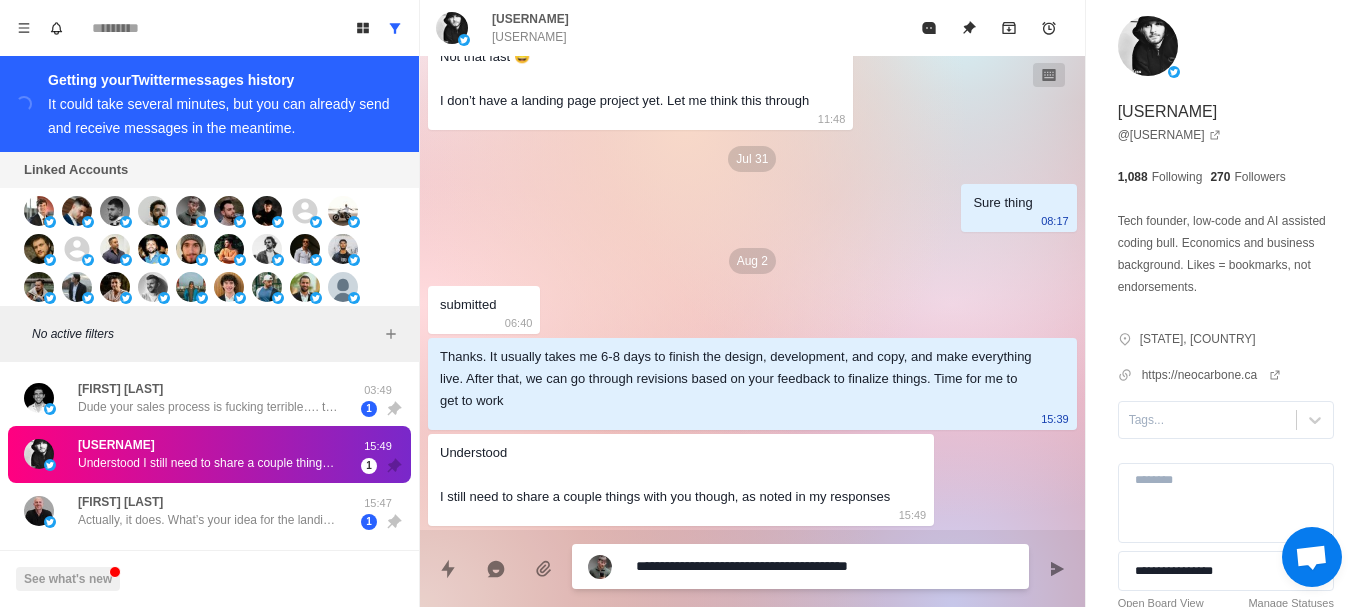type on "**********" 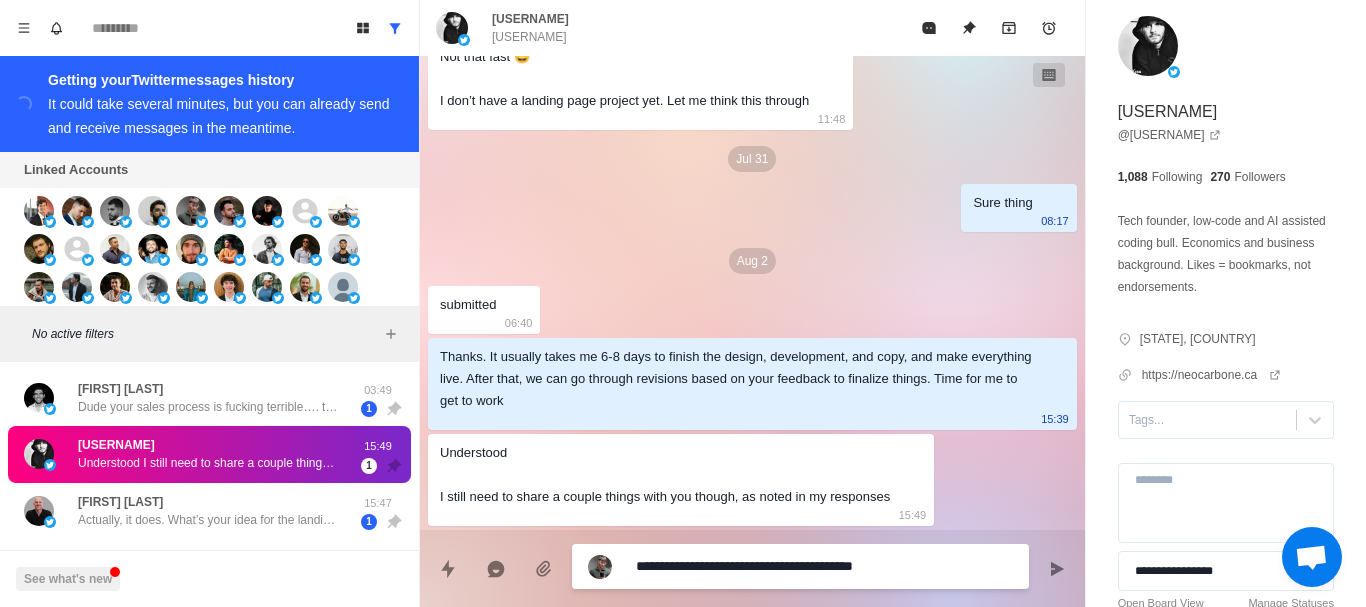 type on "**********" 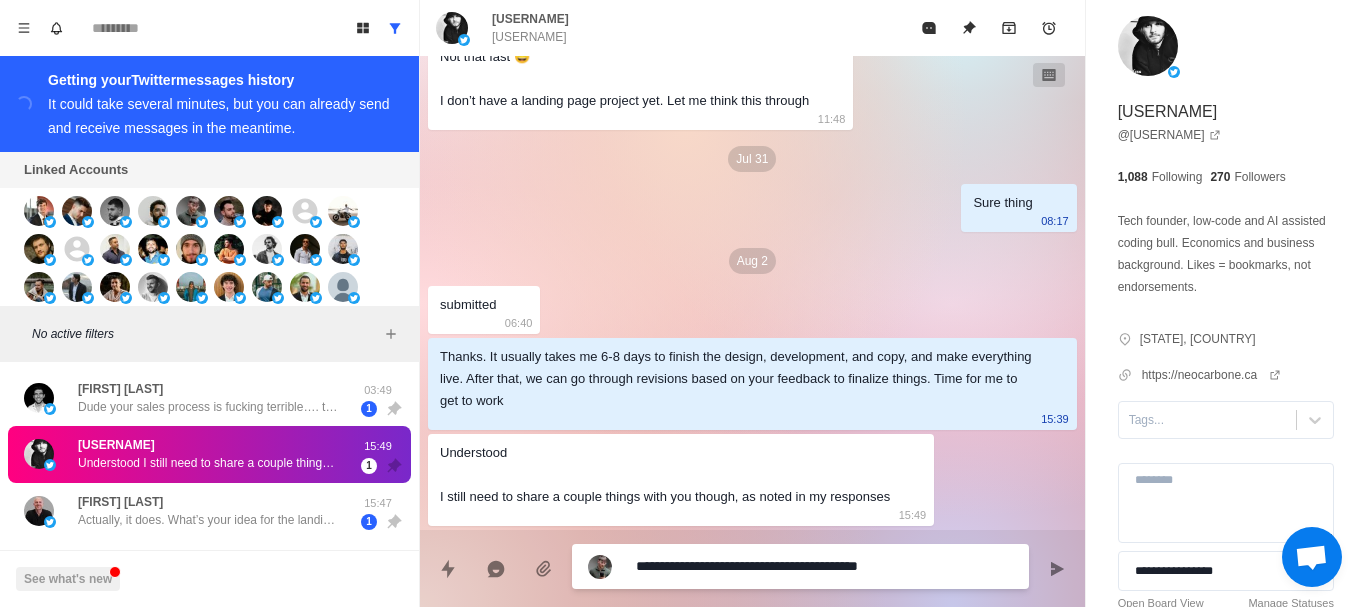 type on "**********" 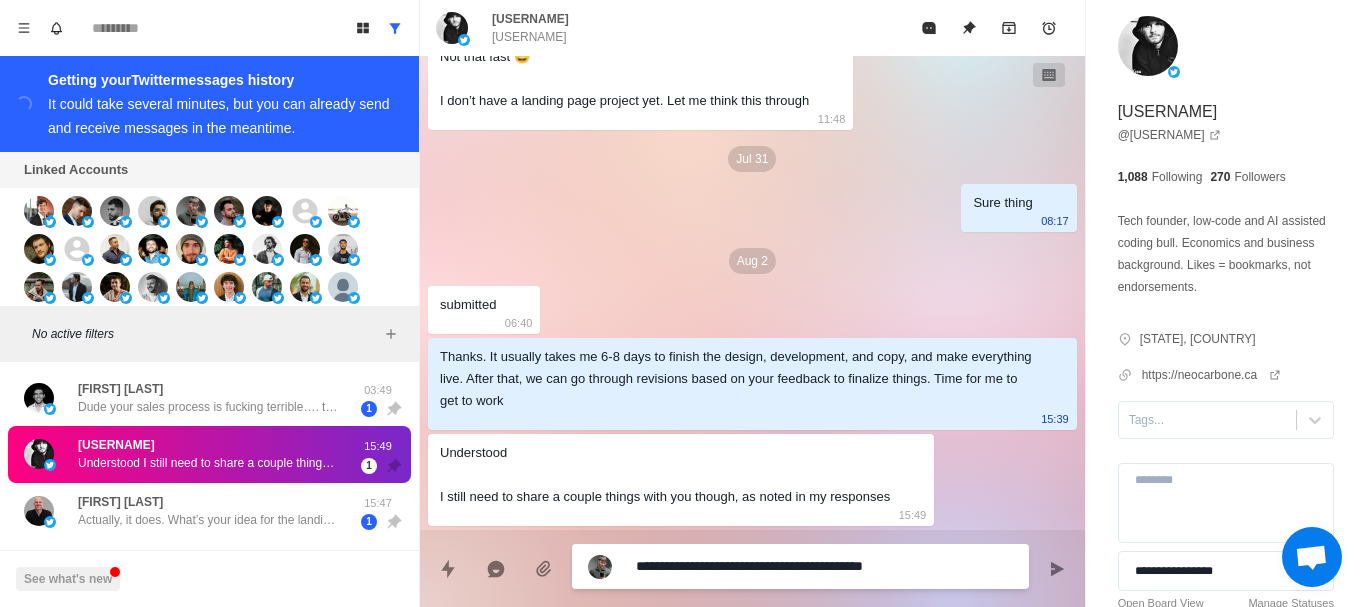 type on "**********" 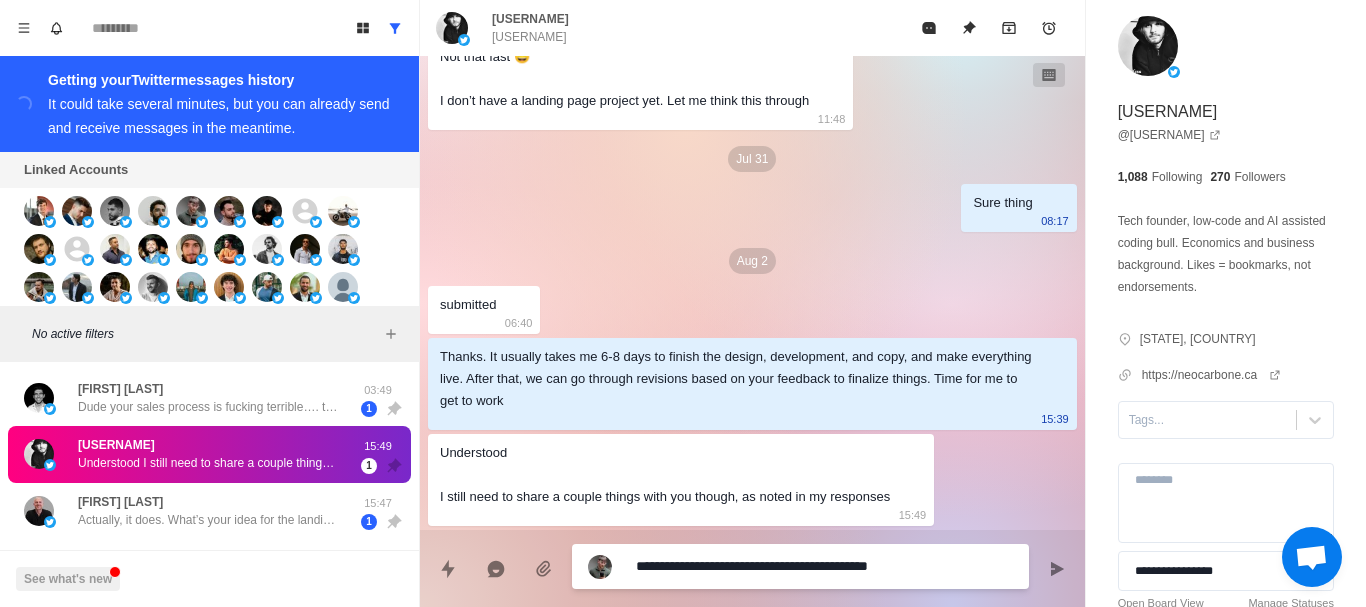 type on "**********" 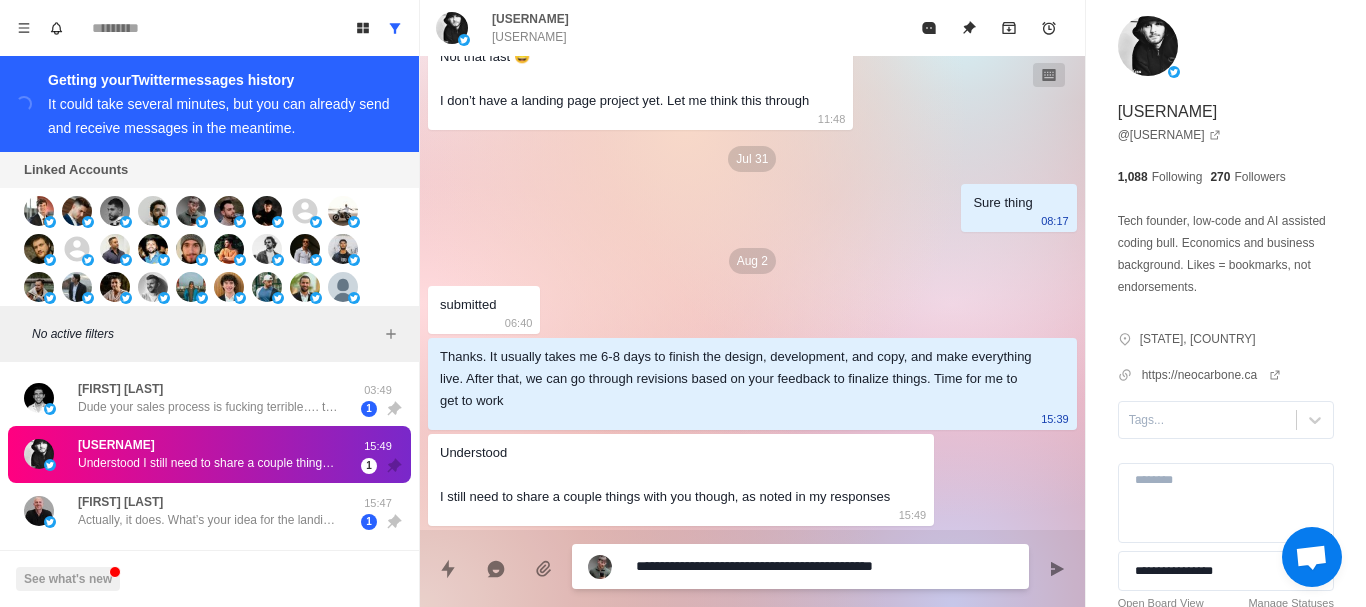 type on "**********" 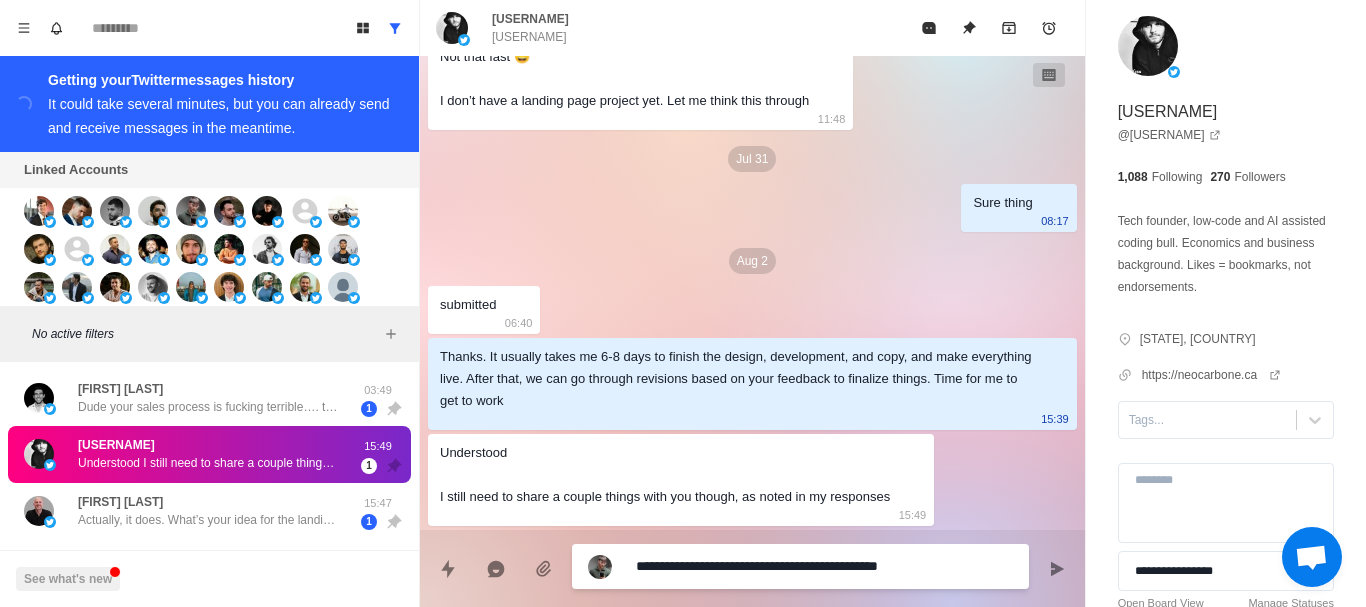 type on "**********" 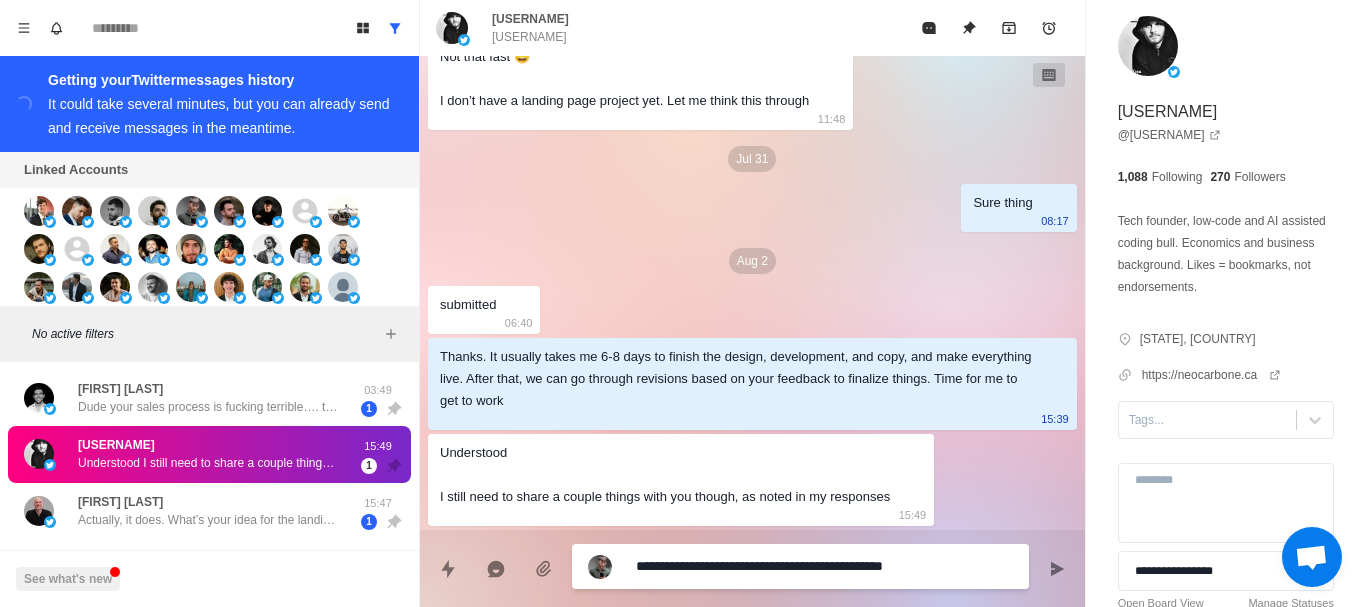 type on "**********" 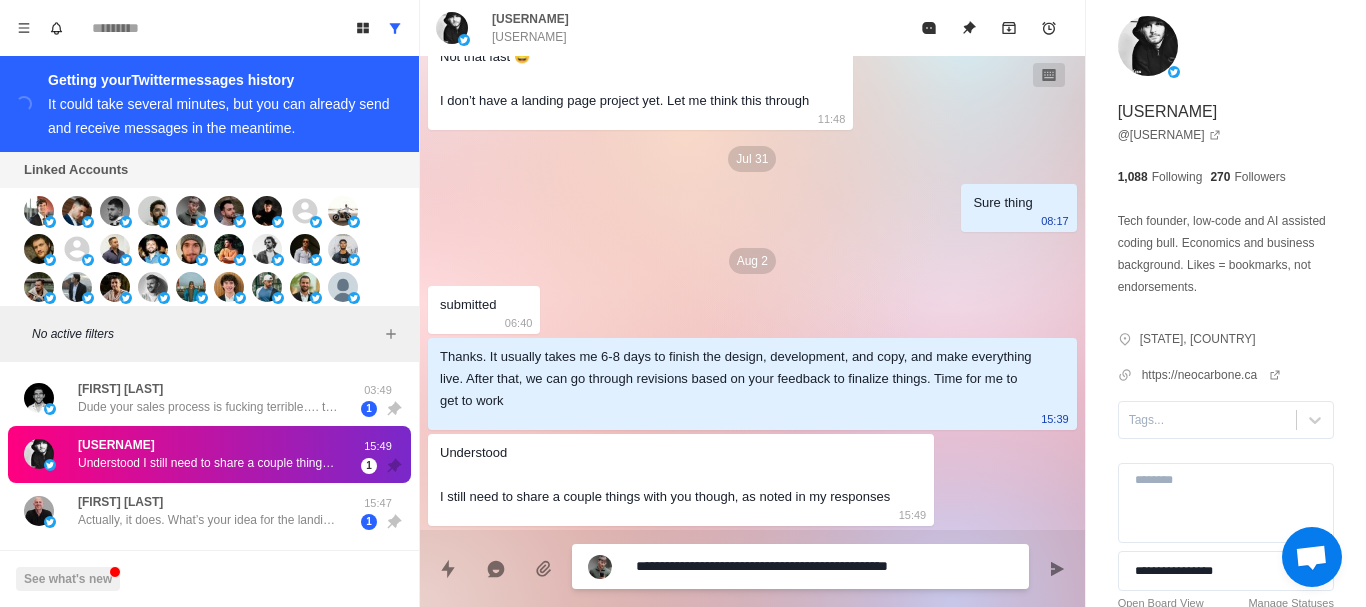 type on "**********" 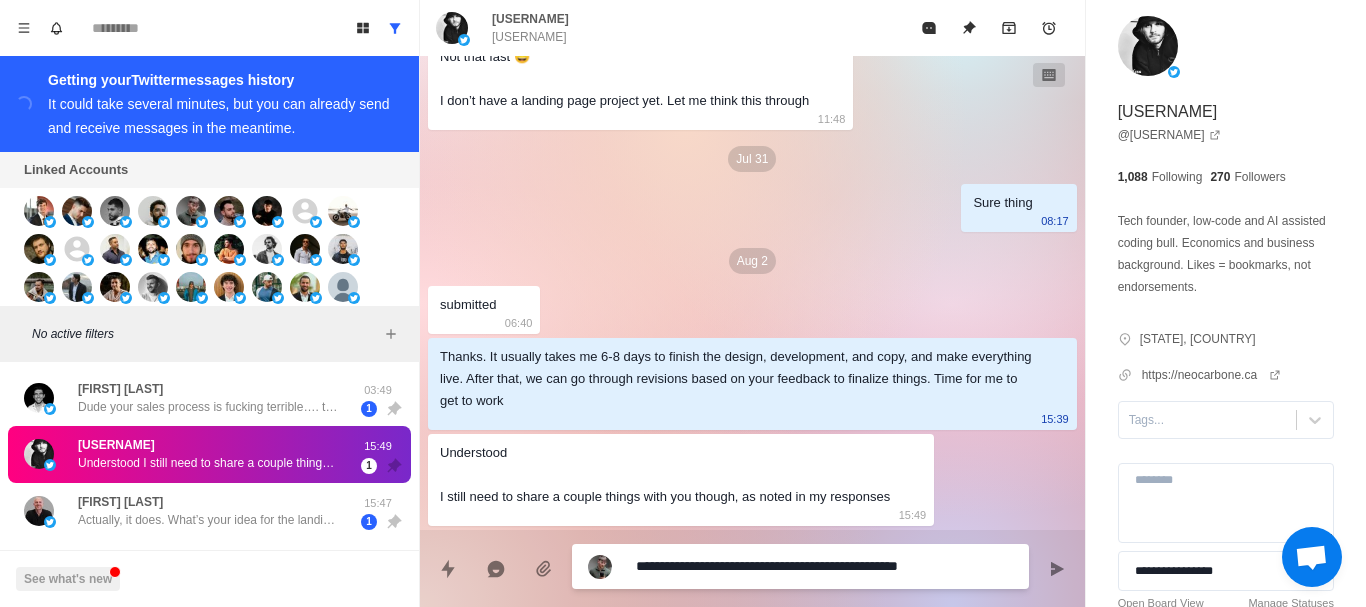 type on "**********" 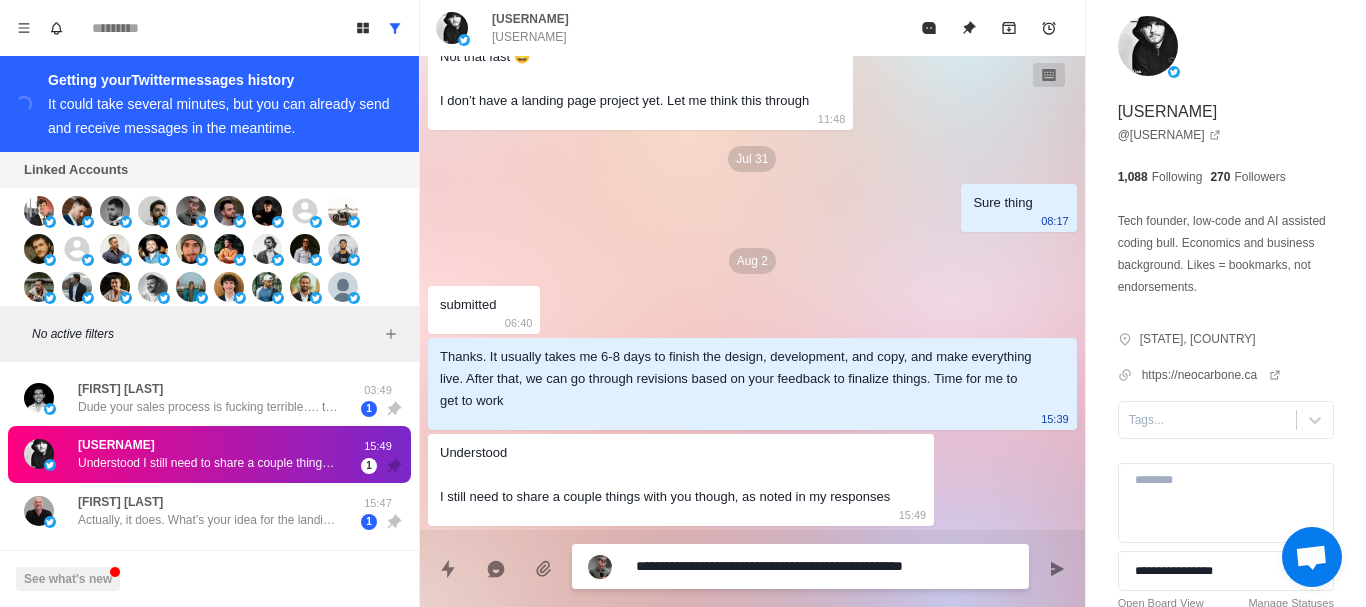type on "**********" 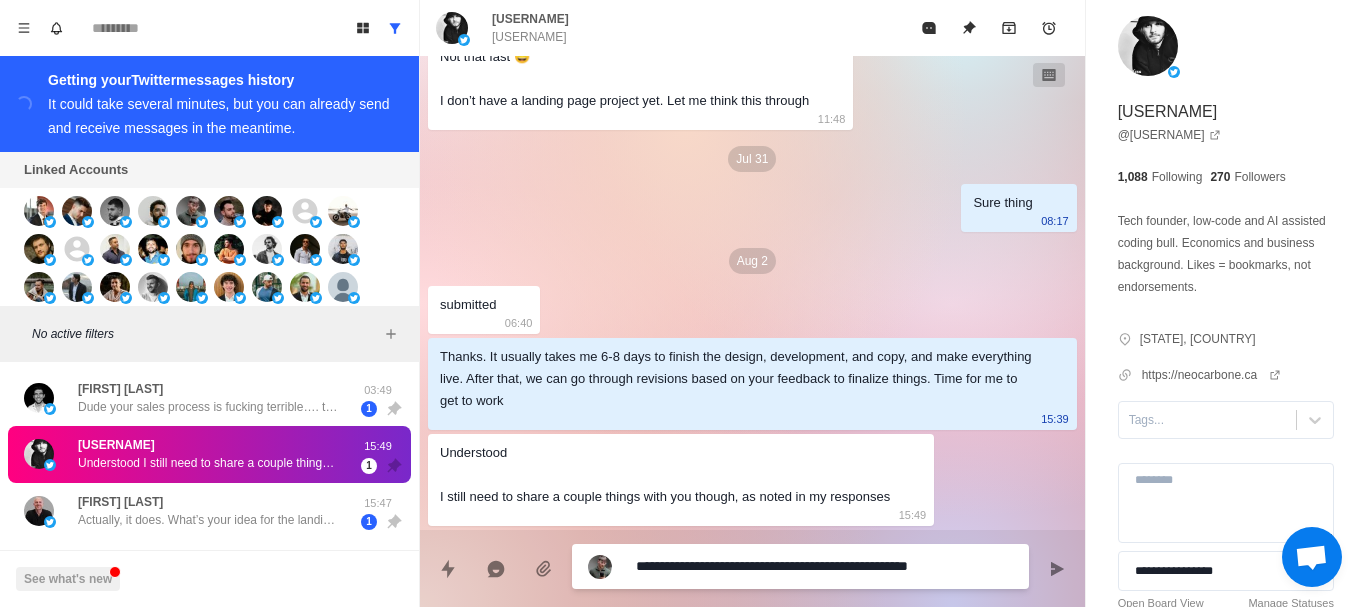 type on "**********" 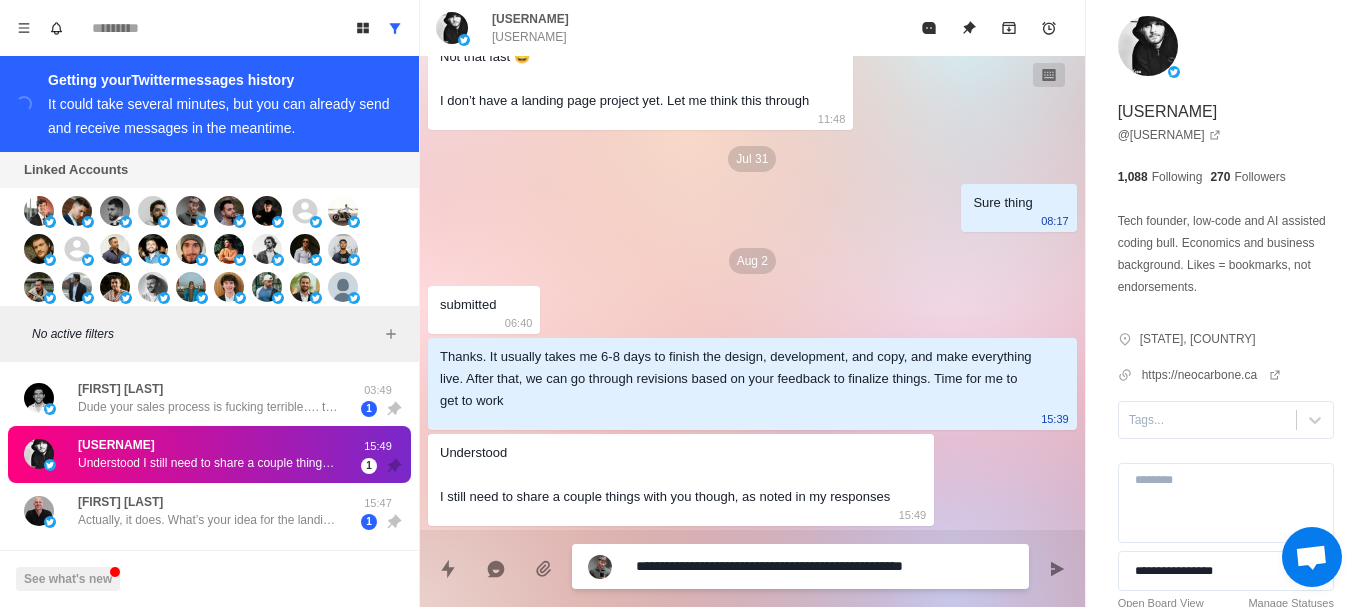 type on "**********" 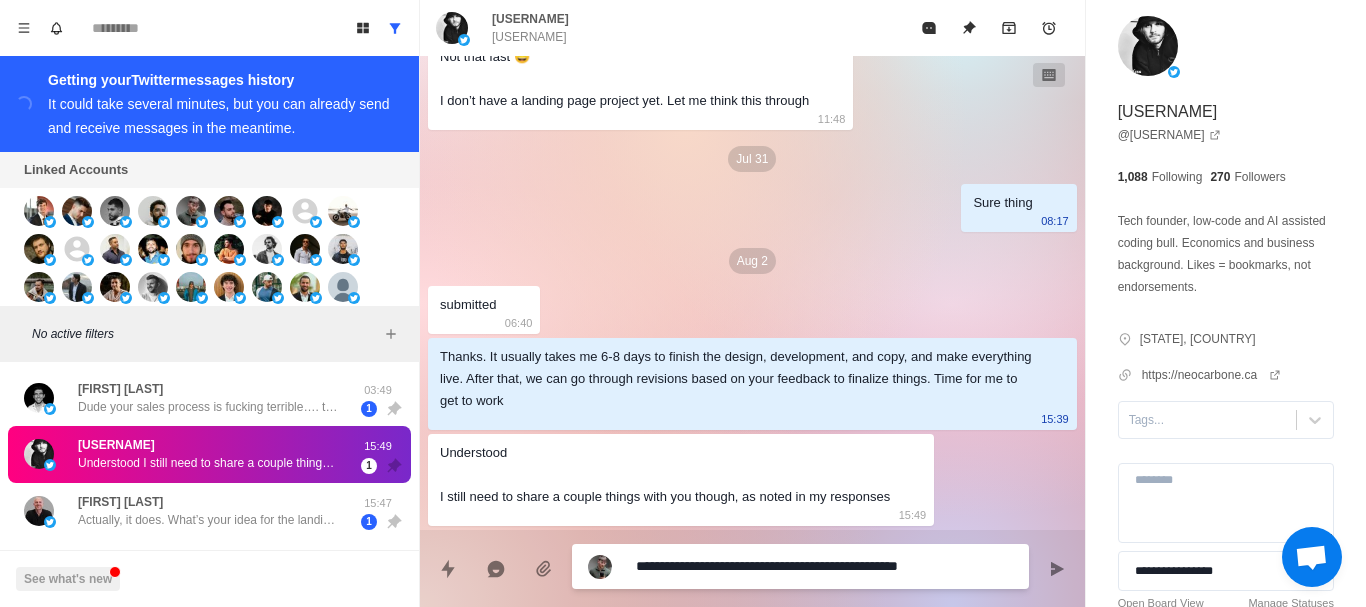 type on "**********" 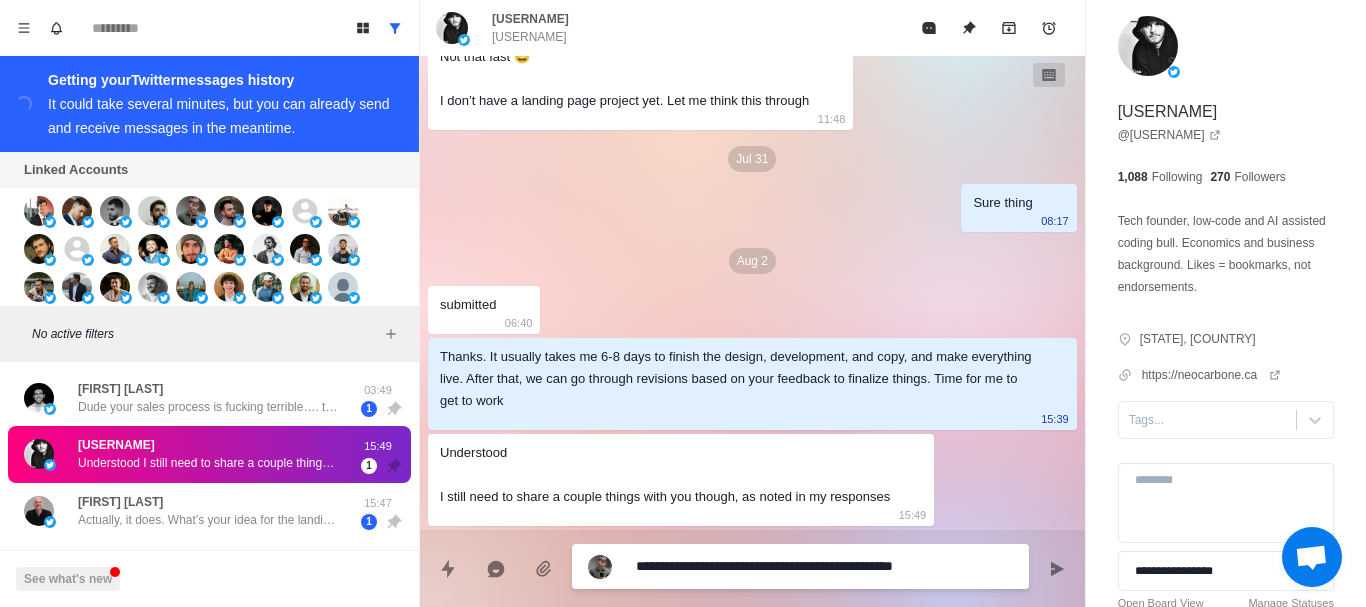 type on "**********" 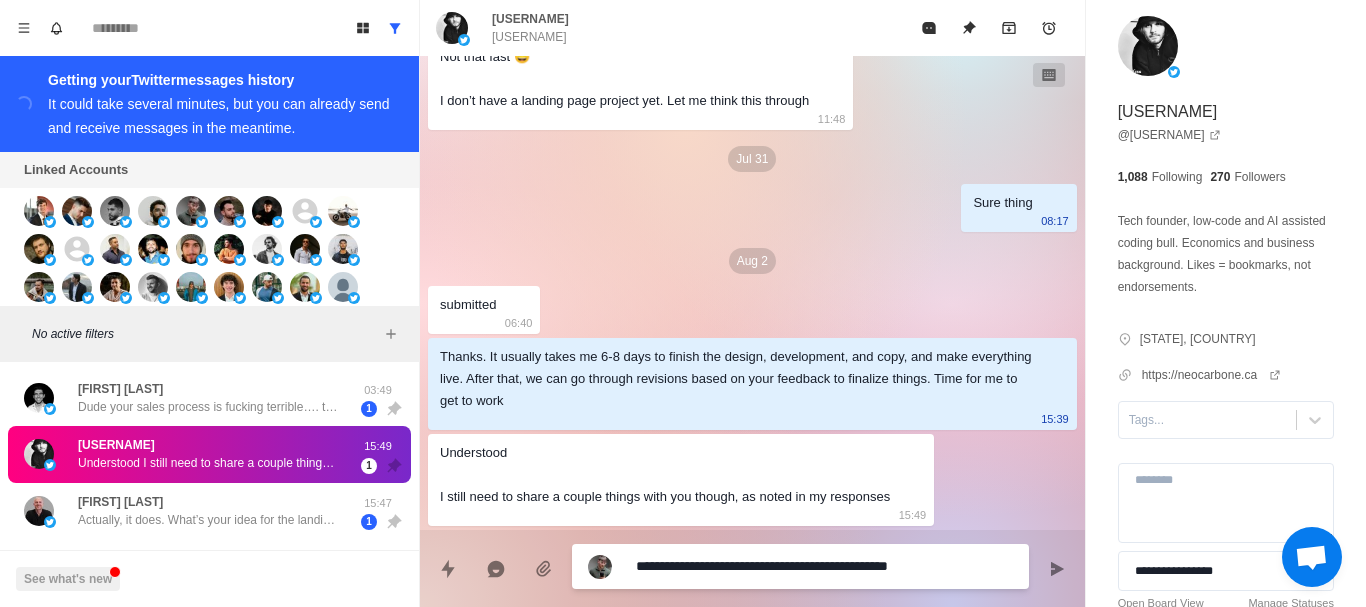 type on "**********" 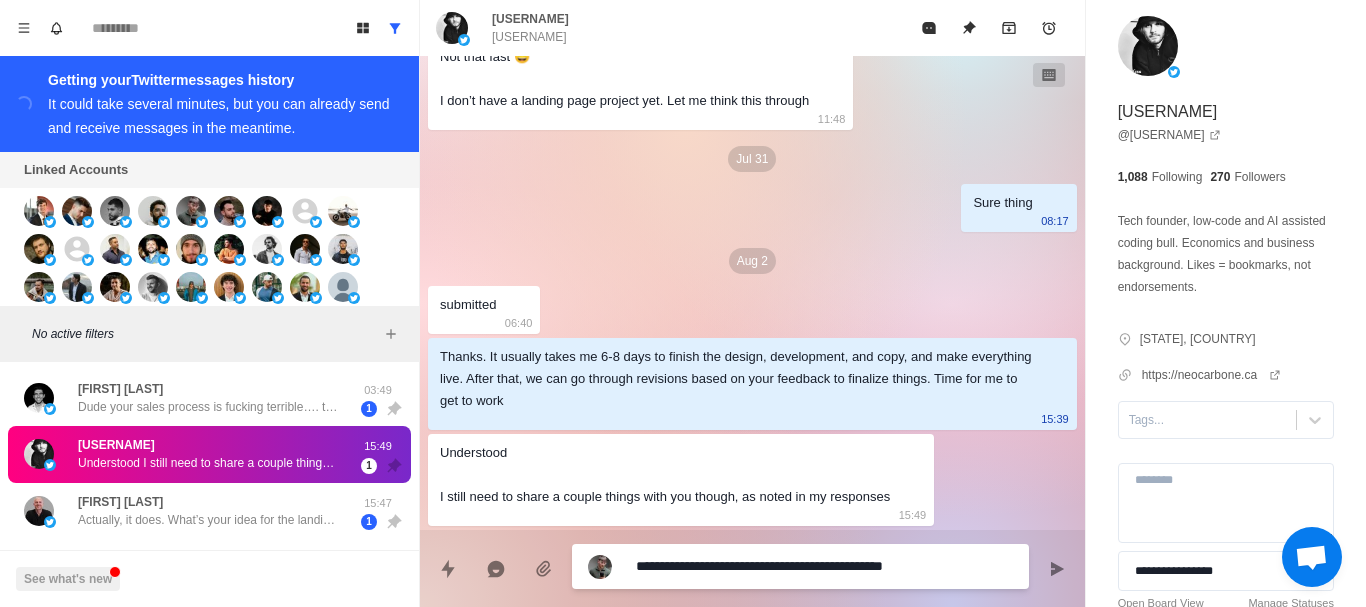 type on "**********" 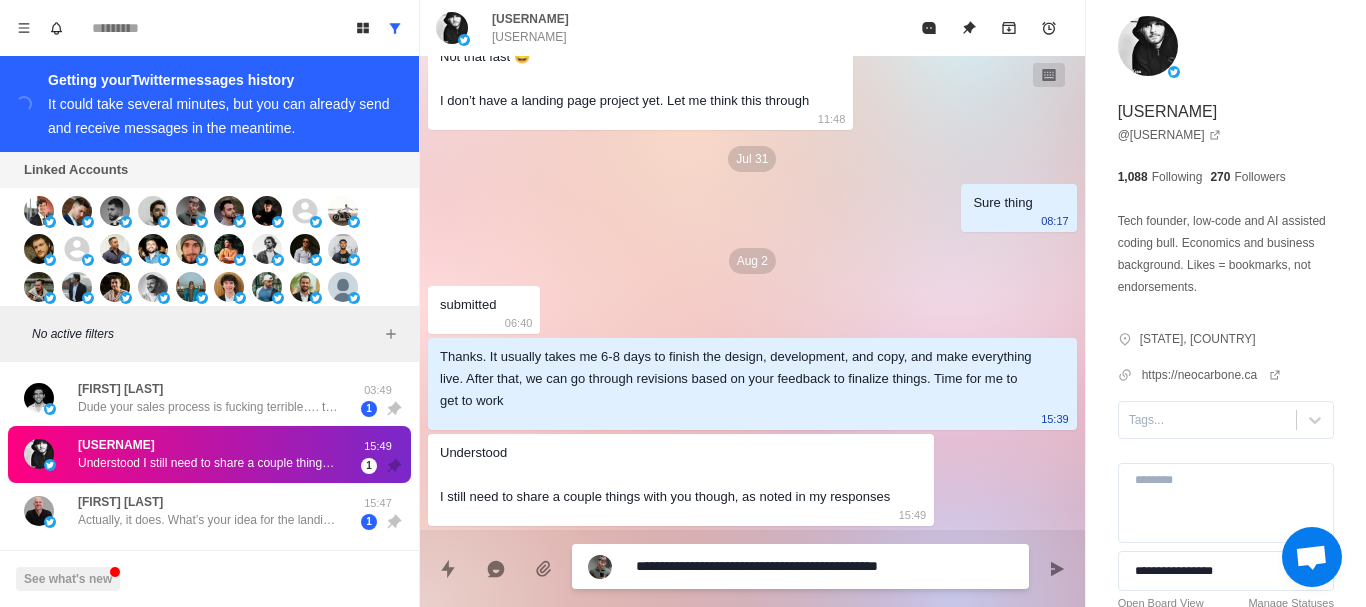 type on "**********" 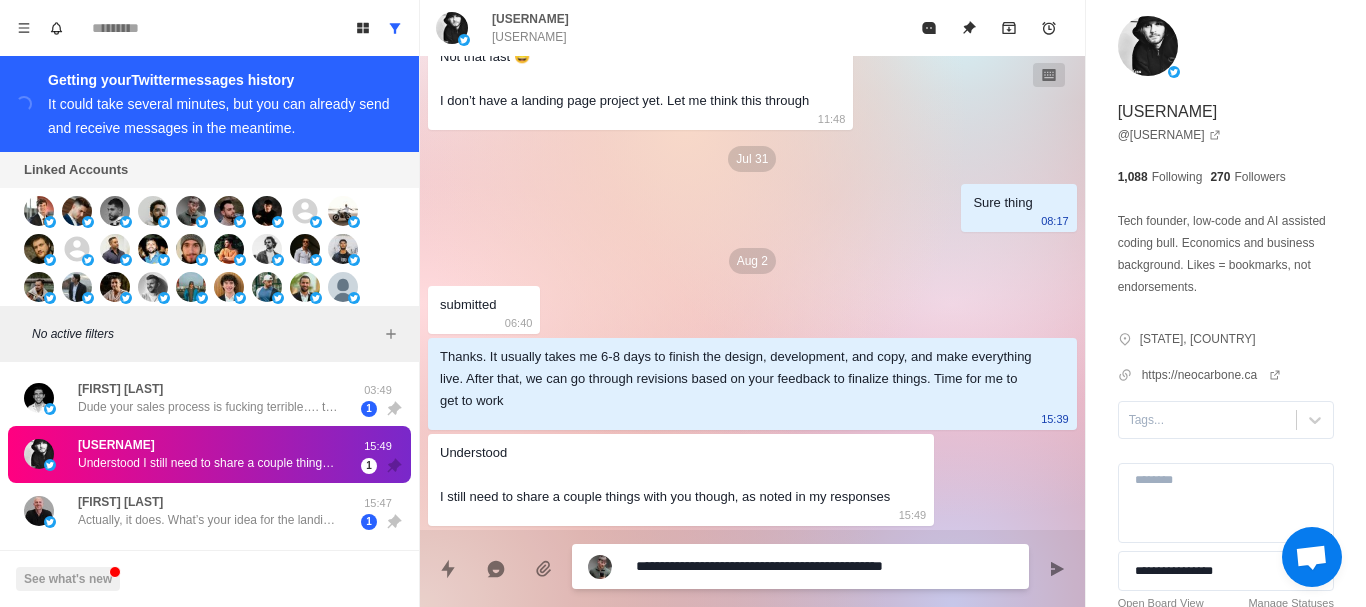 type on "**********" 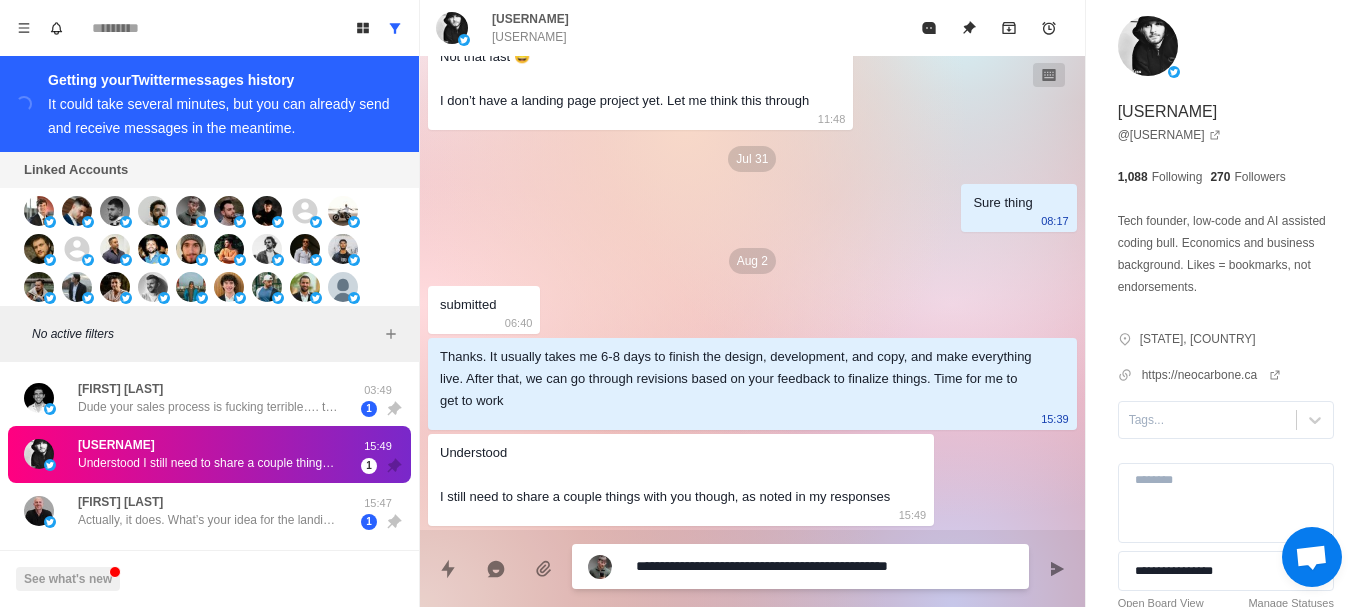 type on "*" 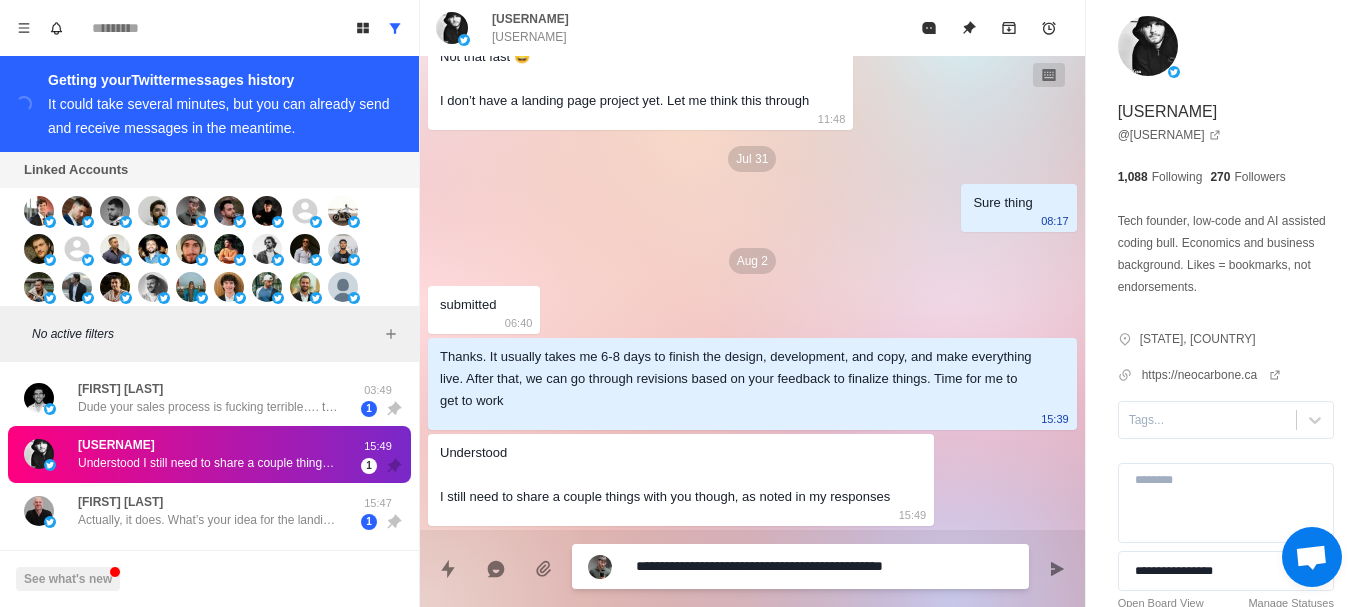 type on "**********" 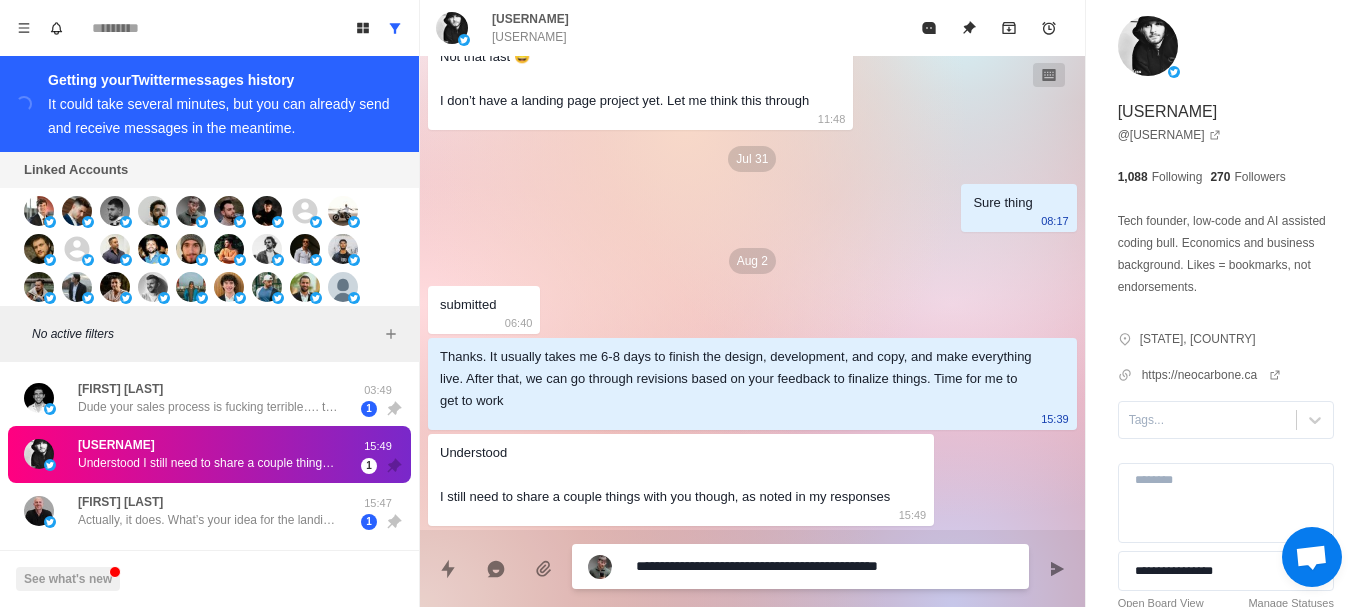 type on "**********" 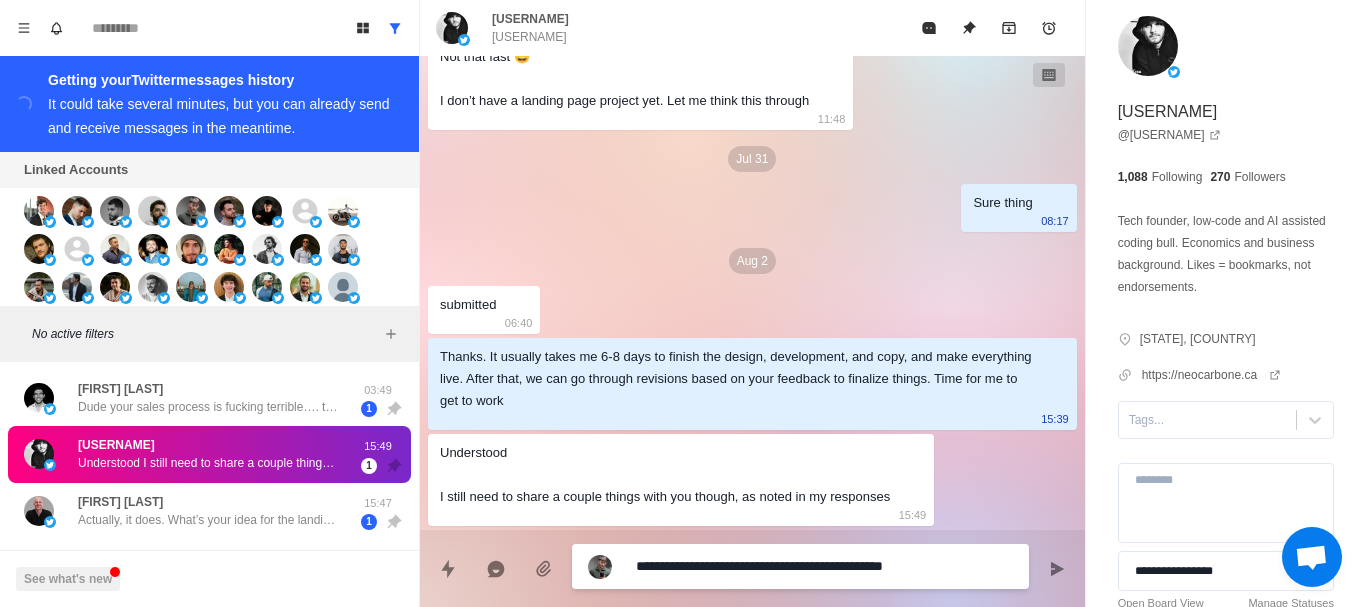 type on "*" 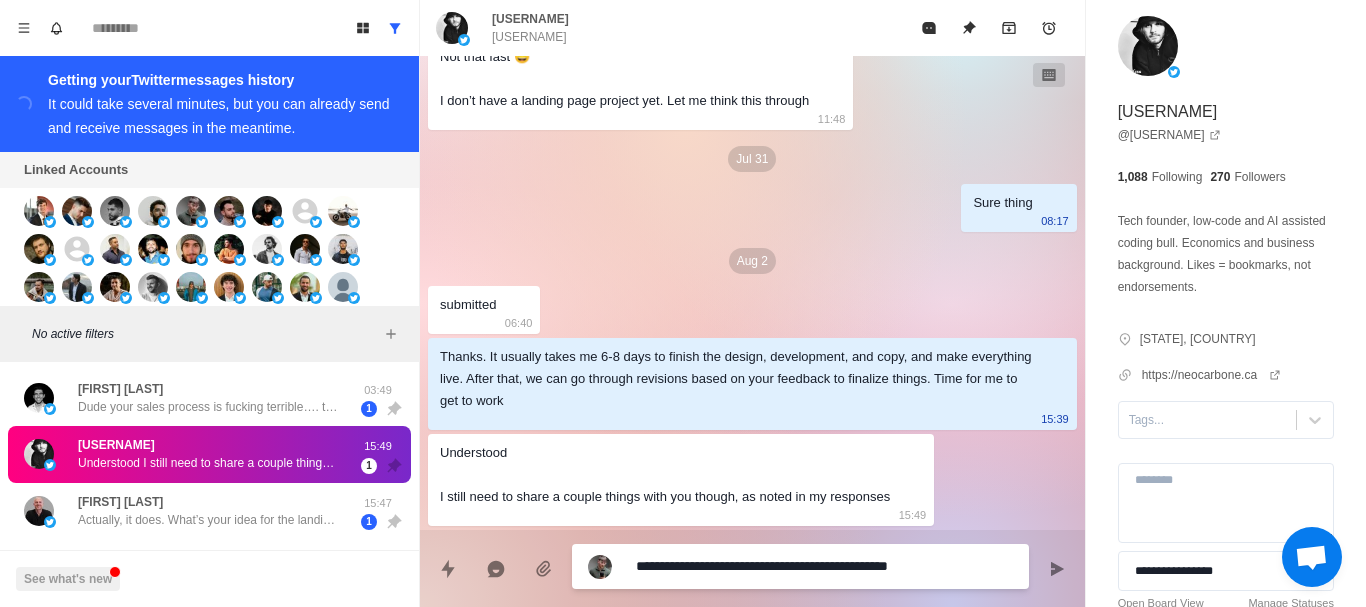 type on "**********" 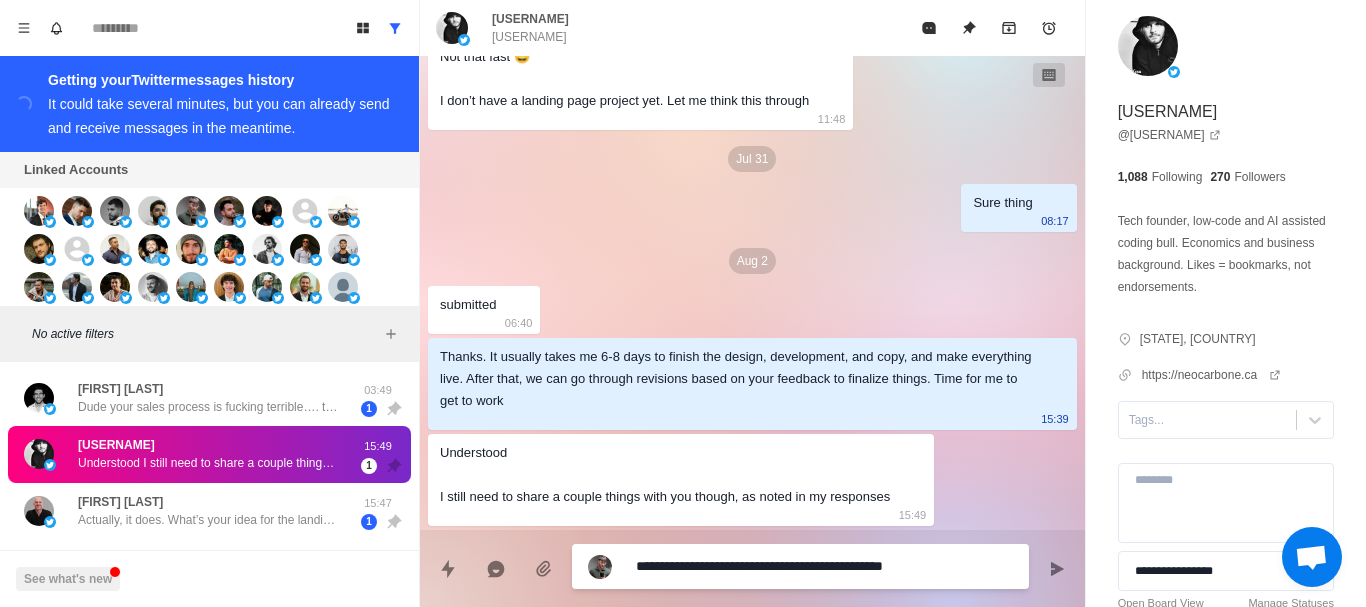 type on "**********" 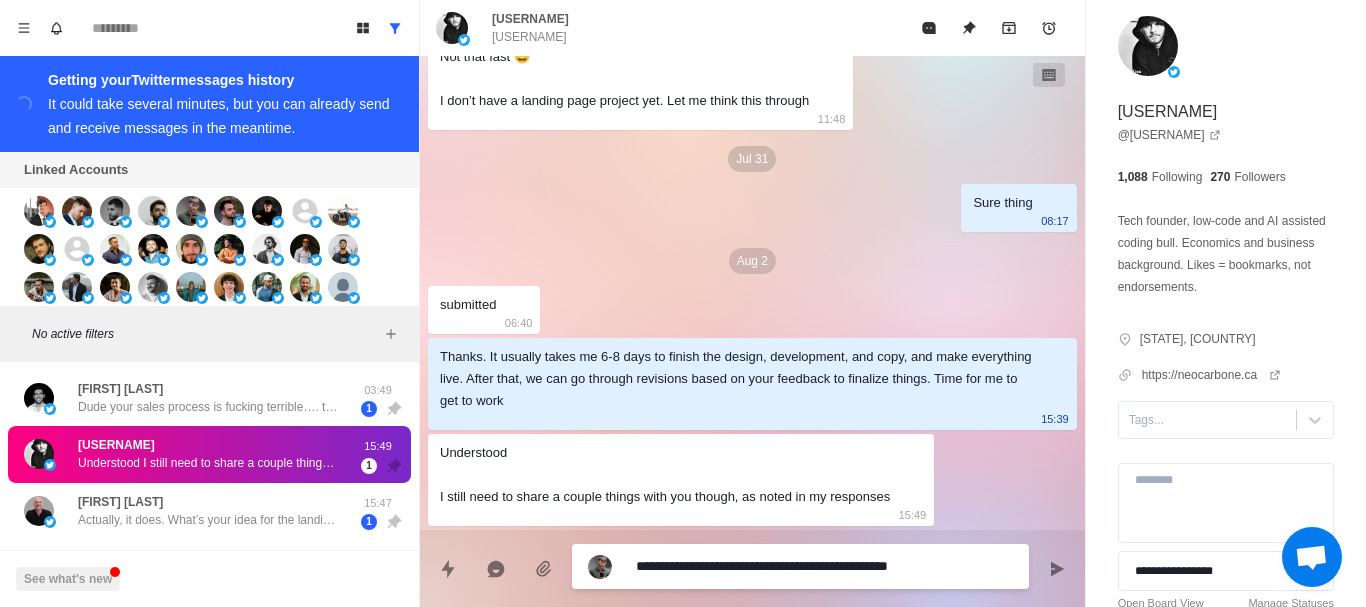 type on "*" 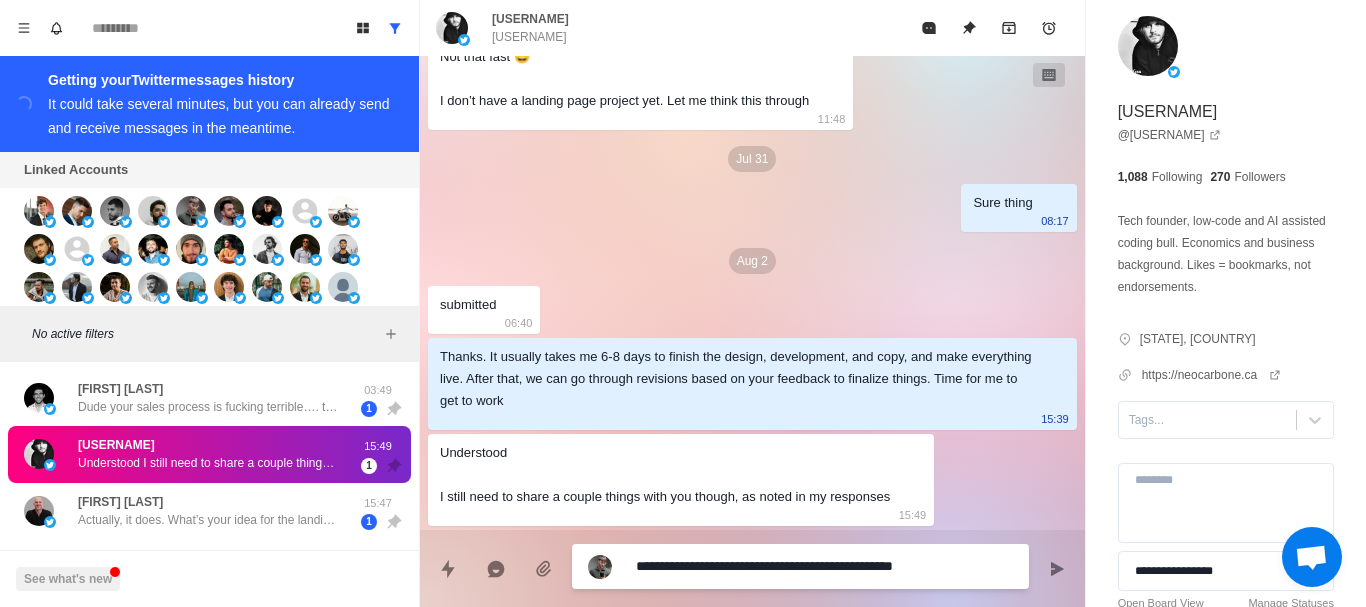 type on "**********" 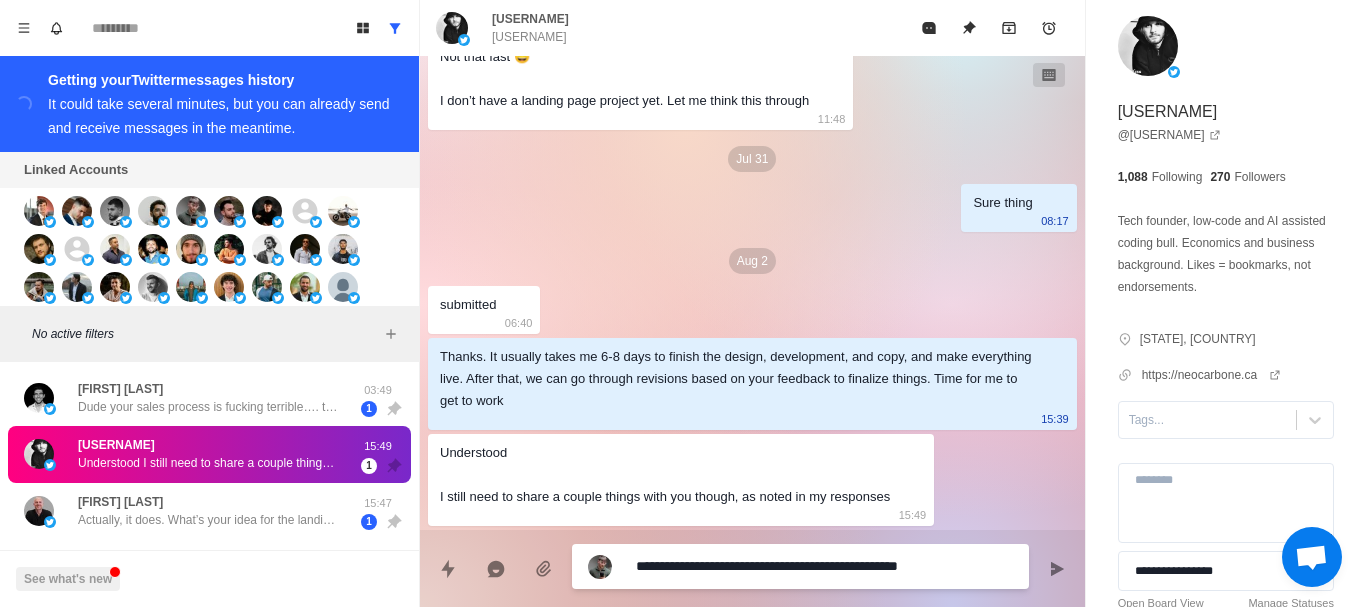 type on "**********" 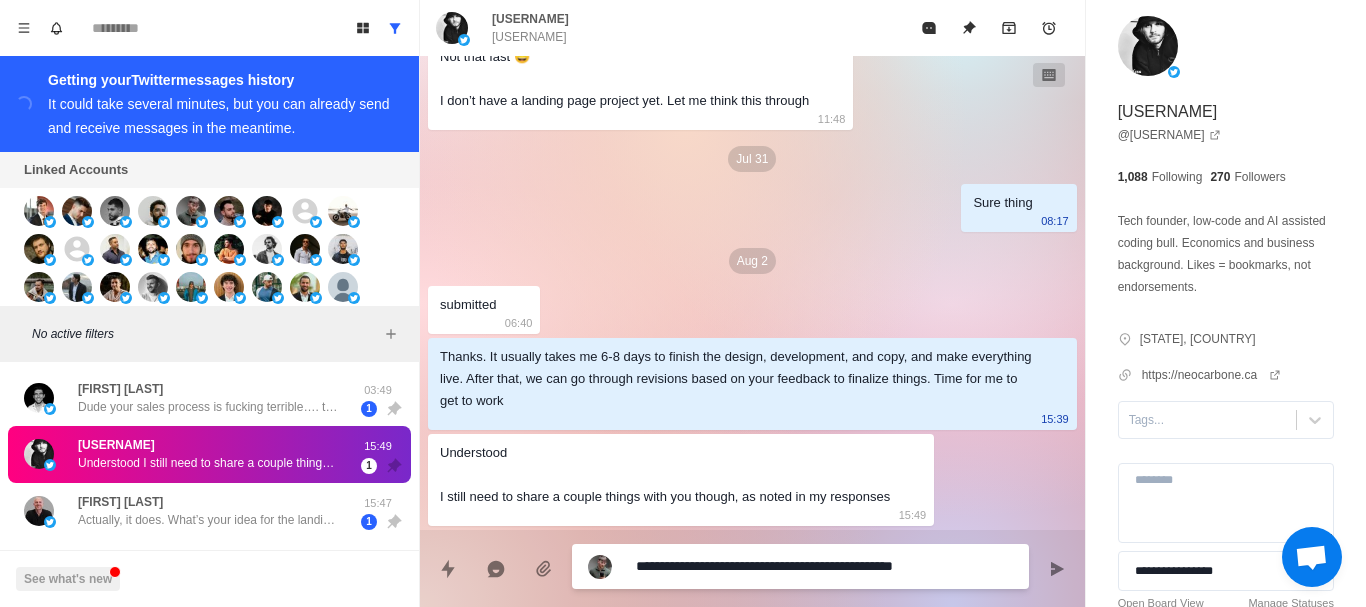 type on "**********" 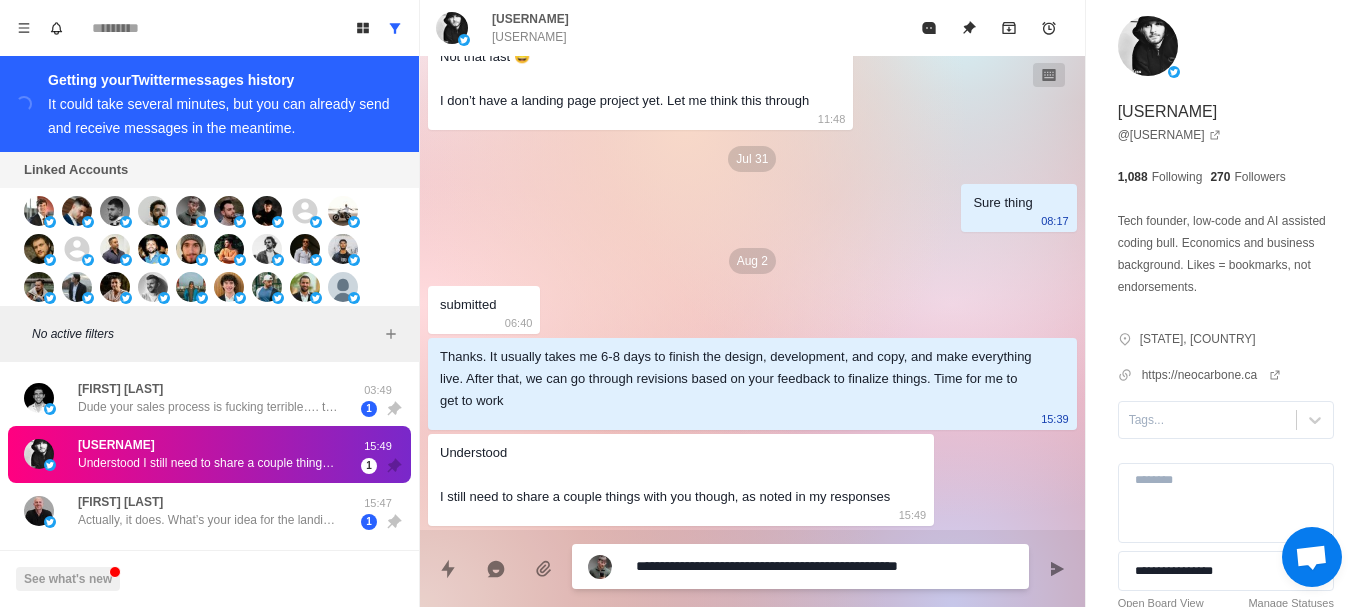 type on "**********" 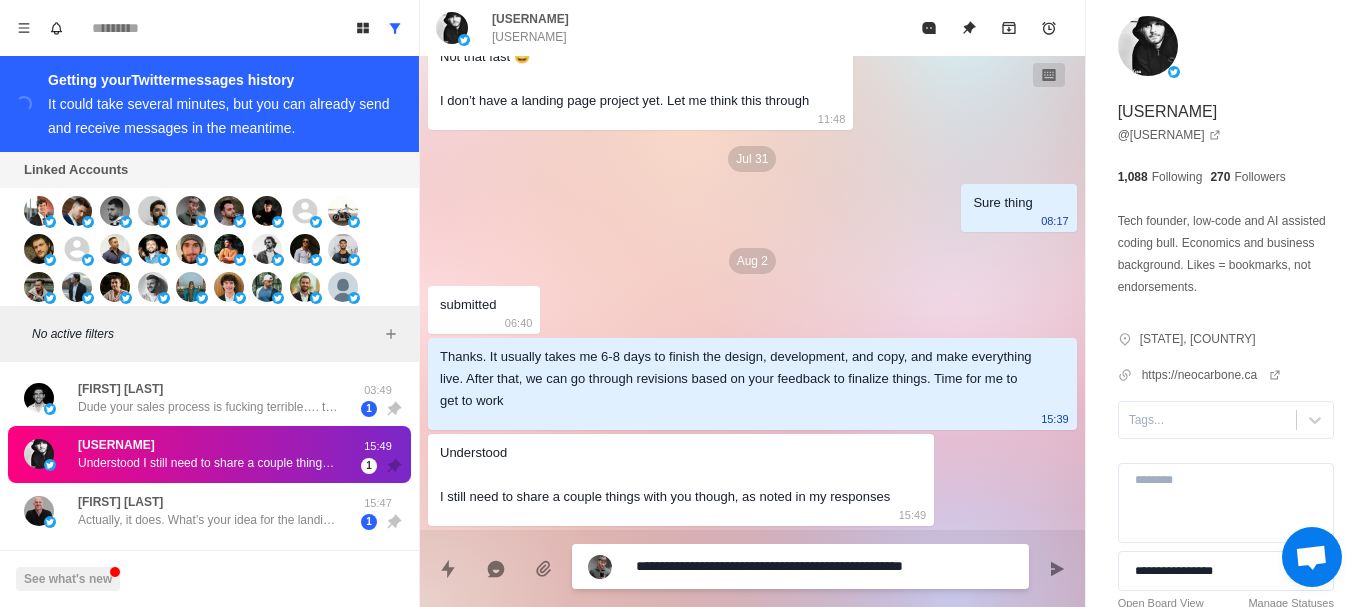 type on "**********" 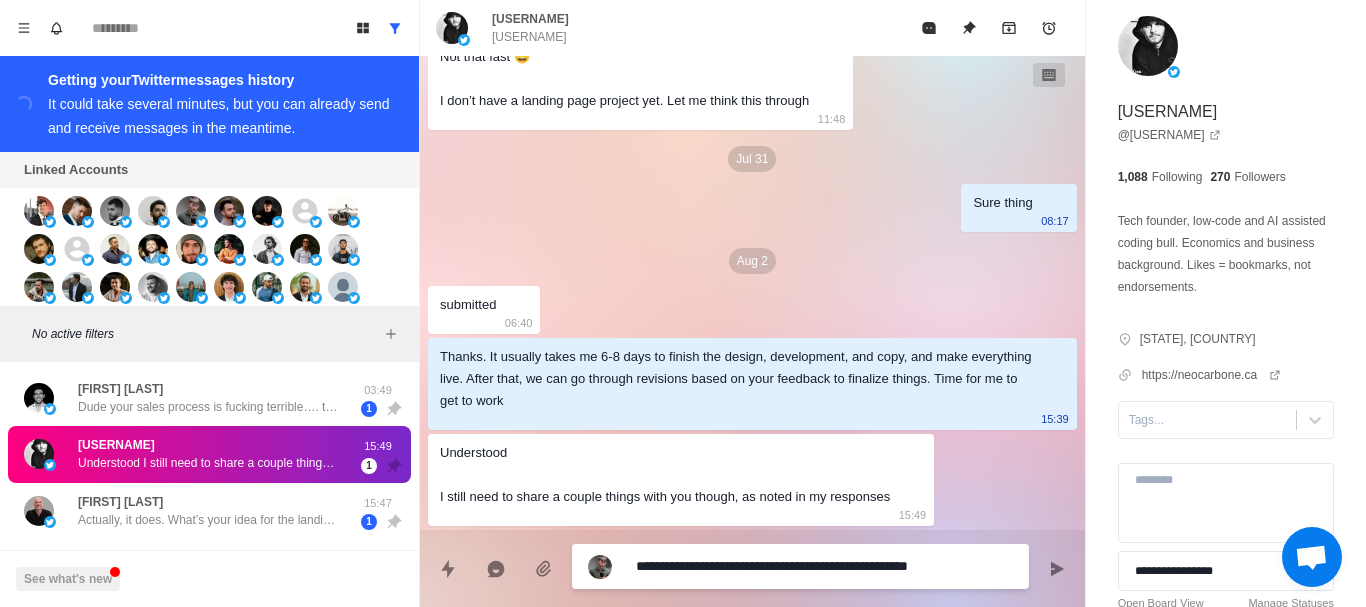 type on "**********" 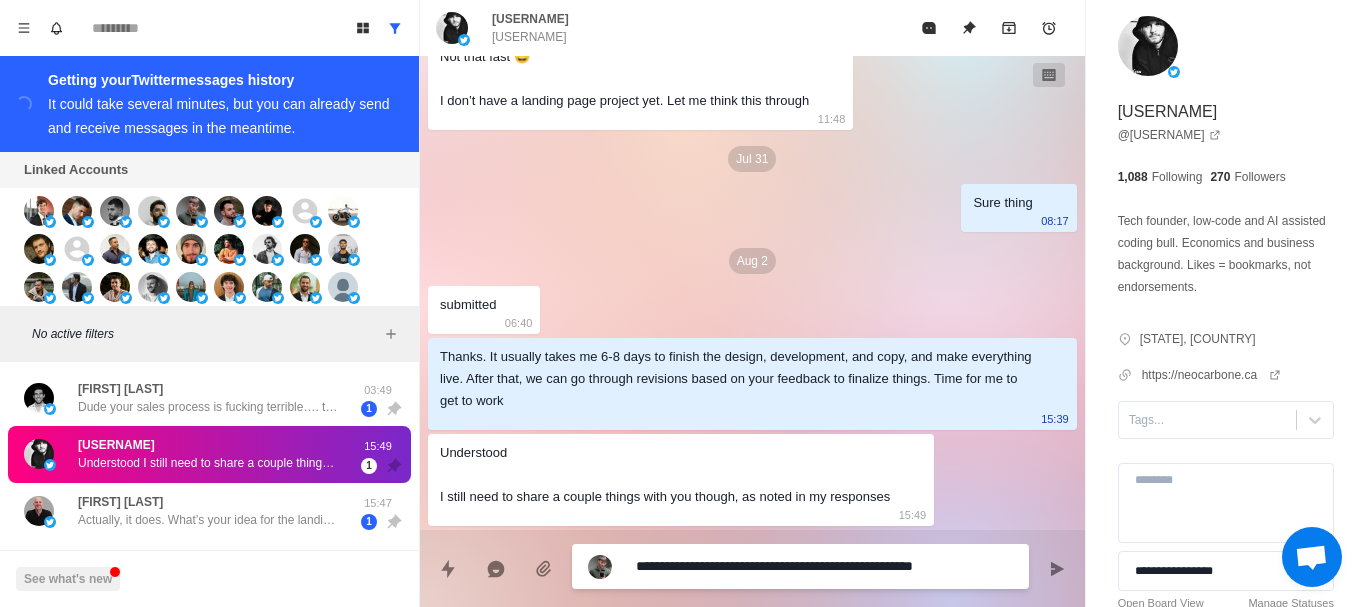 type on "**********" 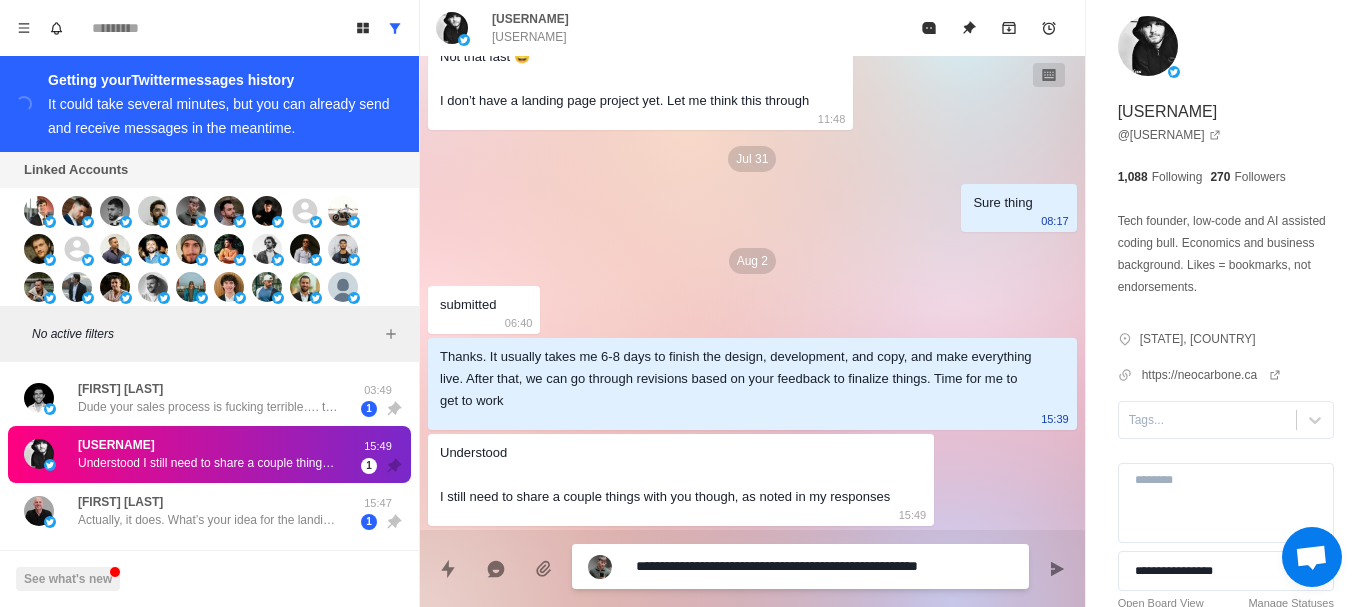 type on "**********" 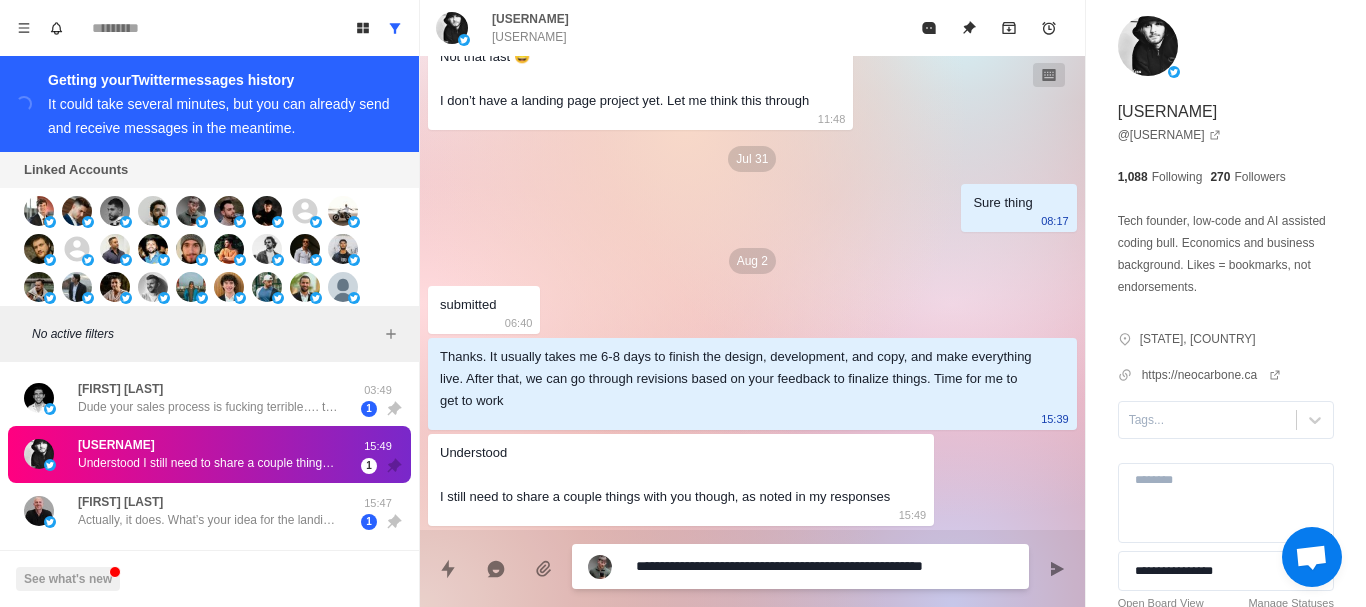 type on "**********" 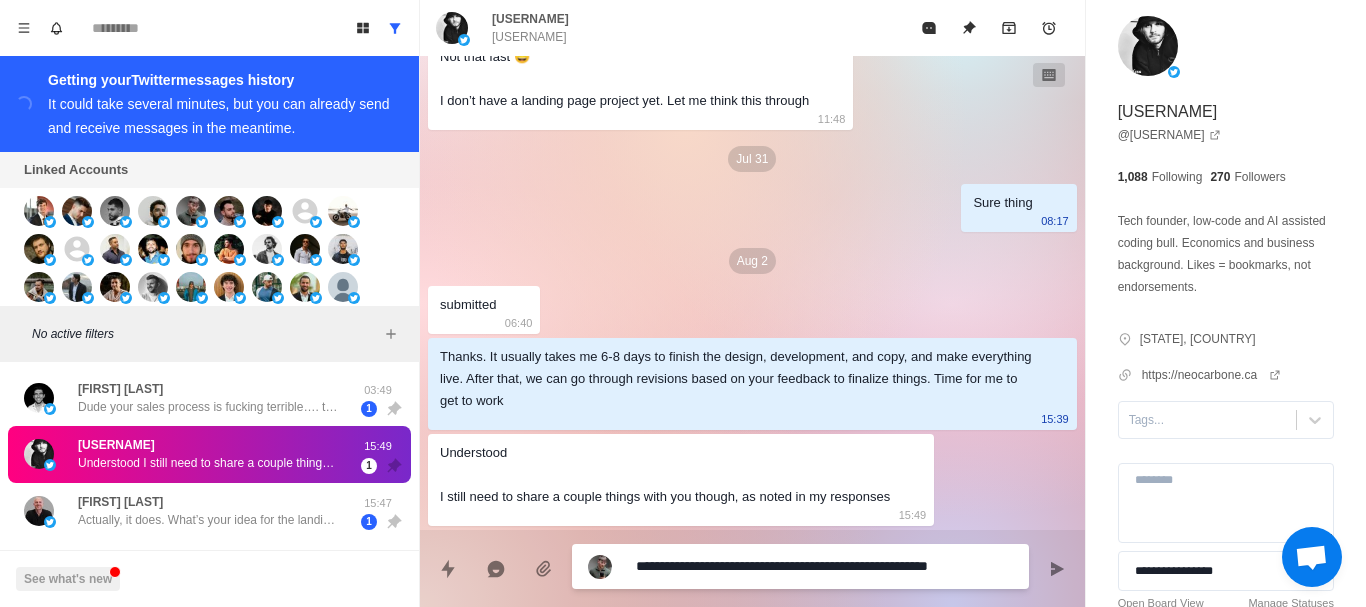 type on "**********" 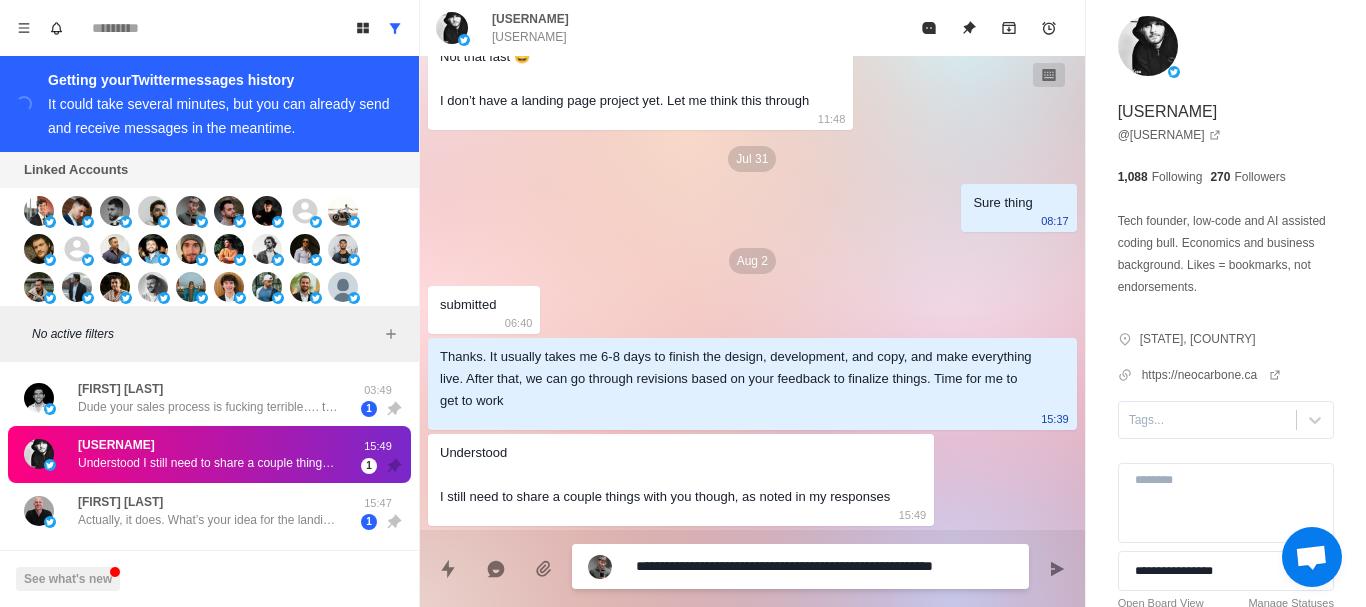 type on "**********" 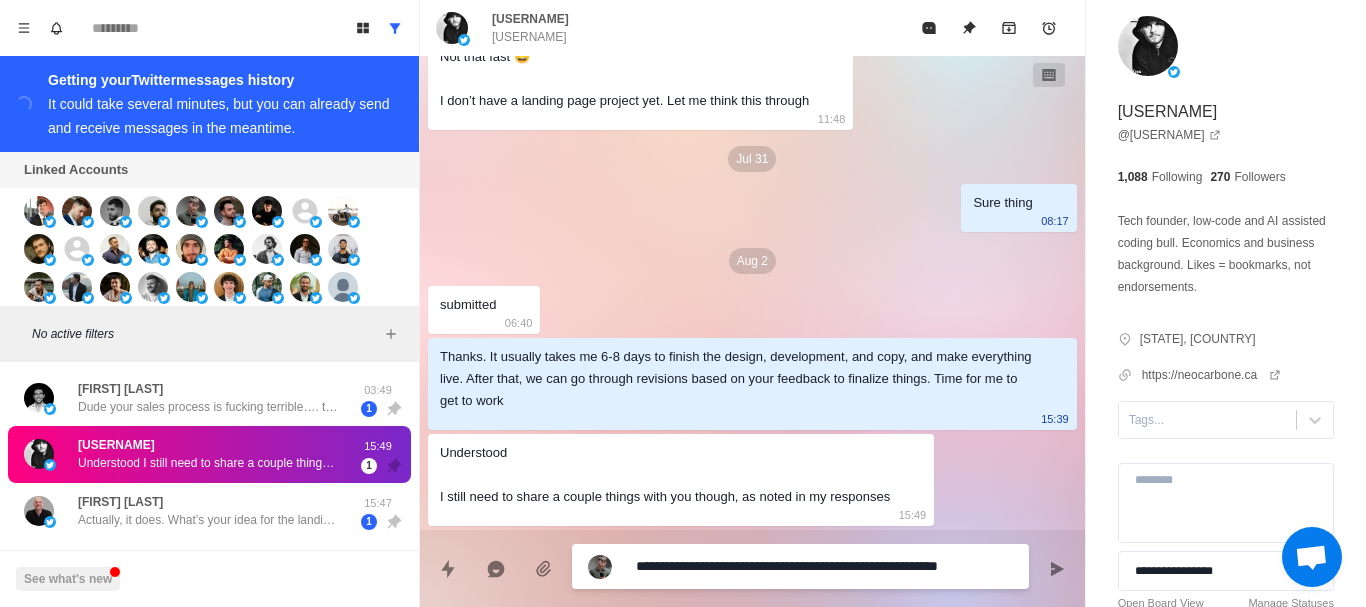 type on "**********" 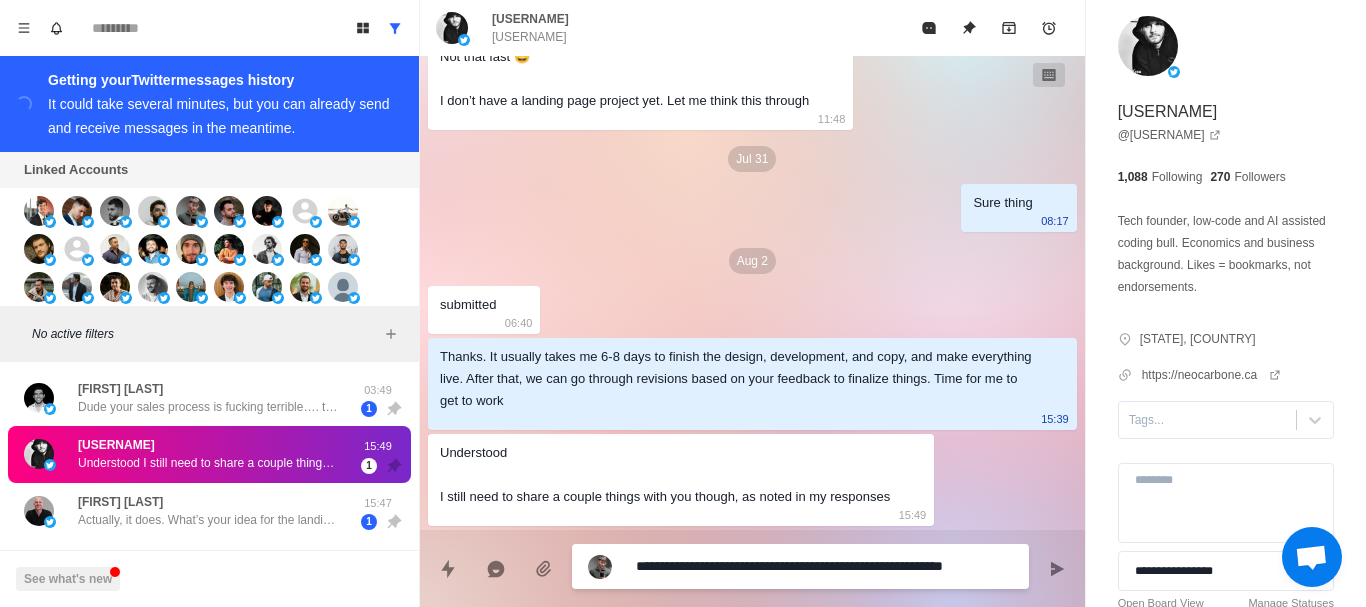 type on "**********" 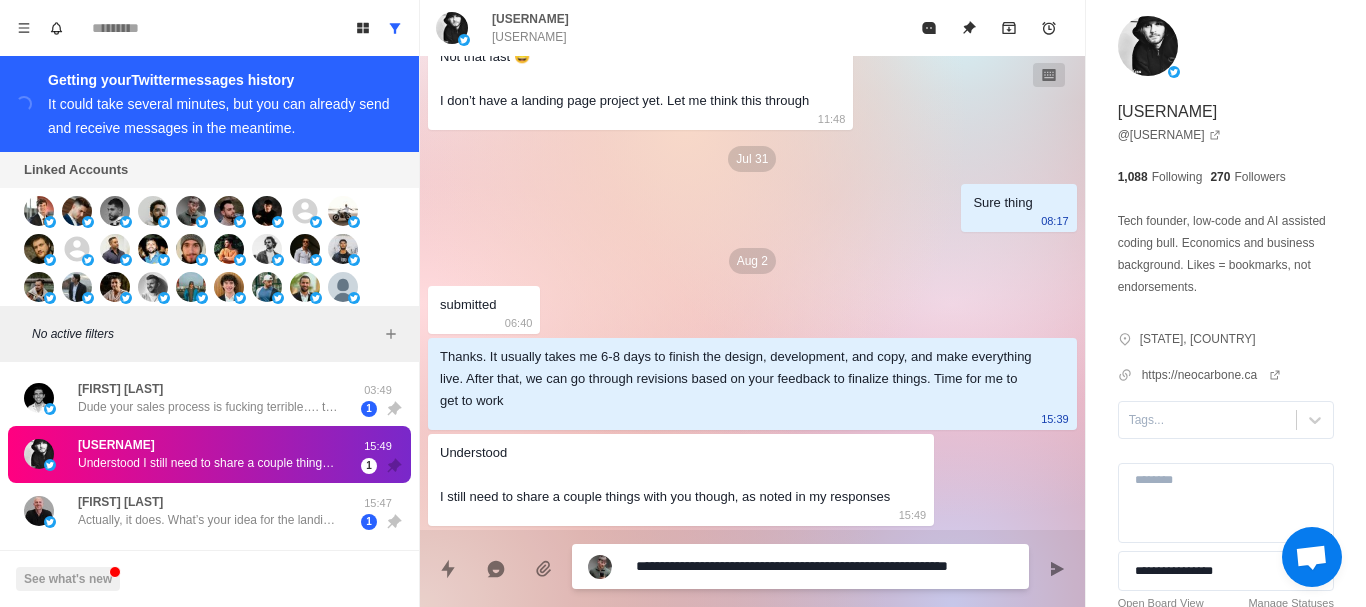 type on "**********" 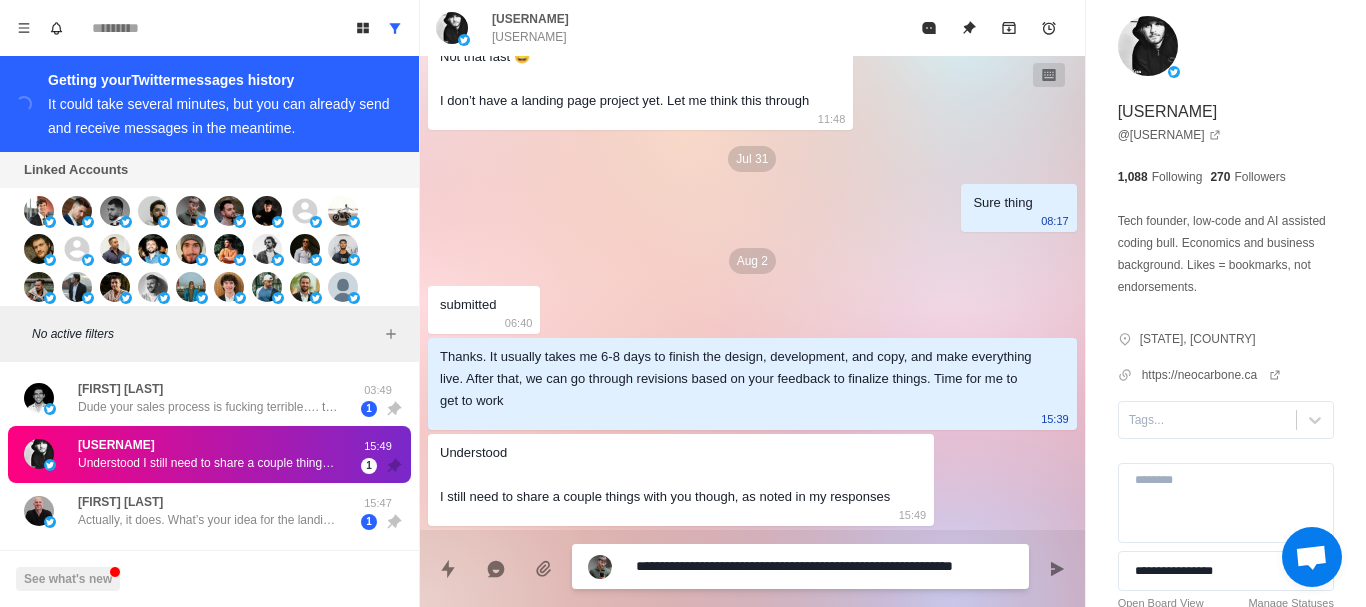 type on "**********" 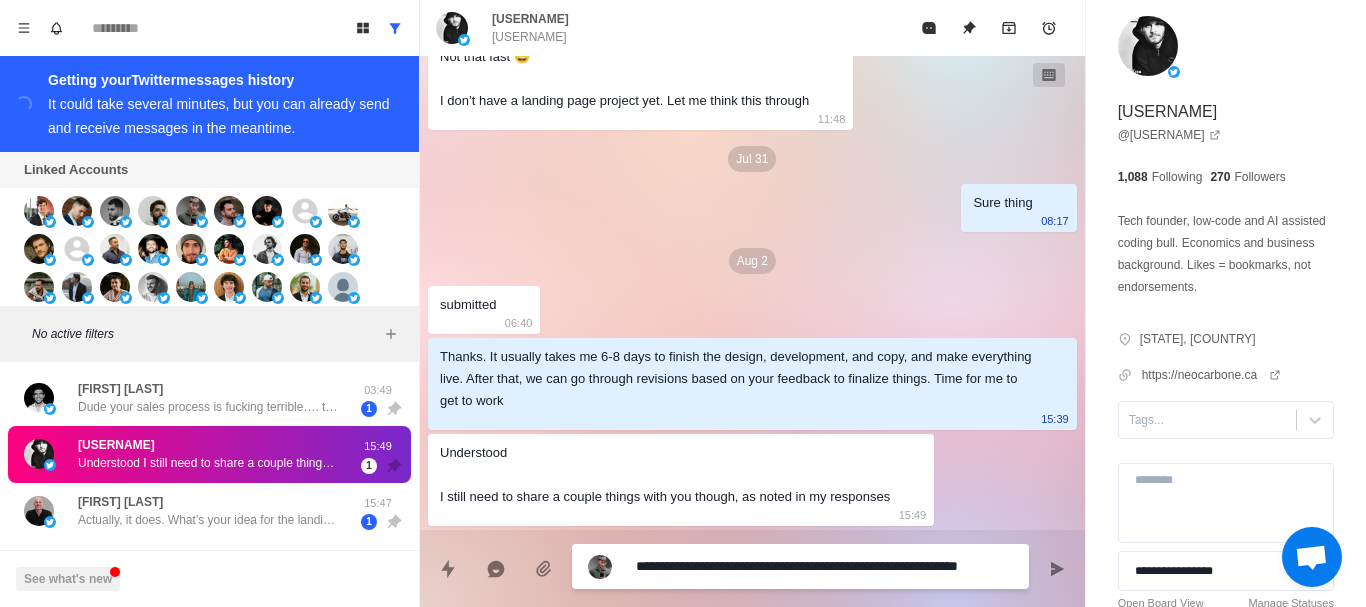 type on "**********" 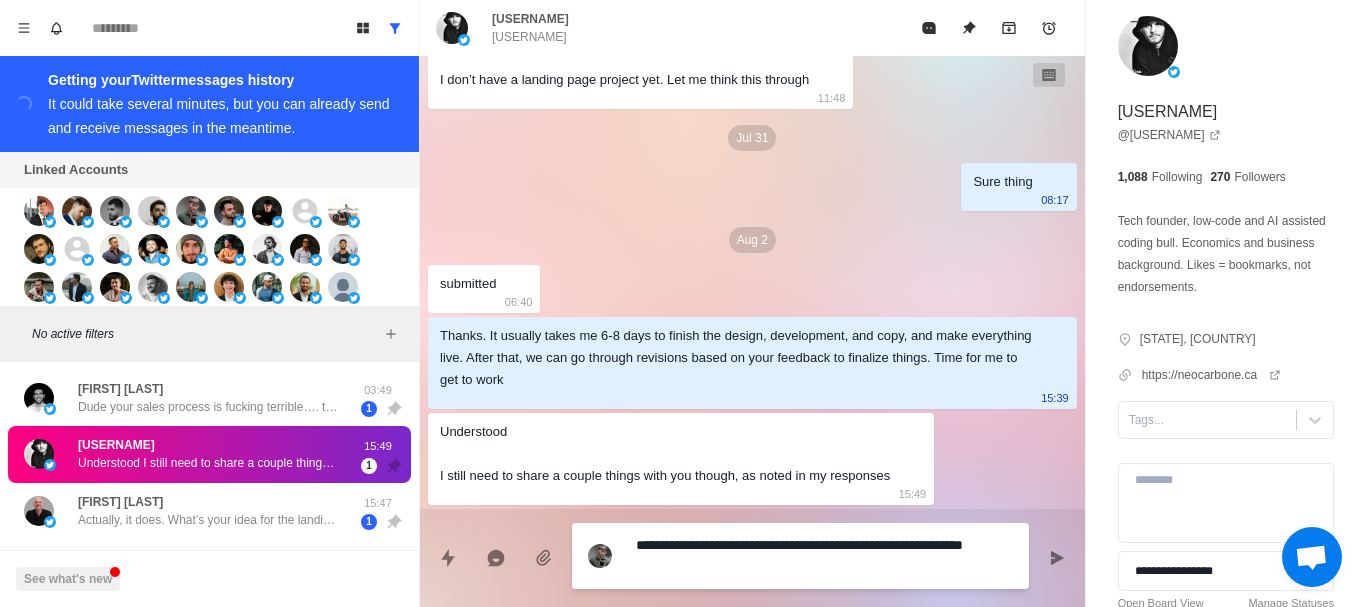type on "**********" 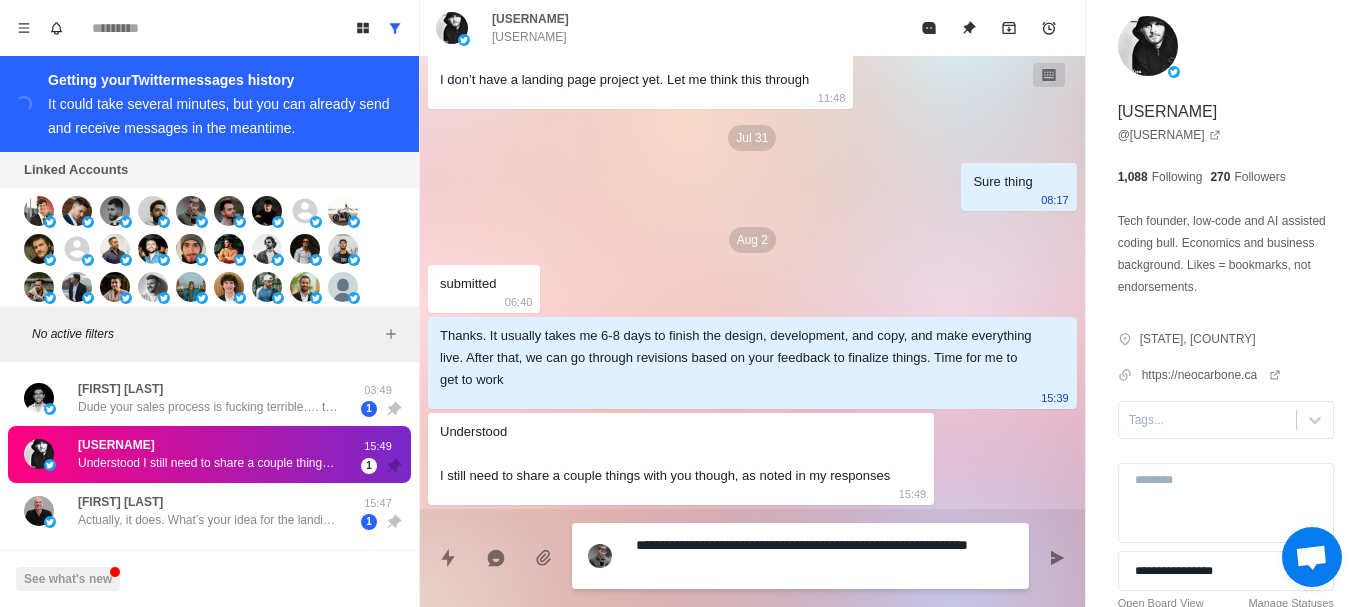 type on "**********" 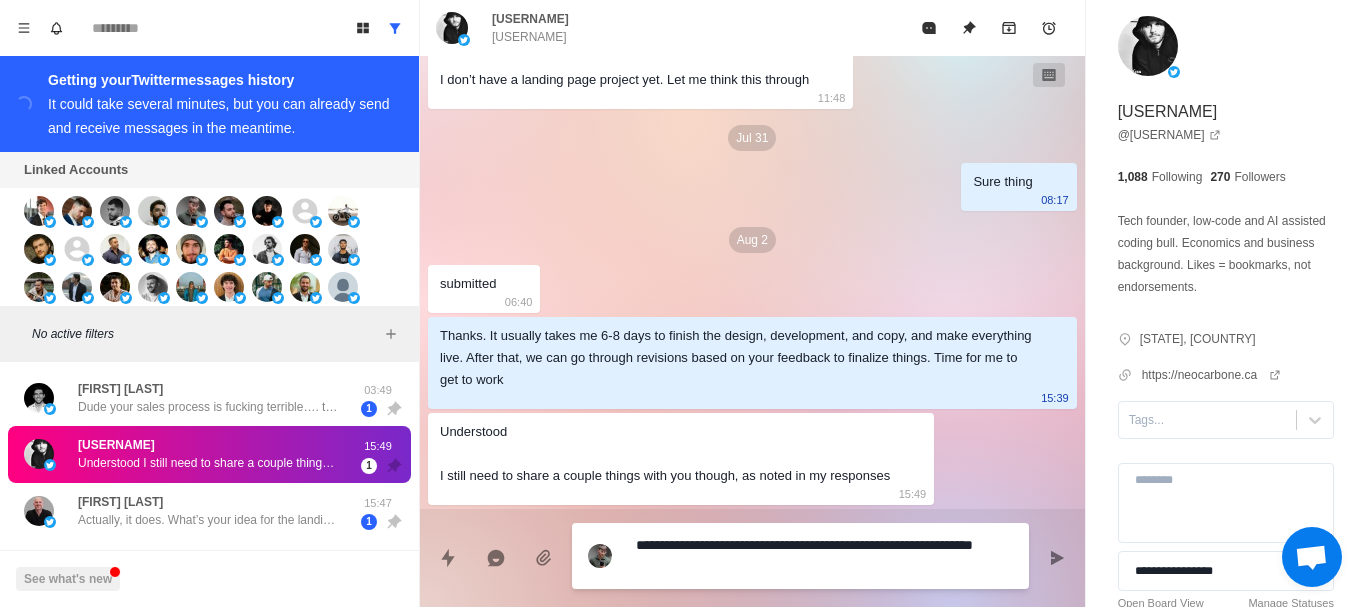 type on "**********" 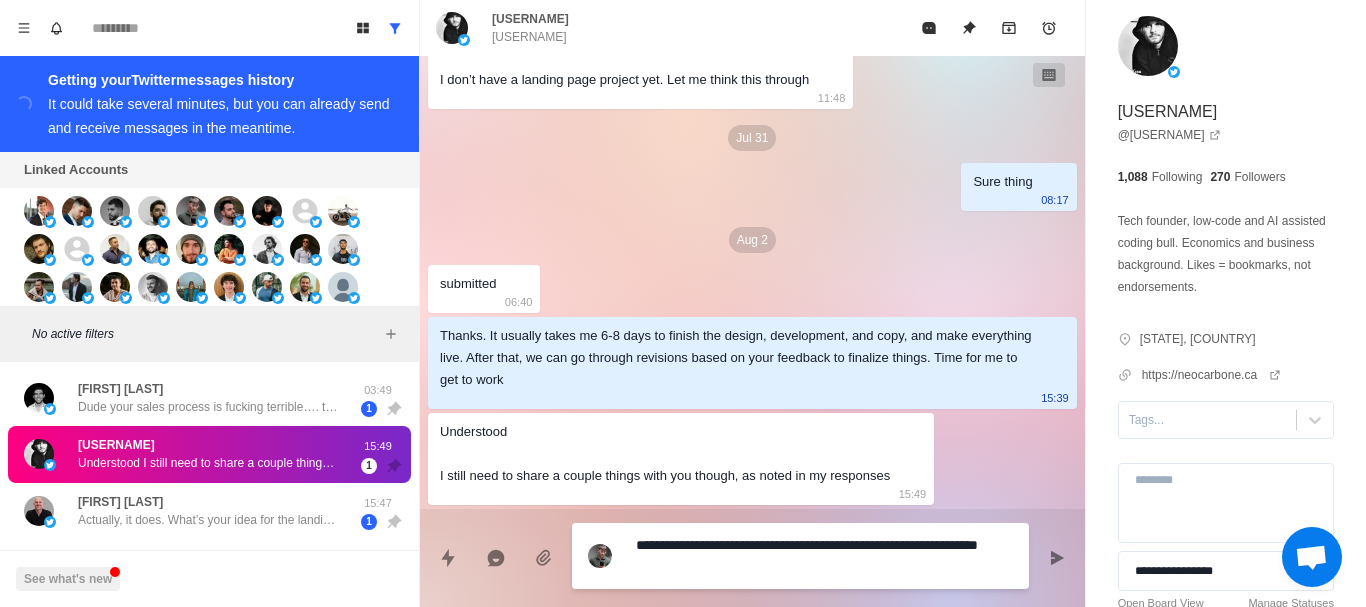 type on "**********" 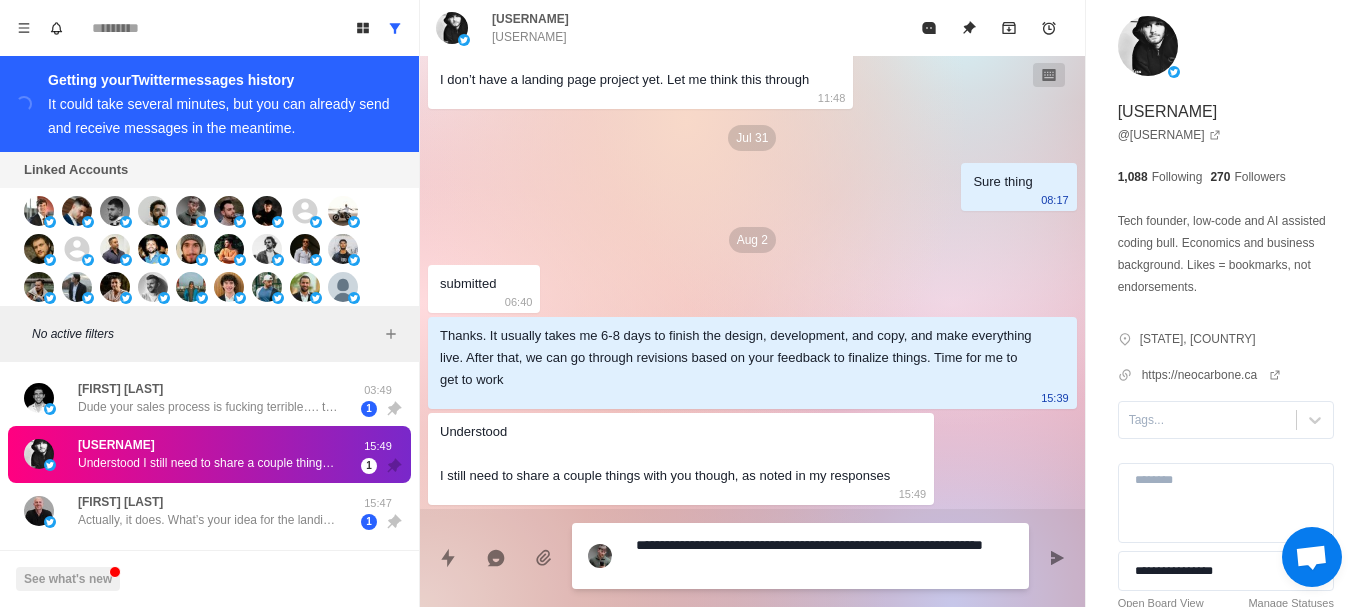 type on "*" 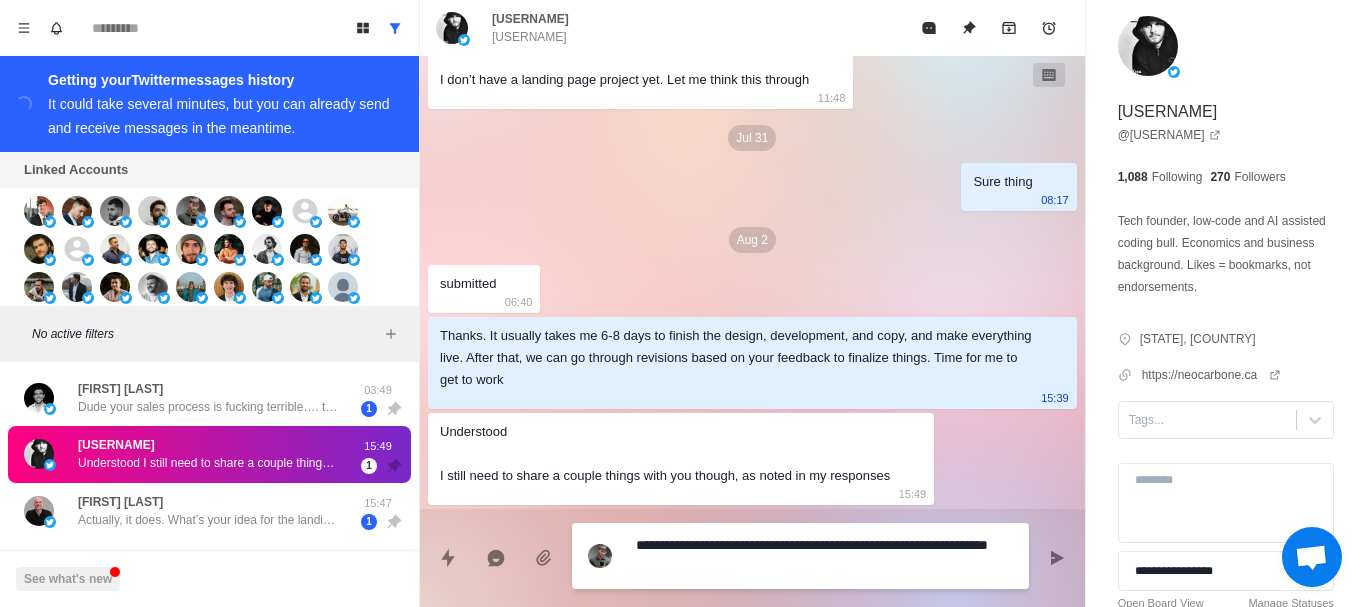 type on "**********" 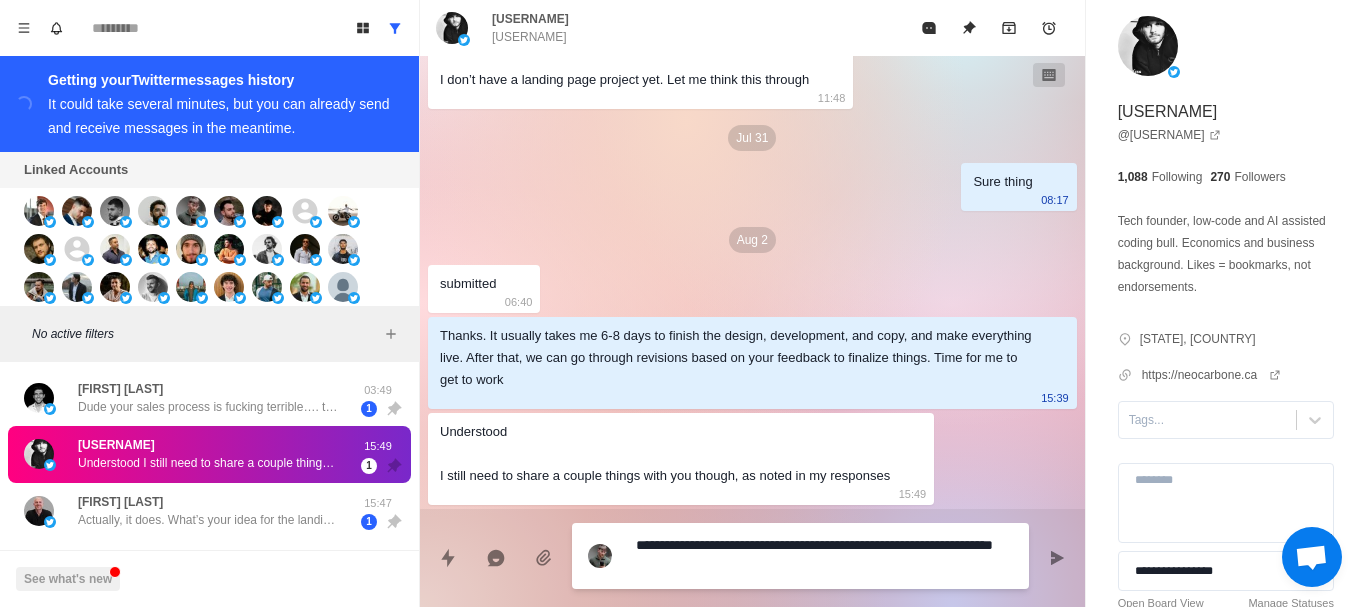 type on "**********" 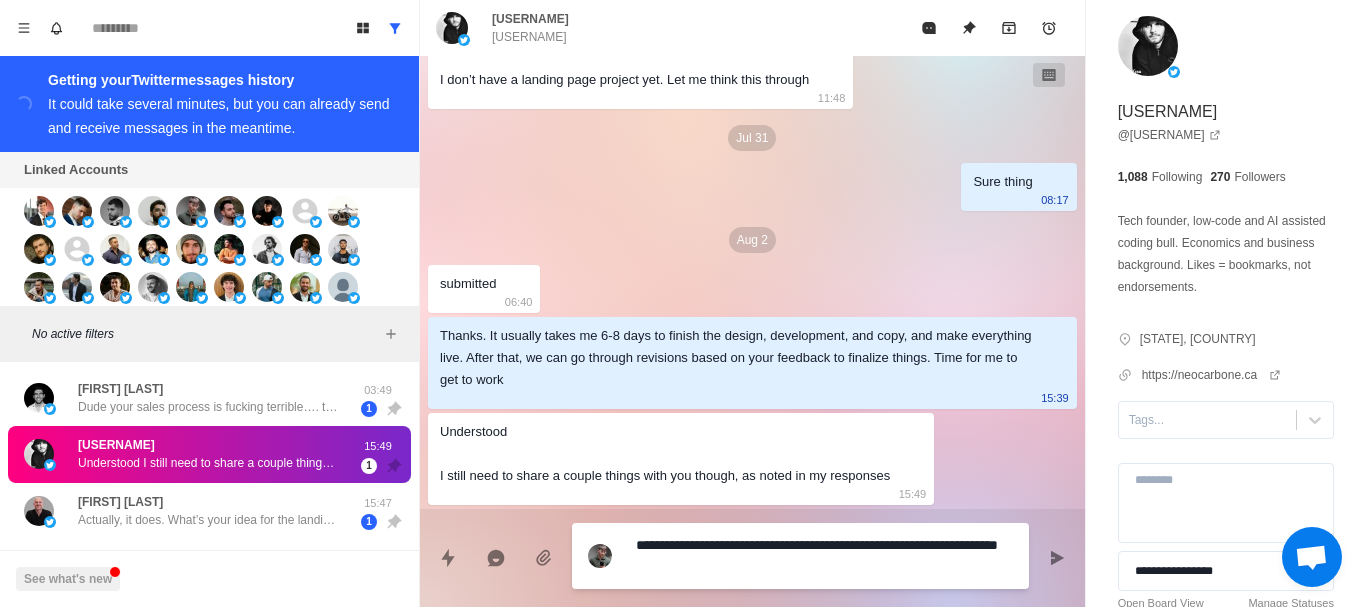 type on "**********" 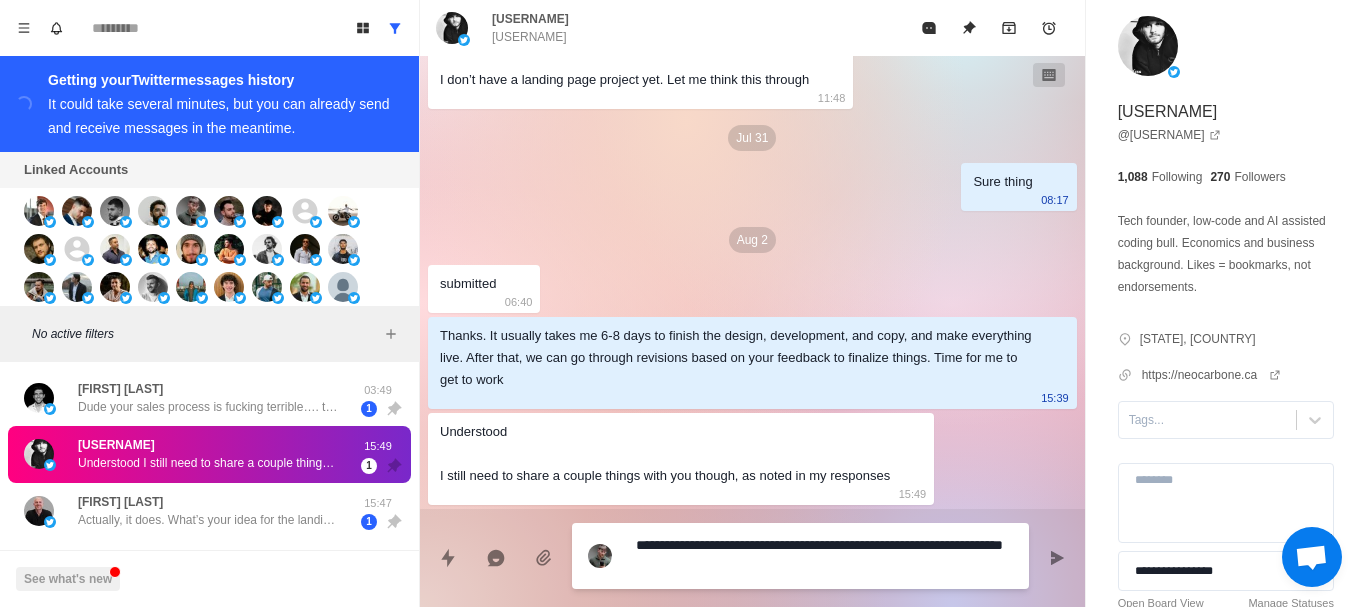 type on "**********" 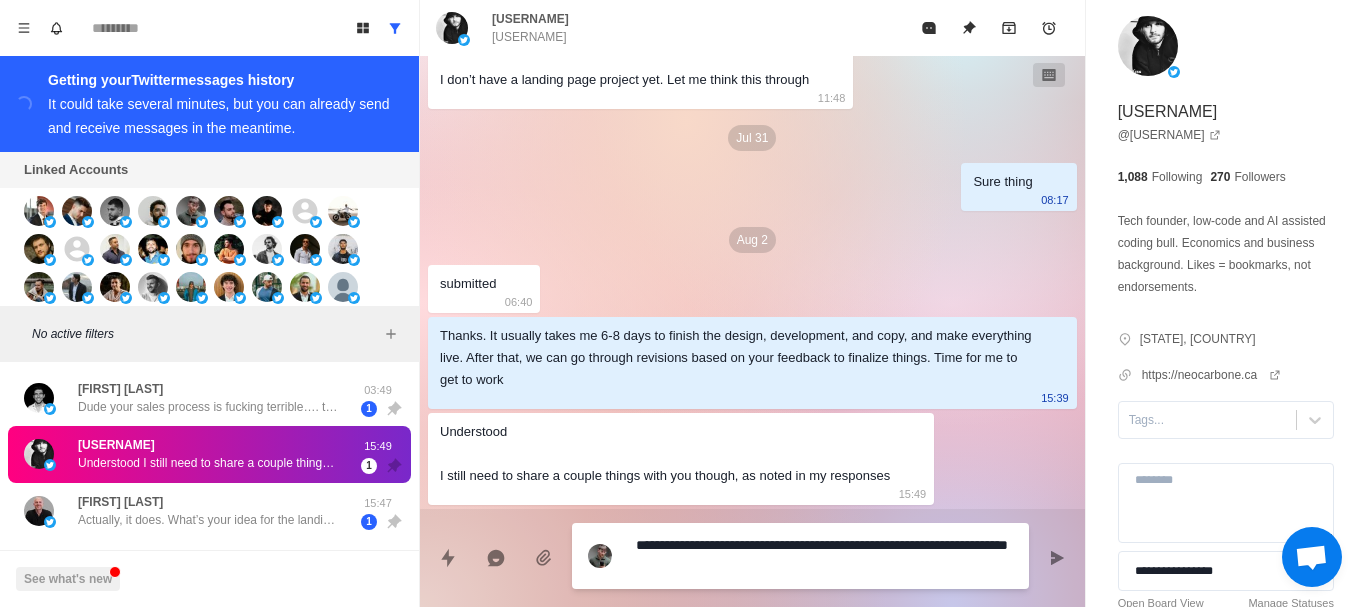 type on "**********" 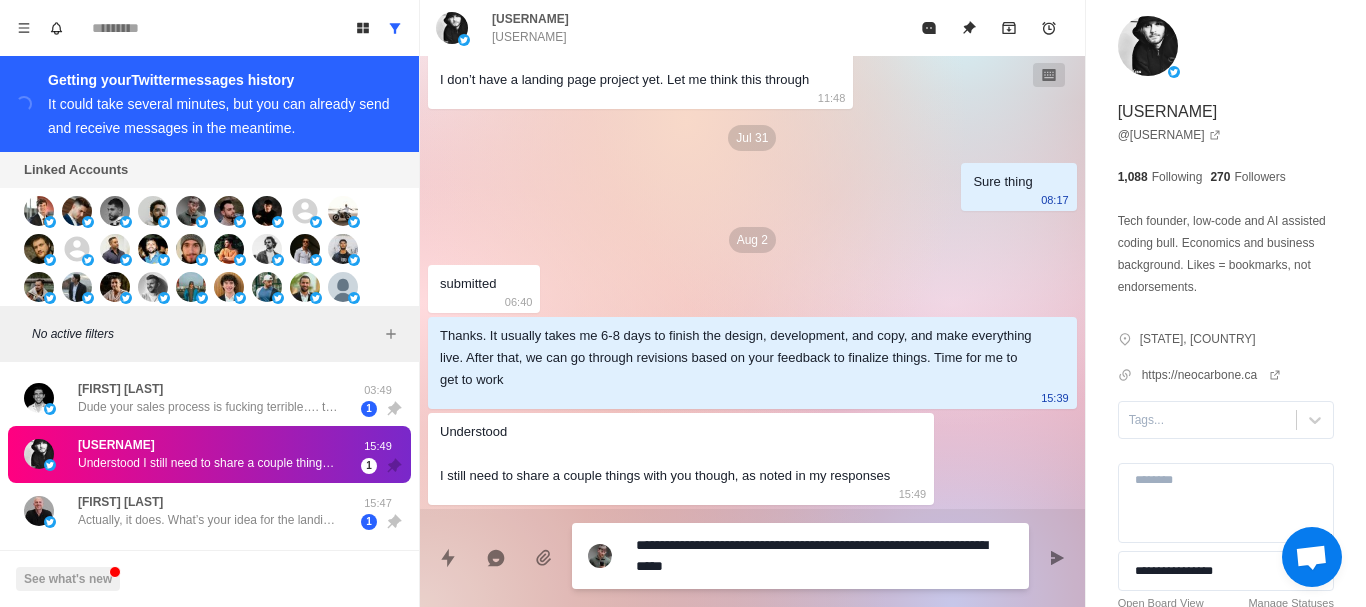 type on "**********" 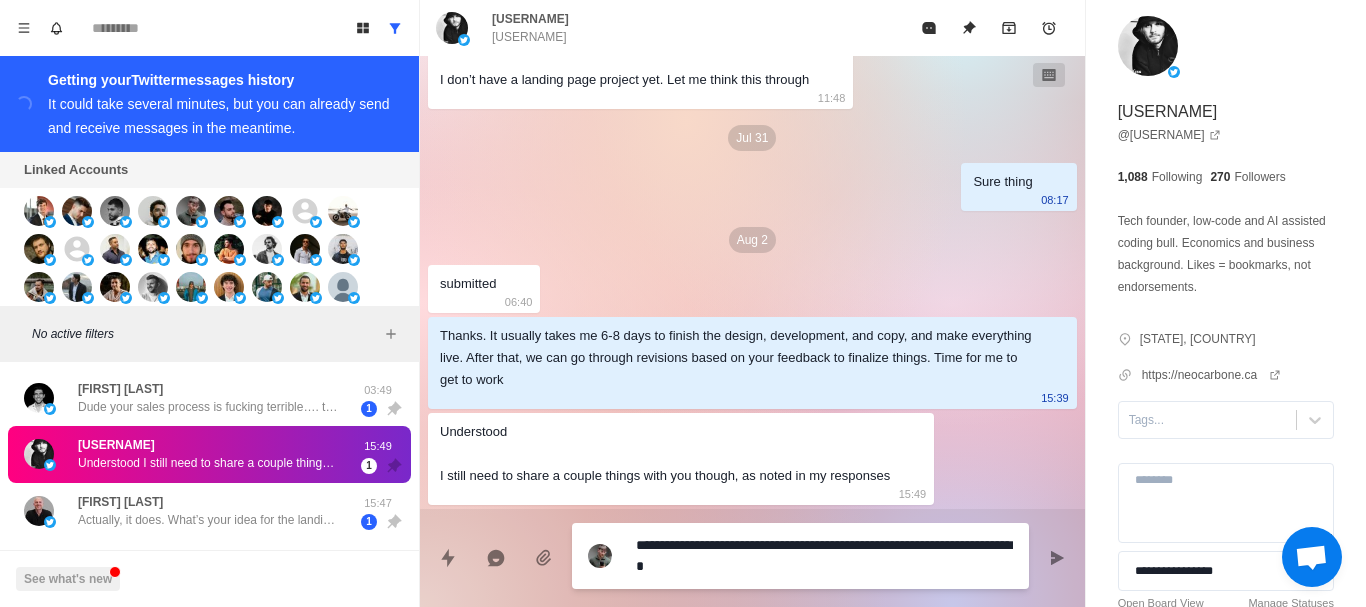 type on "**********" 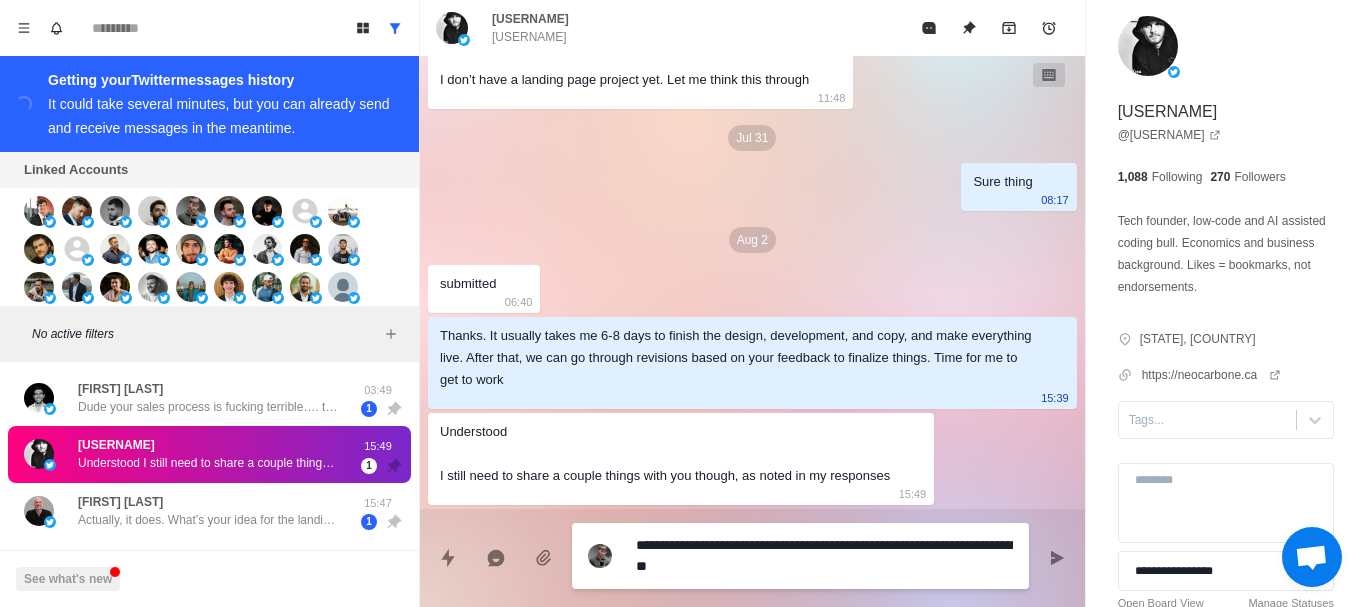 type on "**********" 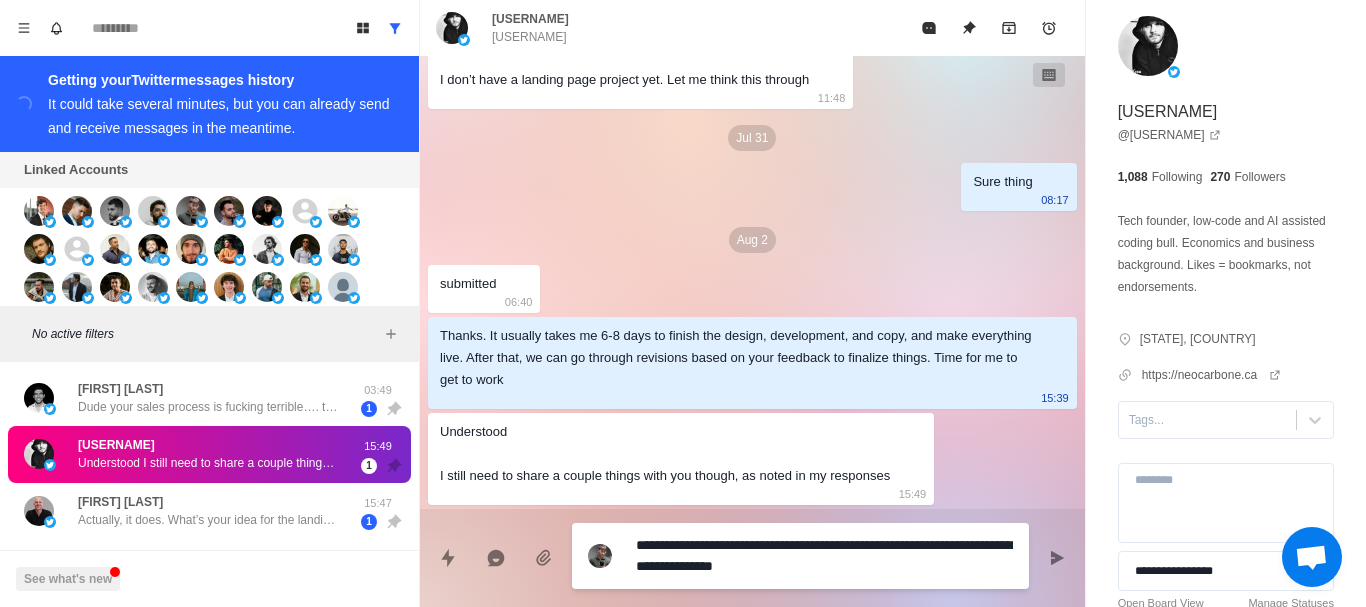 click on "**********" at bounding box center (824, 556) 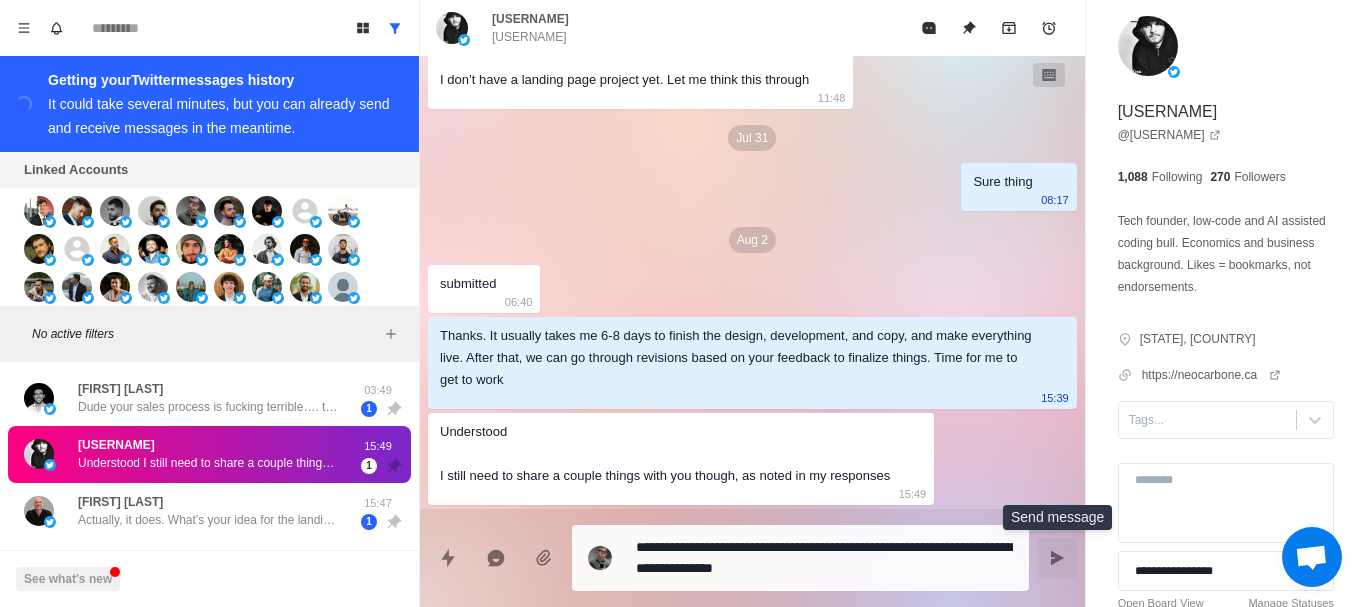 click 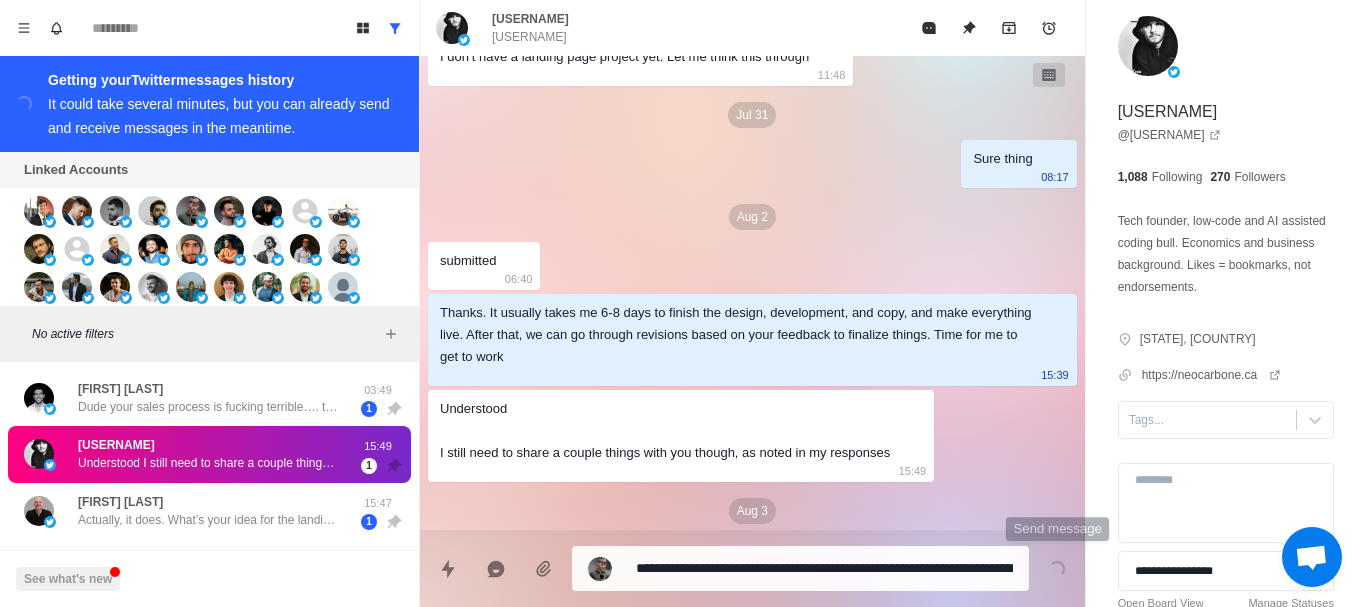 scroll, scrollTop: 1128, scrollLeft: 0, axis: vertical 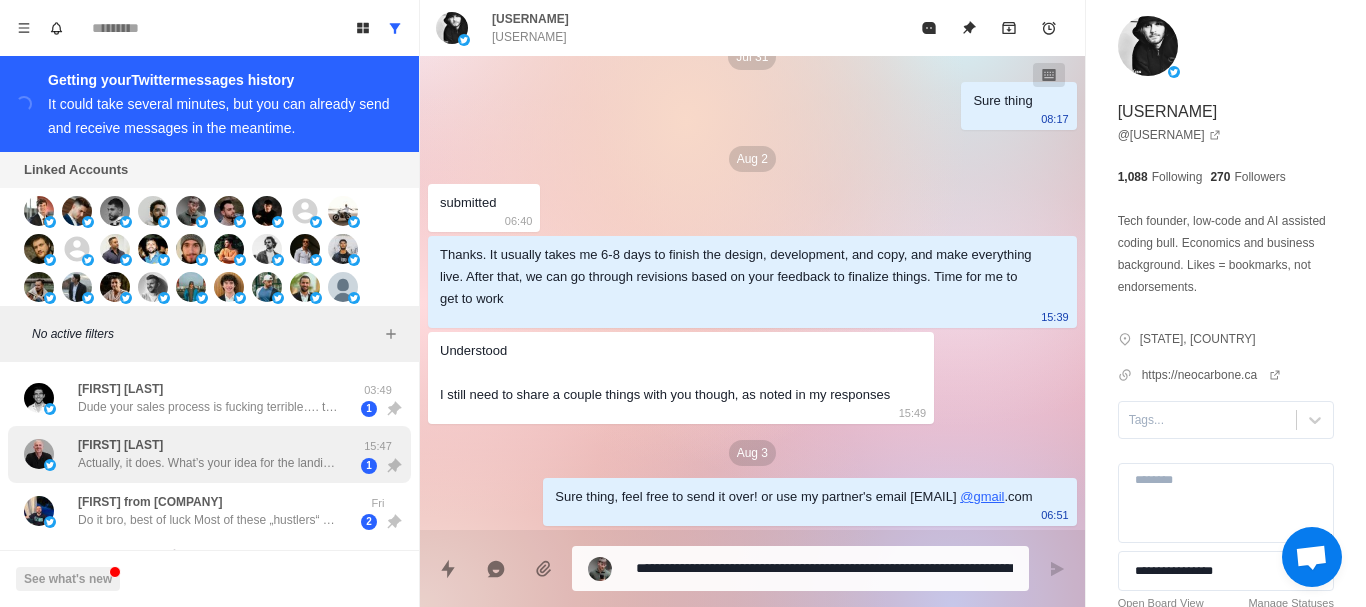 drag, startPoint x: 297, startPoint y: 343, endPoint x: 281, endPoint y: 435, distance: 93.38094 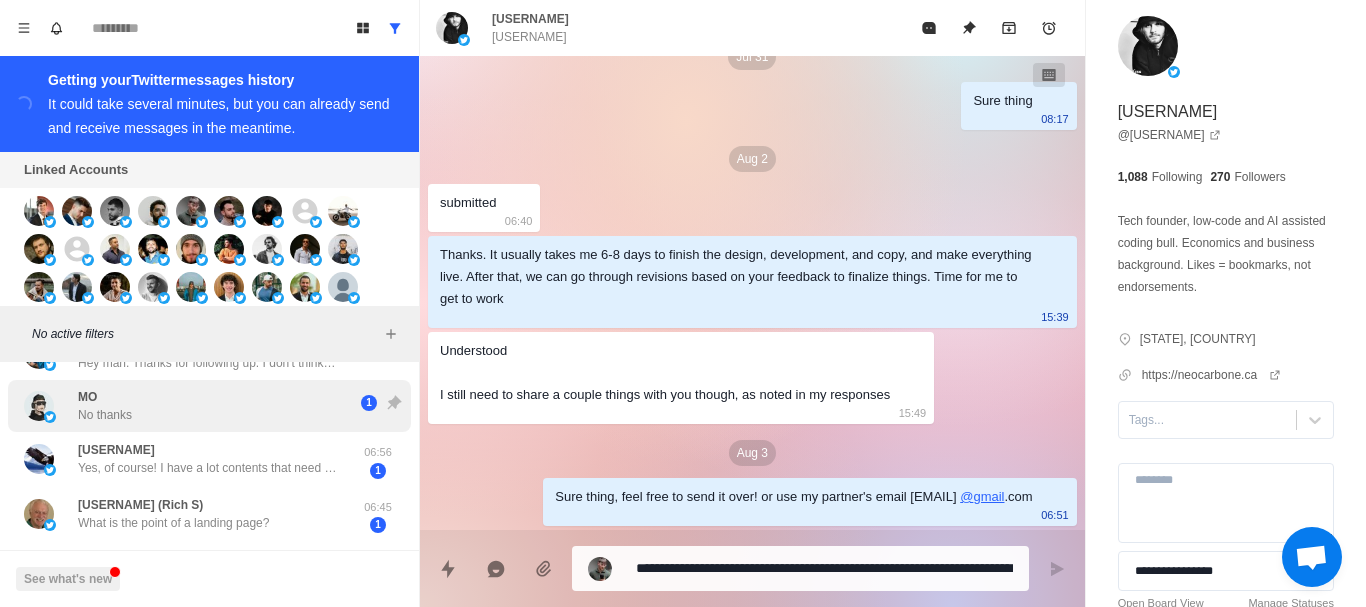 drag, startPoint x: 281, startPoint y: 435, endPoint x: 274, endPoint y: 532, distance: 97.25225 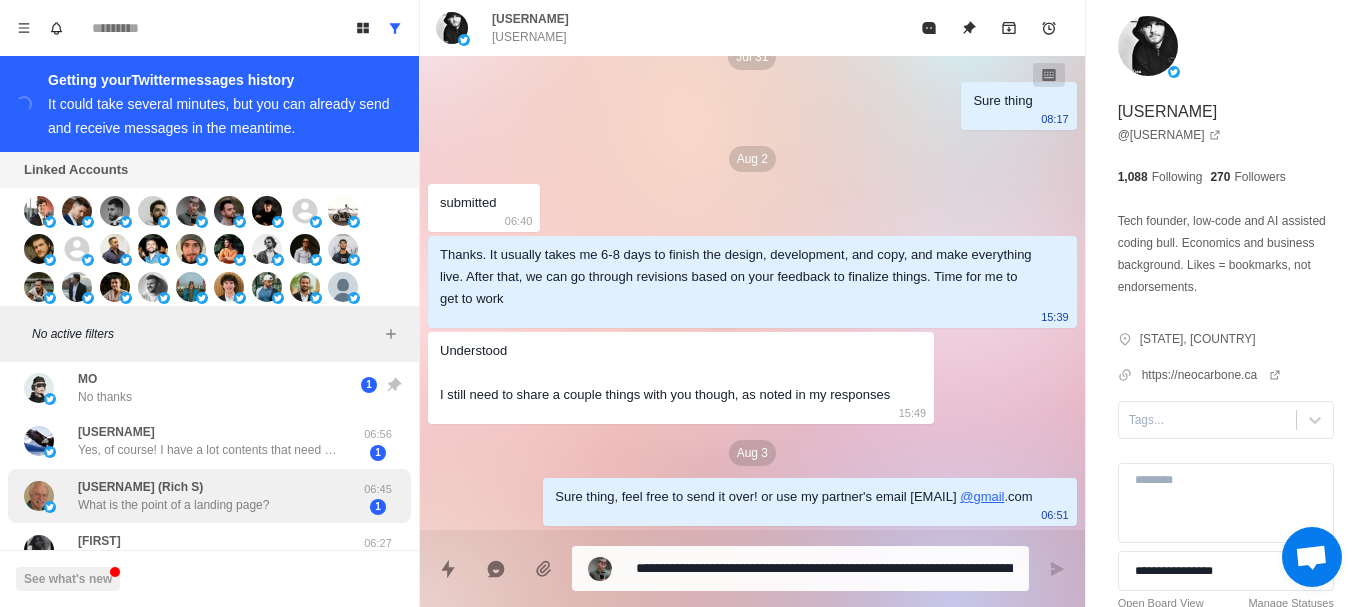 drag, startPoint x: 271, startPoint y: 504, endPoint x: 269, endPoint y: 477, distance: 27.073973 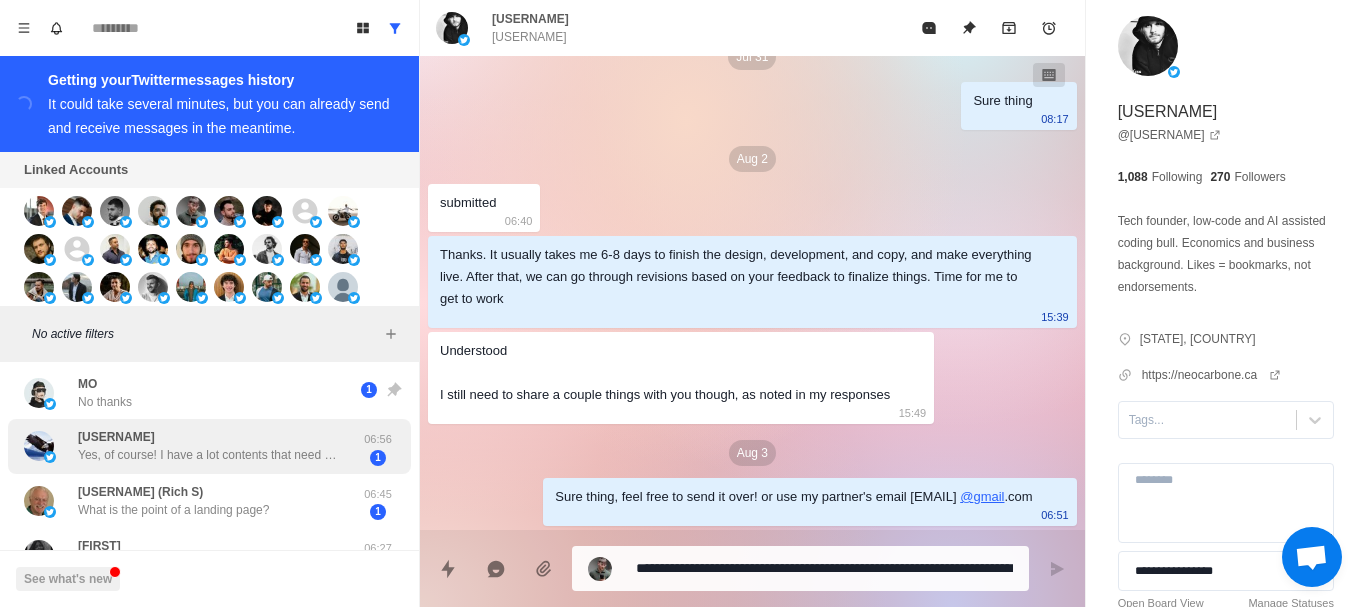 click on "[USERNAME] Yes, of course! I have a lot contents that need you to help convey to those who may be interested. 06:56 1" at bounding box center [209, 446] 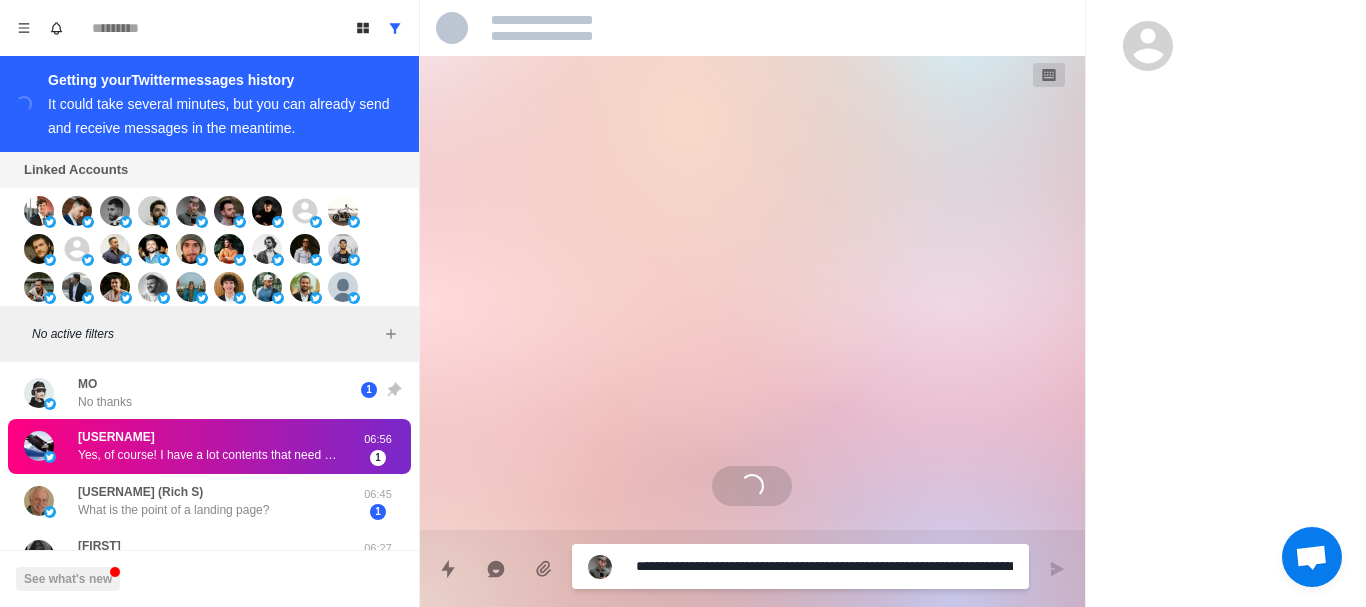 scroll, scrollTop: 0, scrollLeft: 0, axis: both 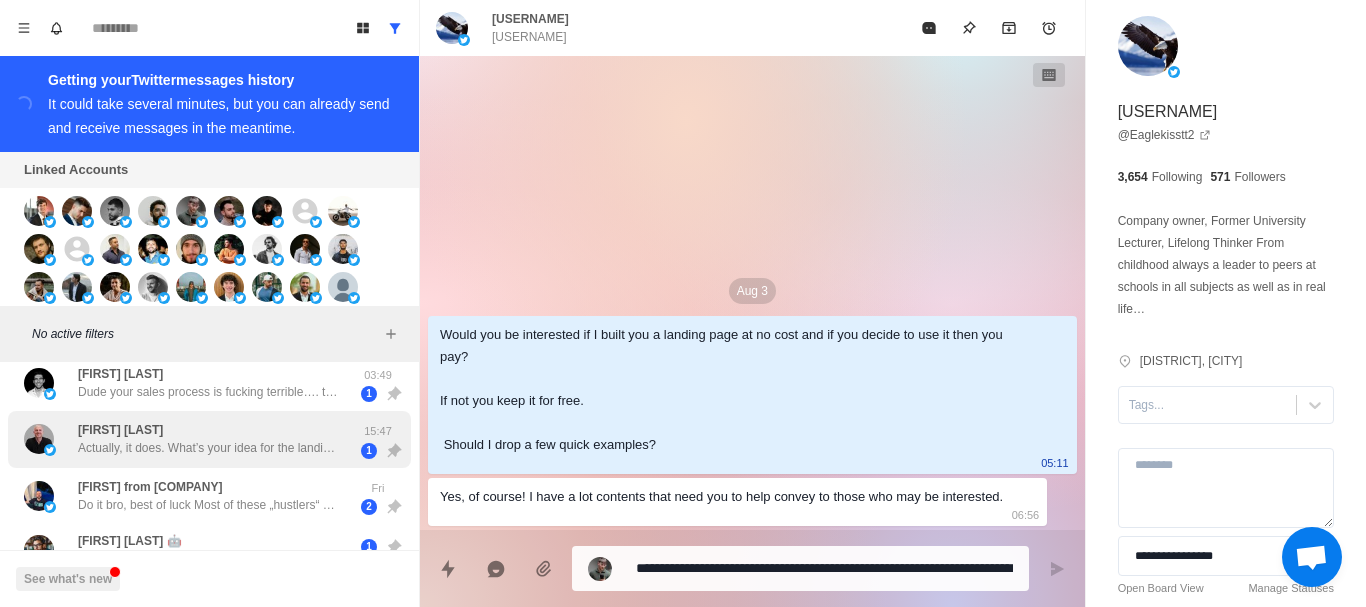 drag, startPoint x: 283, startPoint y: 499, endPoint x: 295, endPoint y: 382, distance: 117.61378 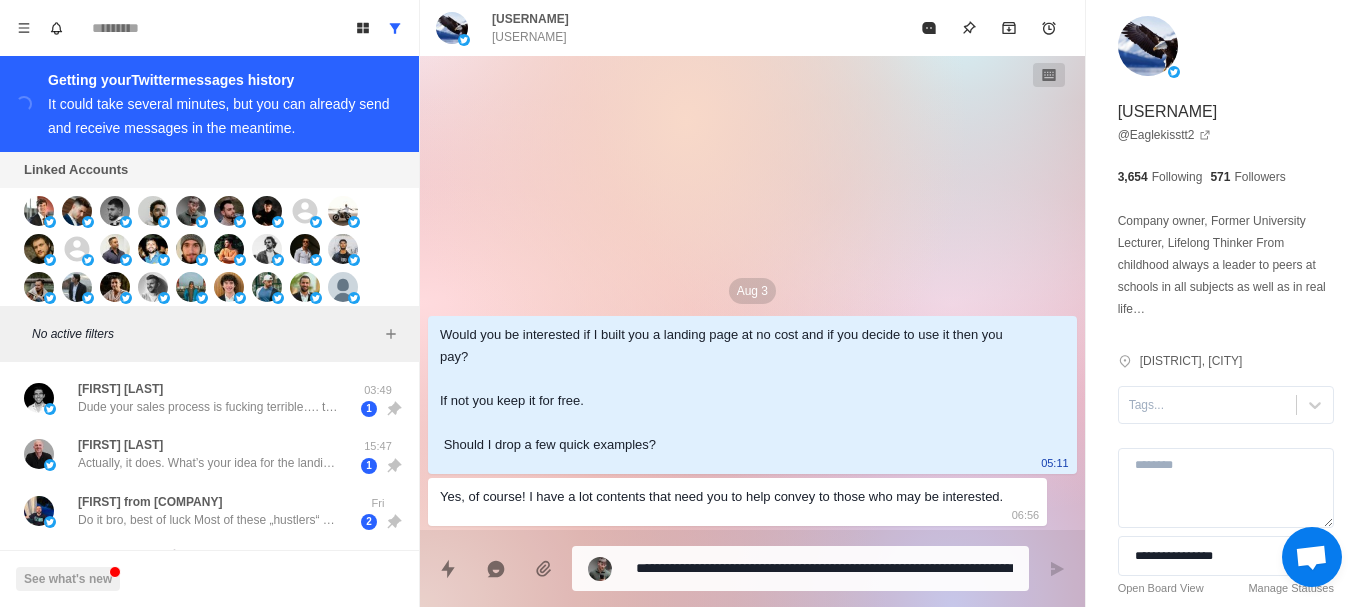 drag, startPoint x: 278, startPoint y: 466, endPoint x: 305, endPoint y: 340, distance: 128.86038 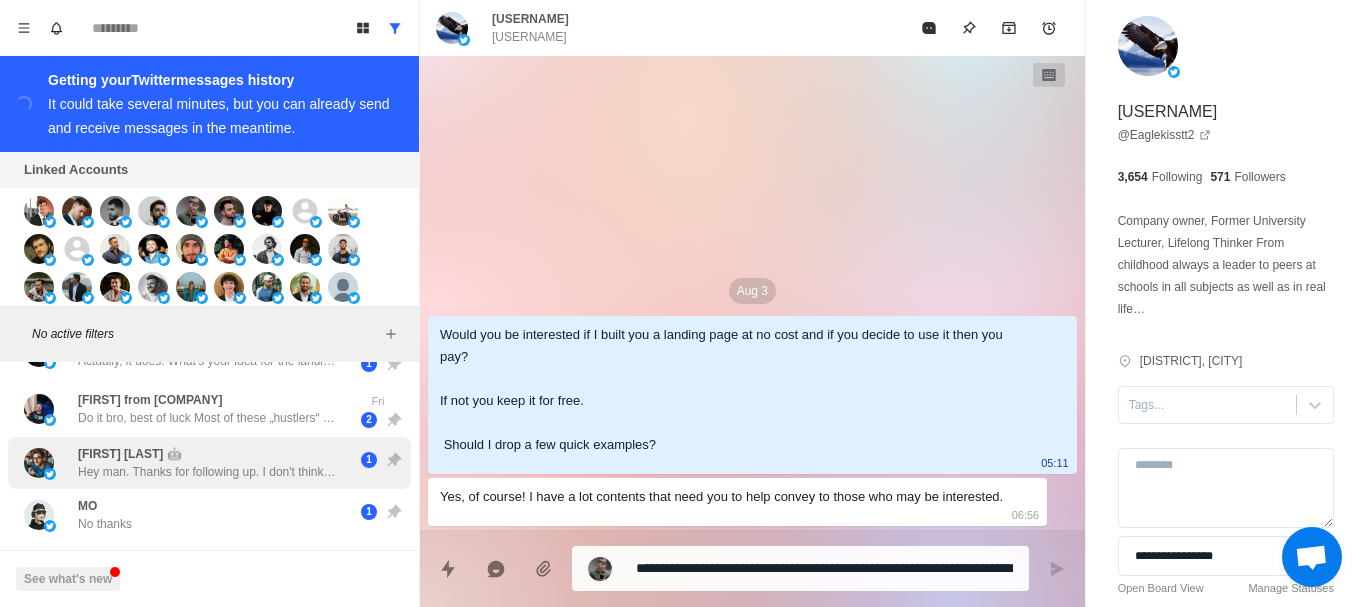drag, startPoint x: 289, startPoint y: 424, endPoint x: 283, endPoint y: 505, distance: 81.22192 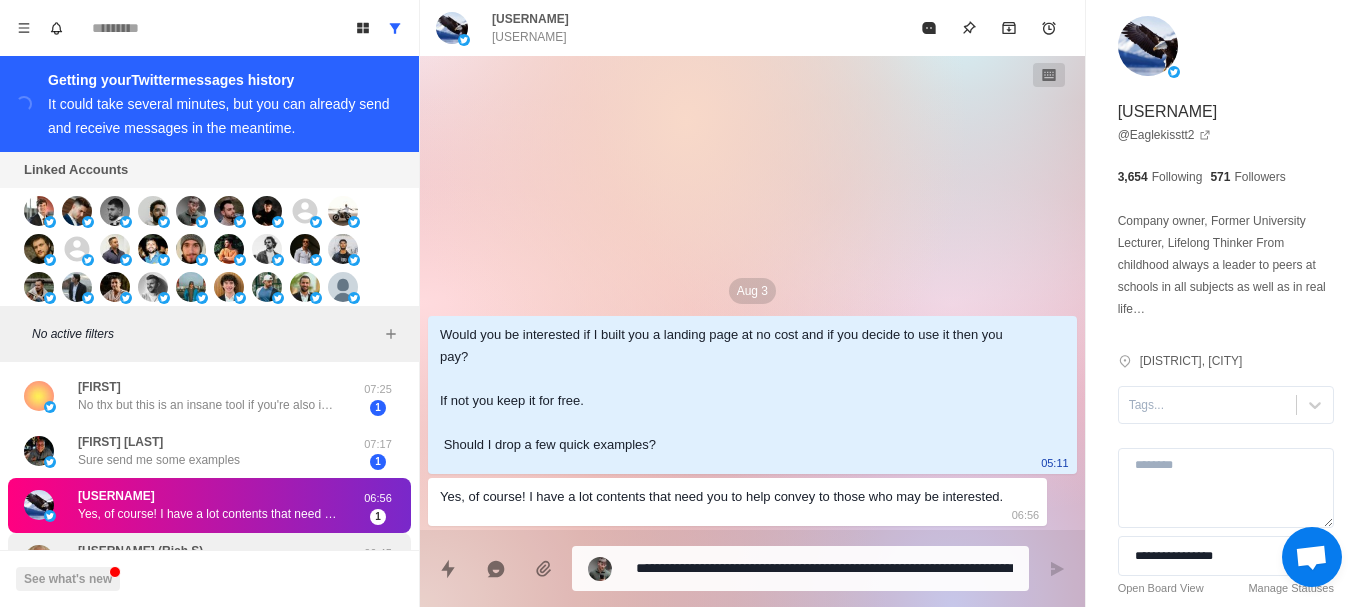drag, startPoint x: 271, startPoint y: 455, endPoint x: 269, endPoint y: 526, distance: 71.02816 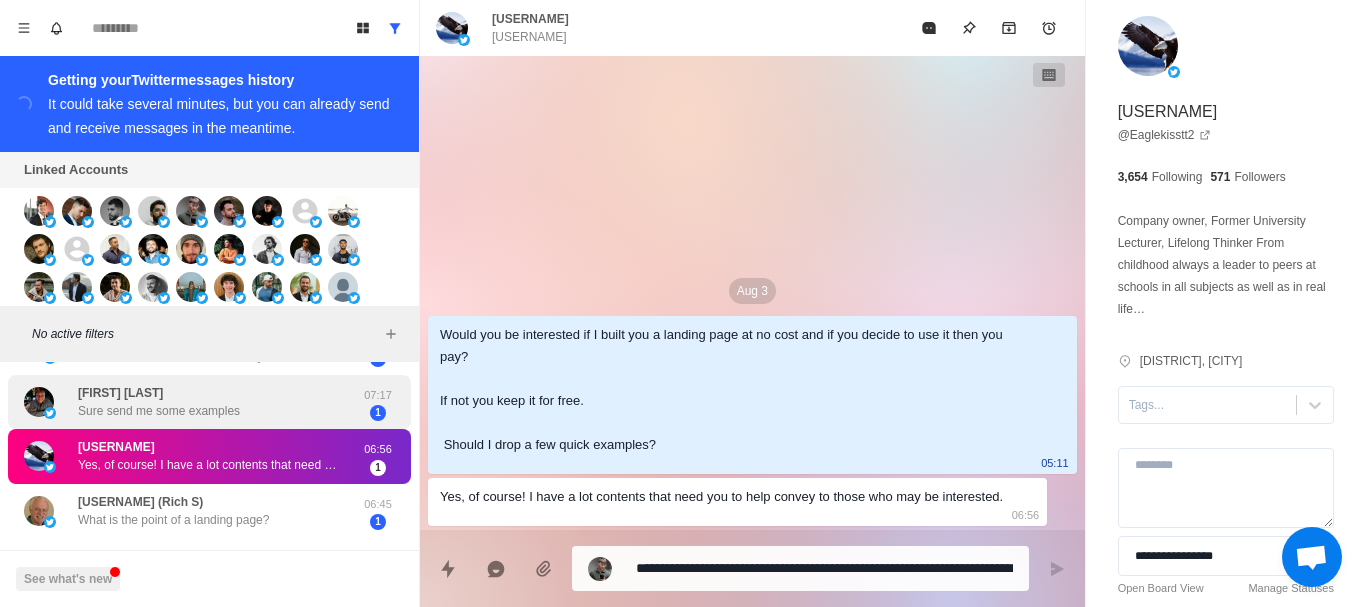 drag, startPoint x: 253, startPoint y: 484, endPoint x: 260, endPoint y: 436, distance: 48.507732 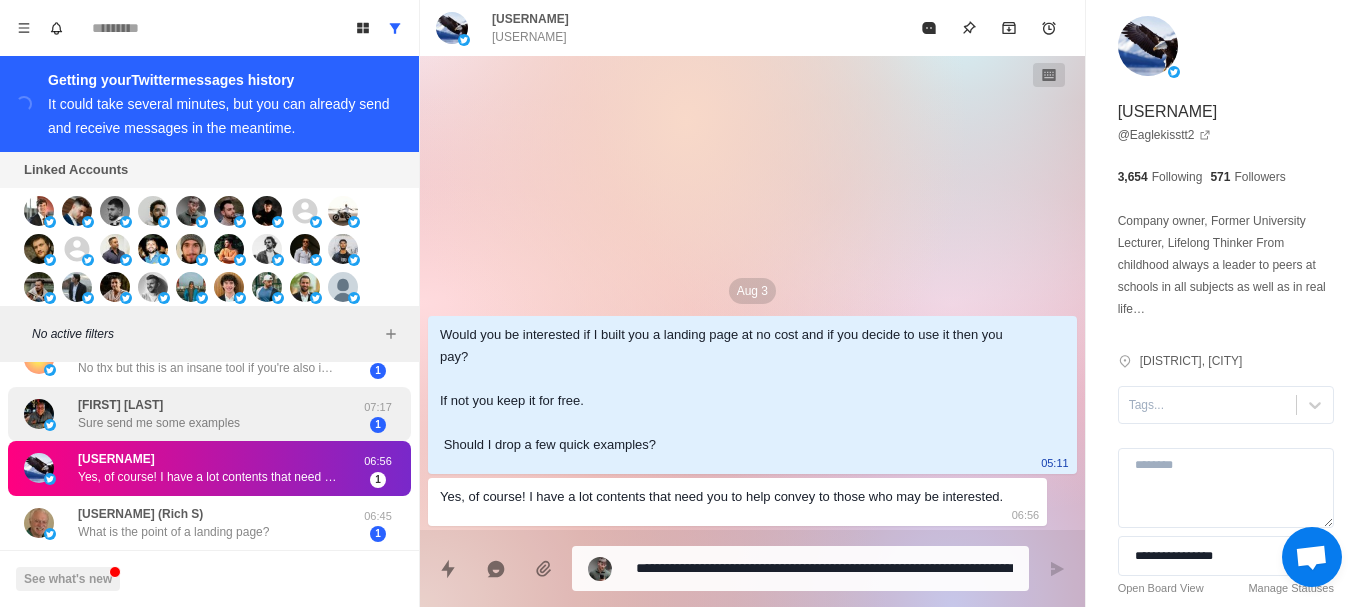 click on "[FIRST] [LAST] Sure send me some examples" at bounding box center [188, 414] 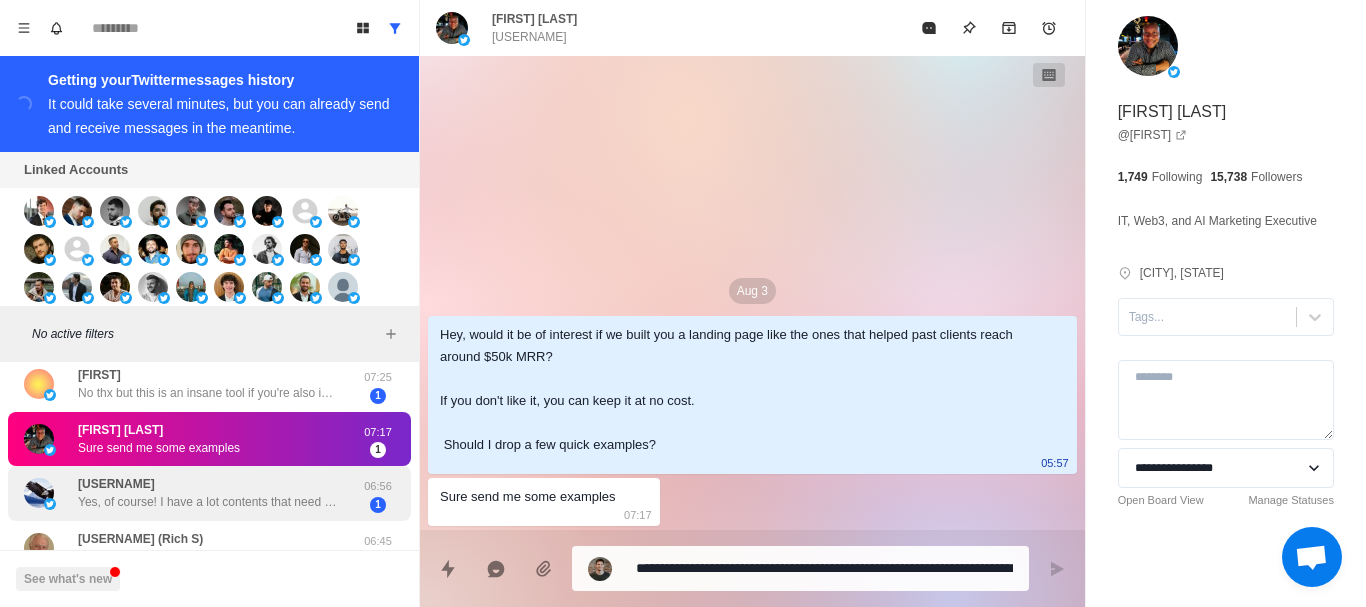 drag, startPoint x: 211, startPoint y: 529, endPoint x: 207, endPoint y: 498, distance: 31.257 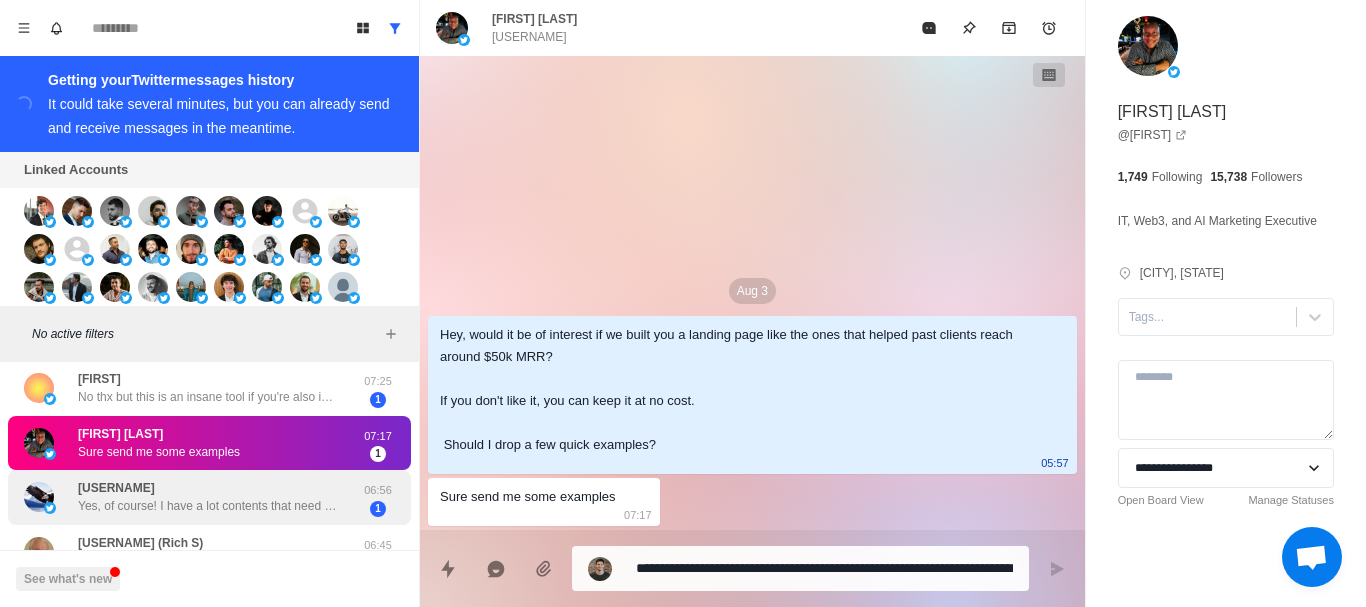 click on "[USERNAME] Yes, of course! I have a lot contents that need you to help convey to those who may be interested. 06:56 1" at bounding box center [209, 497] 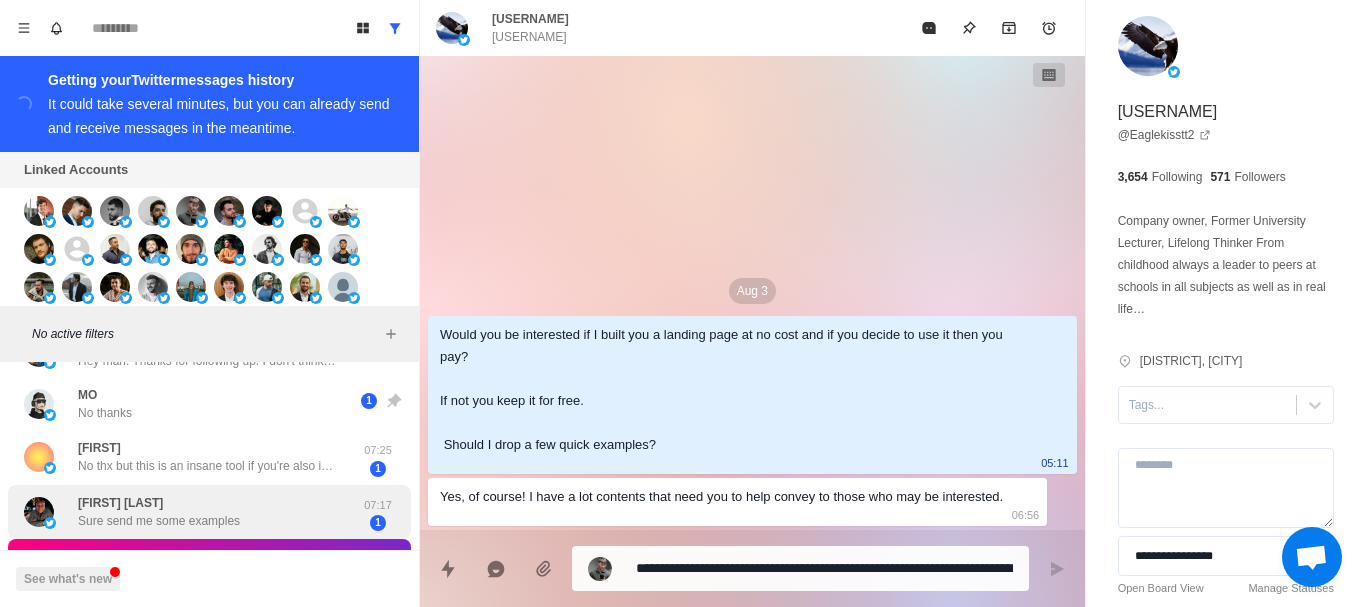 drag, startPoint x: 221, startPoint y: 511, endPoint x: 239, endPoint y: 441, distance: 72.277245 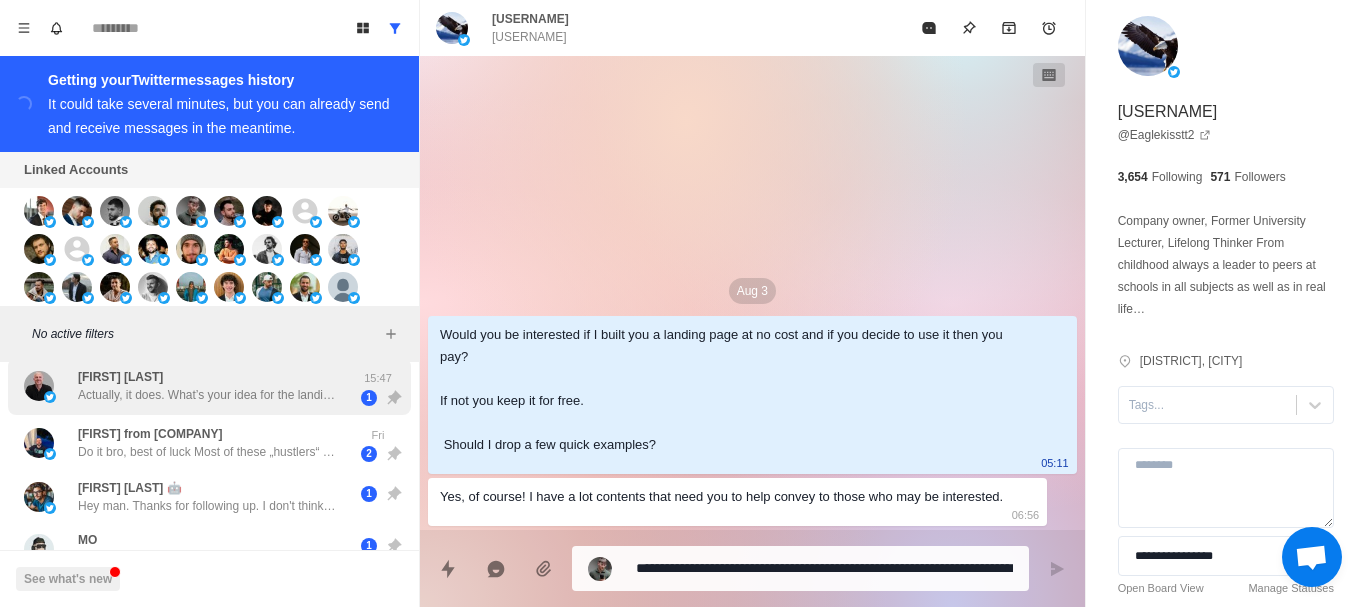 scroll, scrollTop: 0, scrollLeft: 0, axis: both 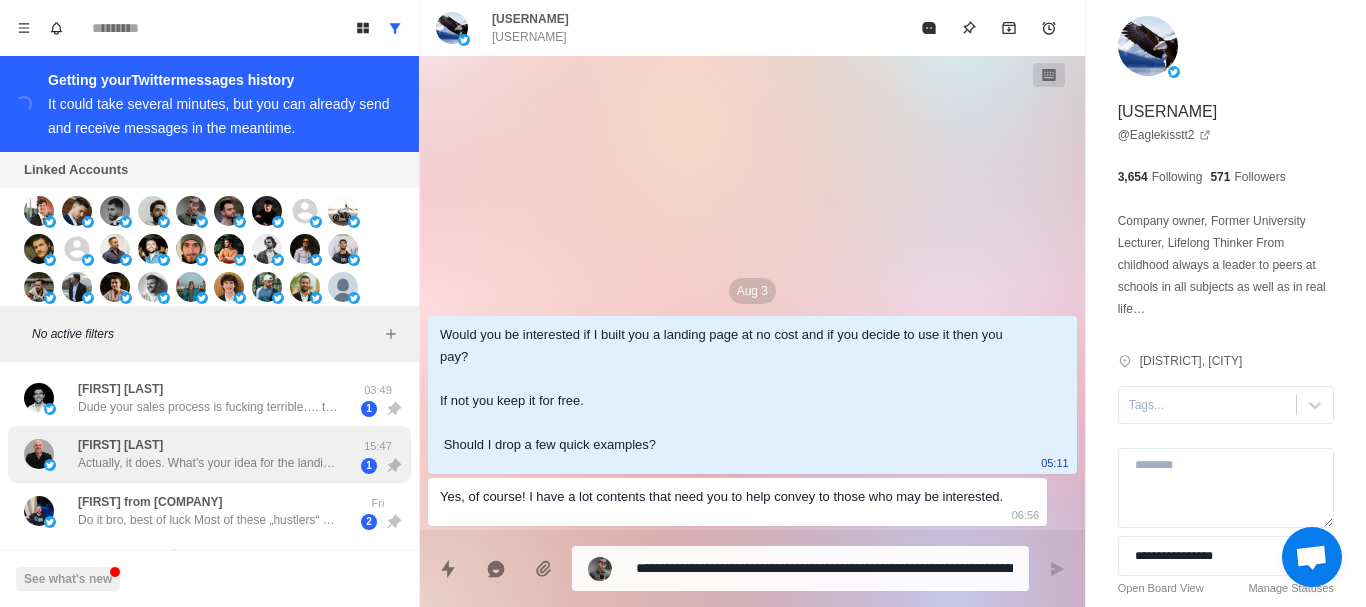 drag, startPoint x: 239, startPoint y: 517, endPoint x: 241, endPoint y: 429, distance: 88.02273 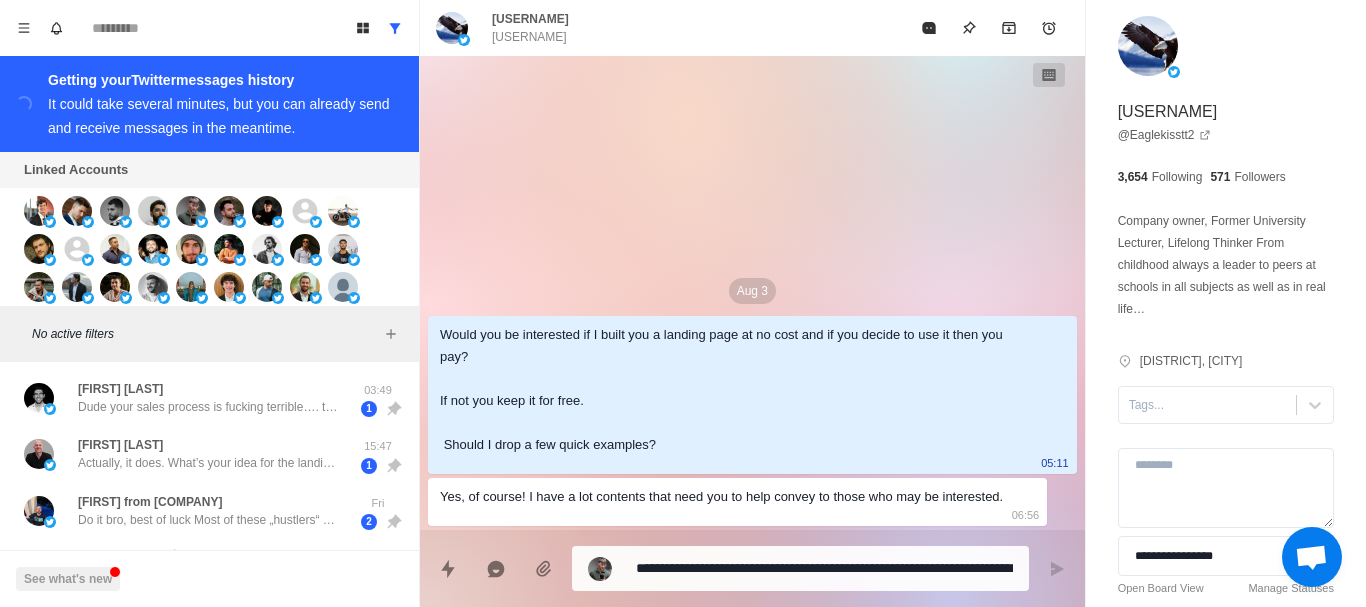 drag, startPoint x: 386, startPoint y: 256, endPoint x: 494, endPoint y: -8, distance: 285.23676 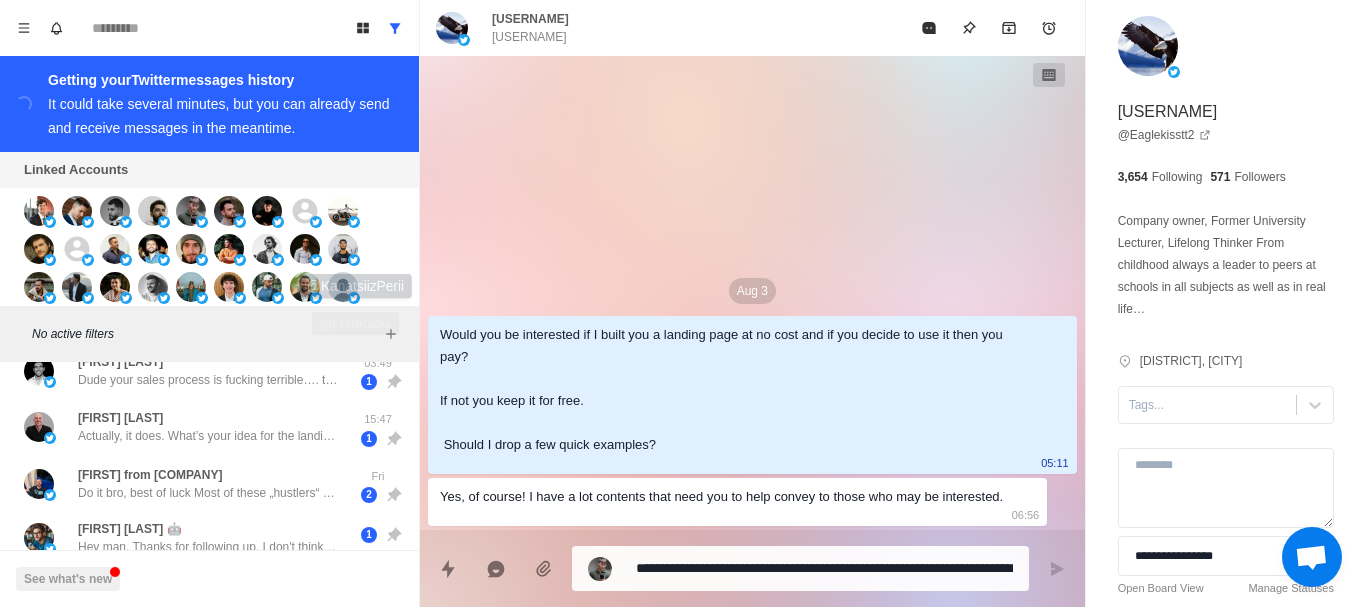 scroll, scrollTop: 0, scrollLeft: 0, axis: both 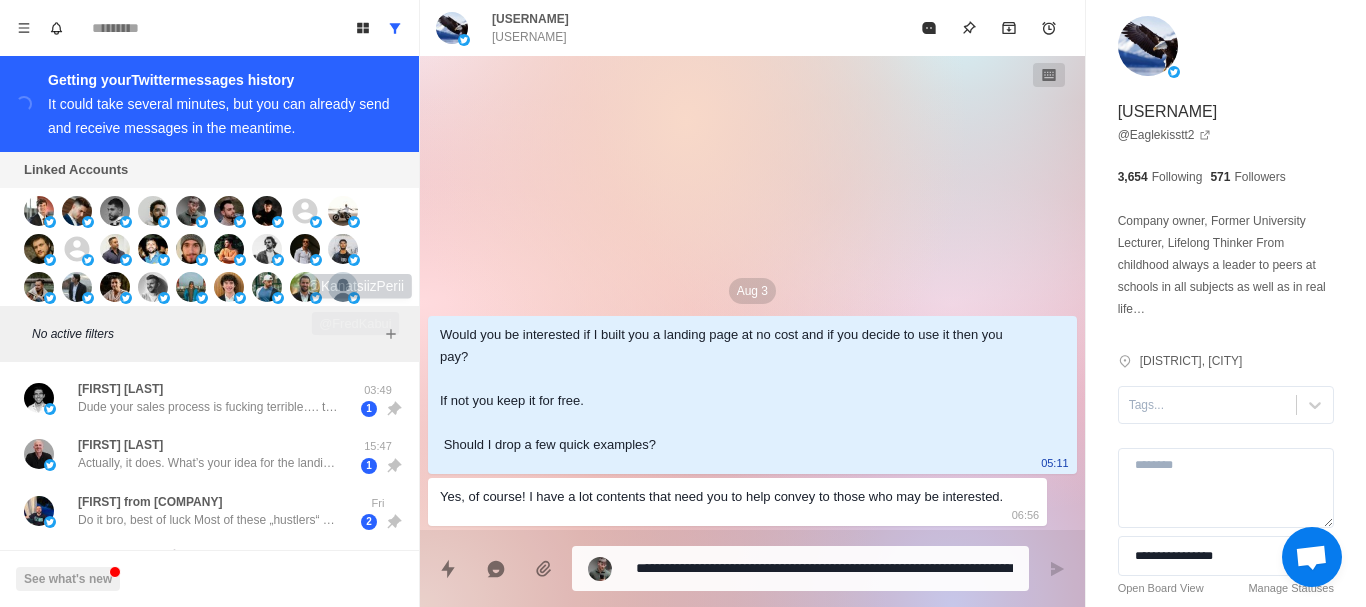 drag, startPoint x: 330, startPoint y: 505, endPoint x: 379, endPoint y: 247, distance: 262.61188 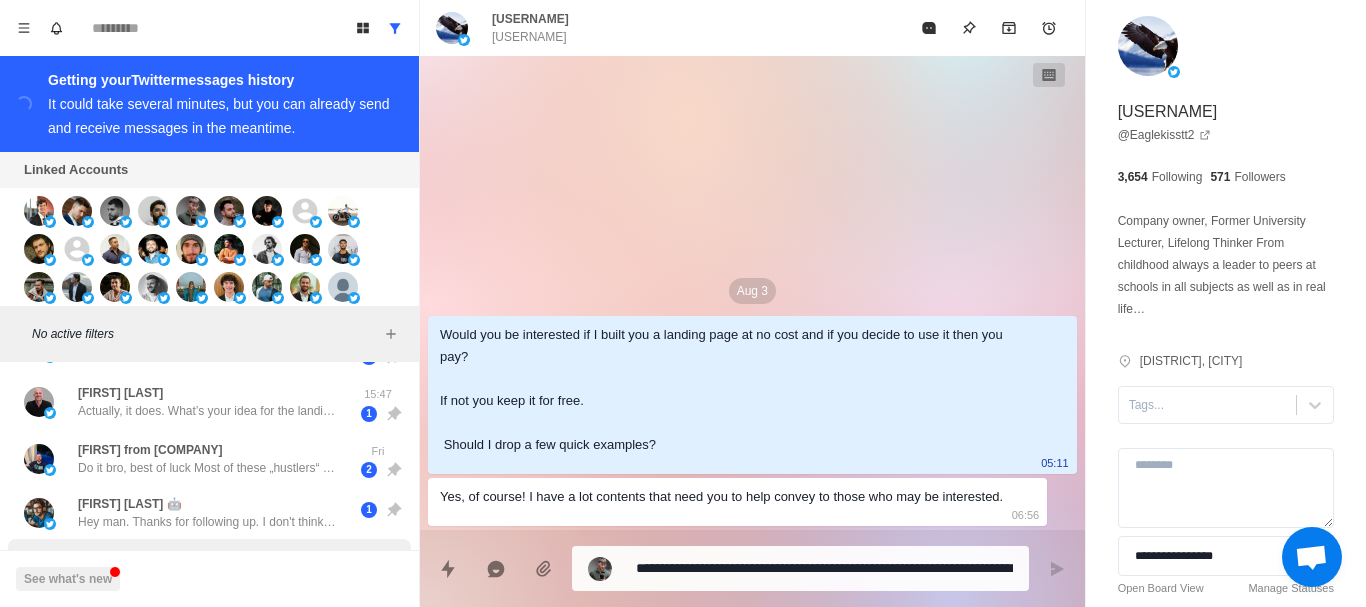 drag, startPoint x: 227, startPoint y: 530, endPoint x: 226, endPoint y: 545, distance: 15.033297 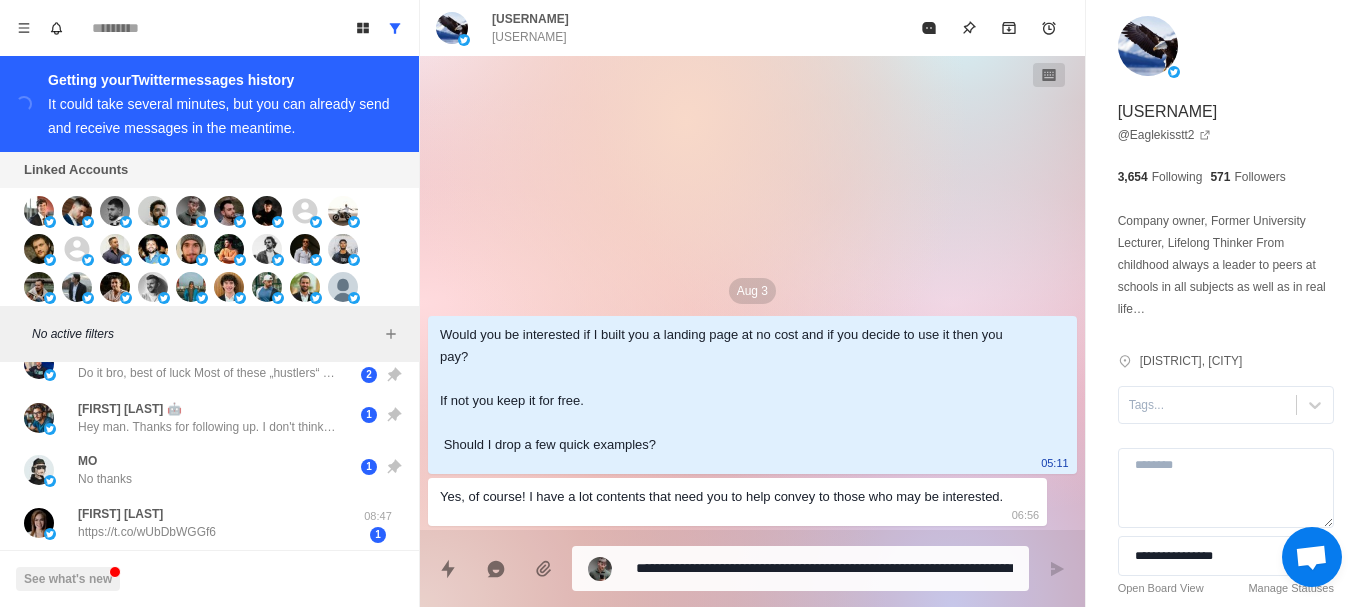 drag, startPoint x: 244, startPoint y: 459, endPoint x: 287, endPoint y: 306, distance: 158.92766 